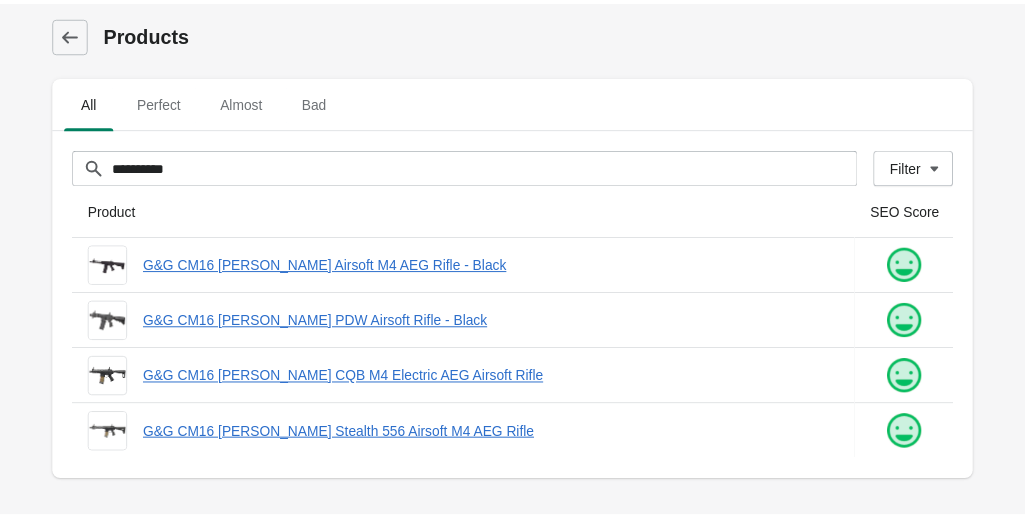 scroll, scrollTop: 0, scrollLeft: 0, axis: both 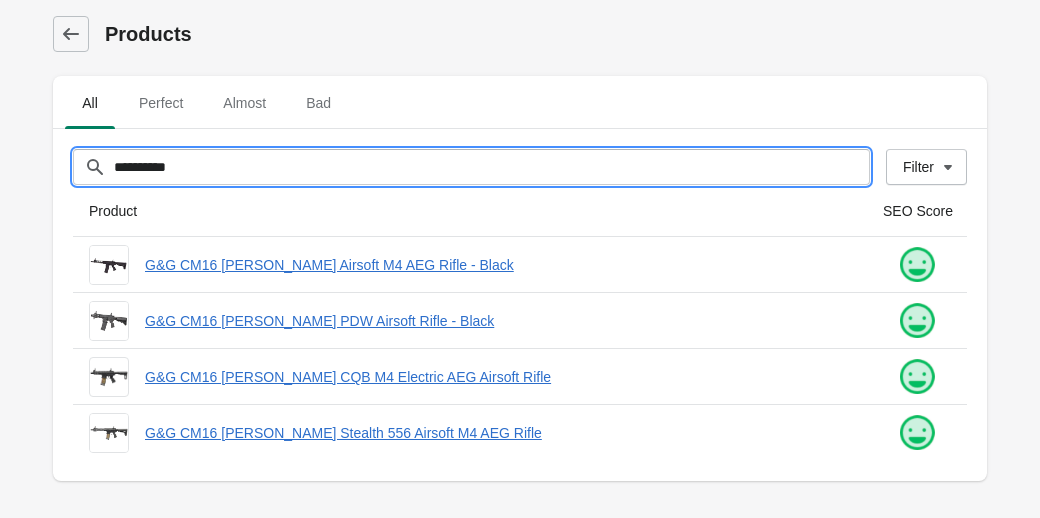 click on "**********" at bounding box center [491, 167] 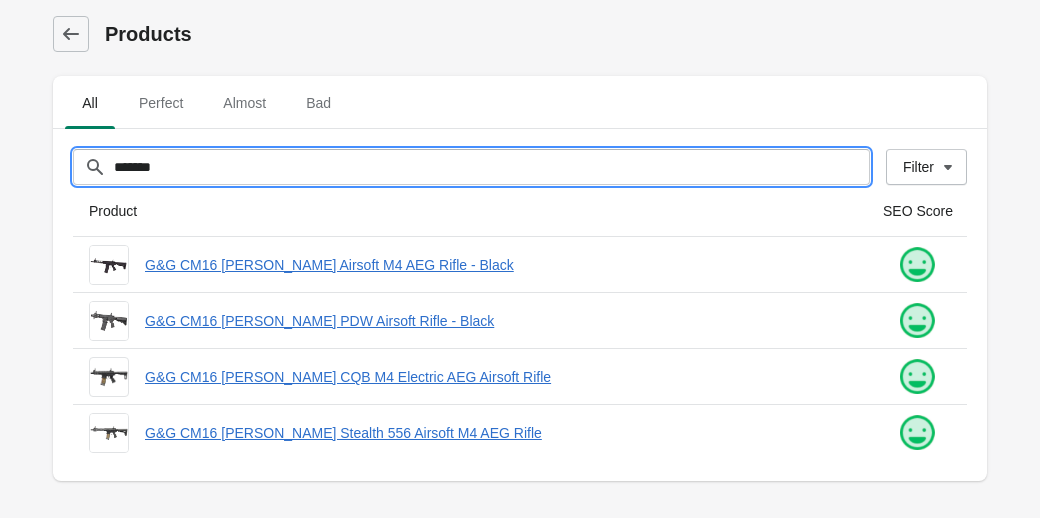 type on "*******" 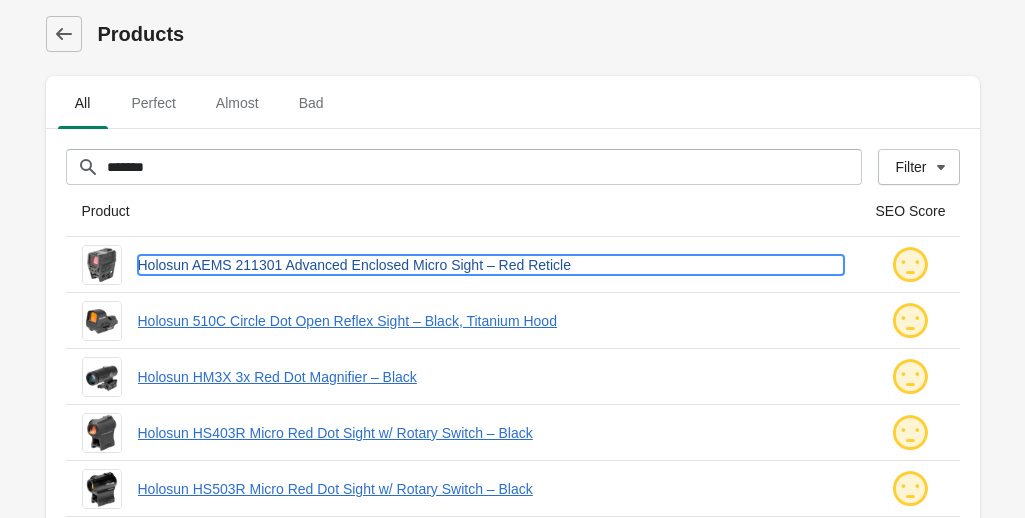click on "Holosun AEMS 211301 Advanced Enclosed Micro Sight – Red Reticle" at bounding box center [491, 265] 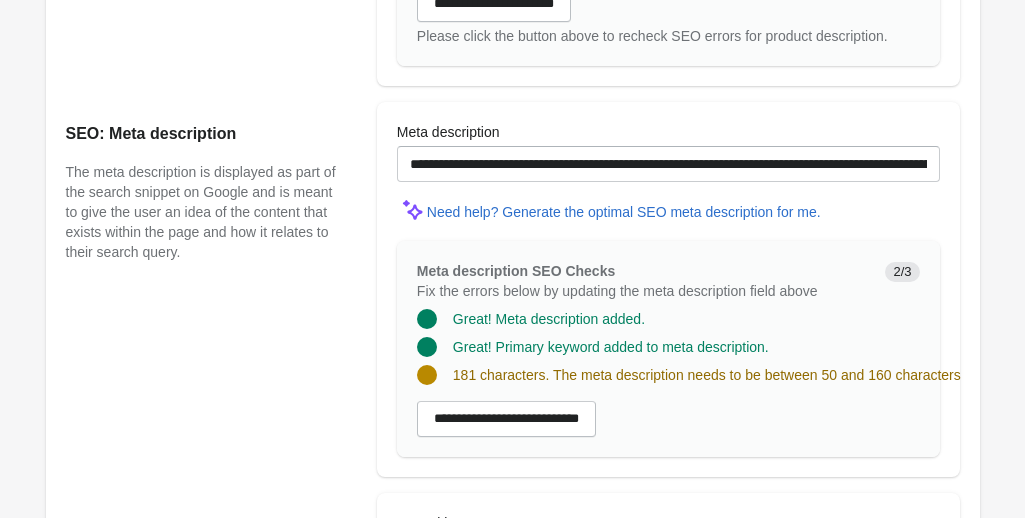 scroll, scrollTop: 1331, scrollLeft: 0, axis: vertical 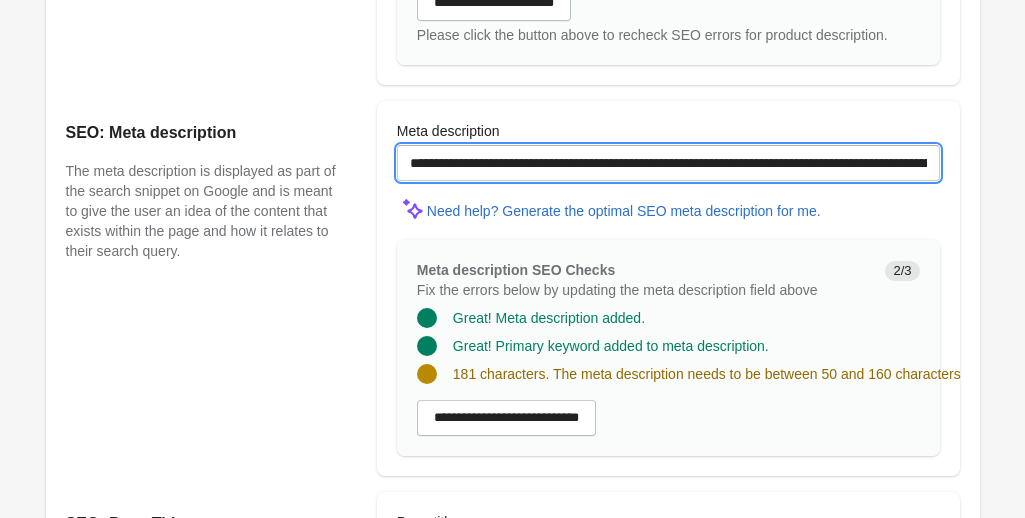 click on "**********" at bounding box center [668, 163] 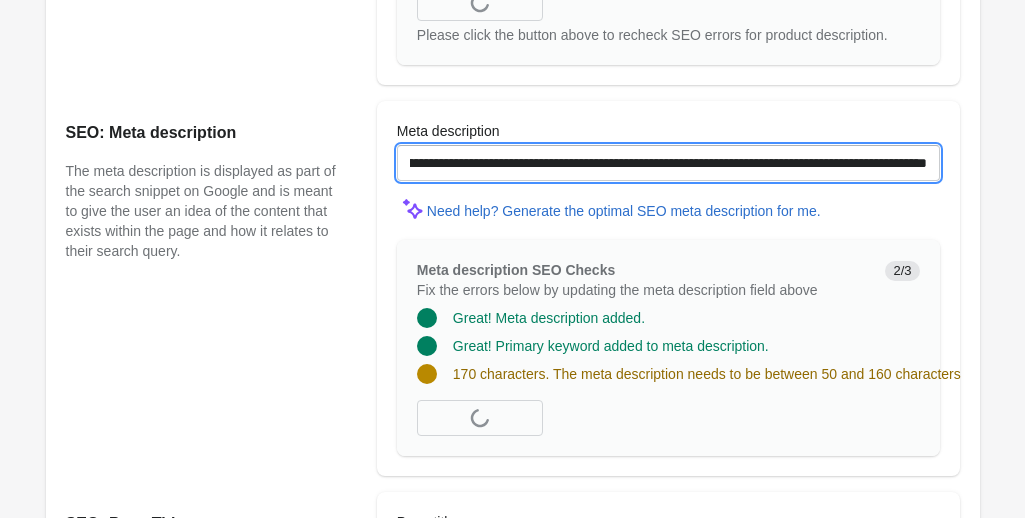 scroll, scrollTop: 0, scrollLeft: 403, axis: horizontal 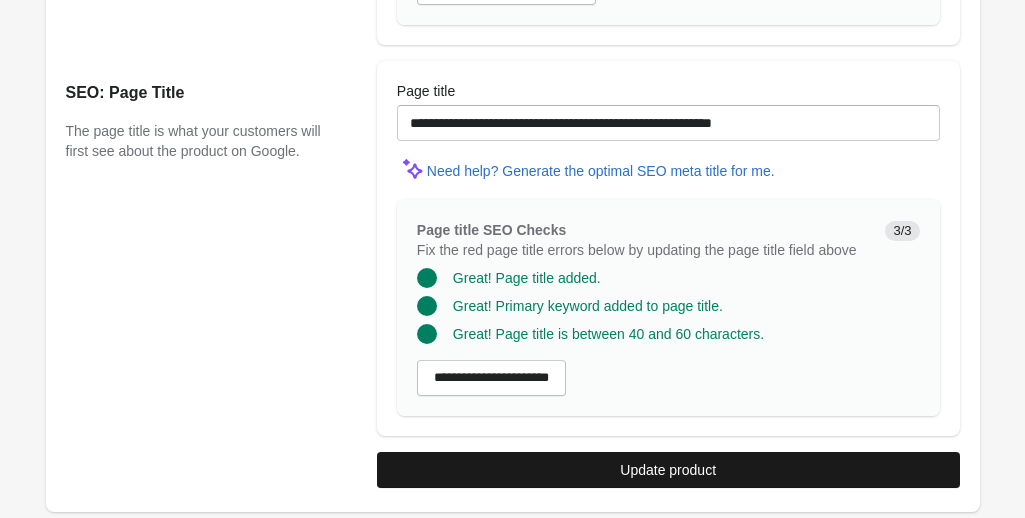 type on "**********" 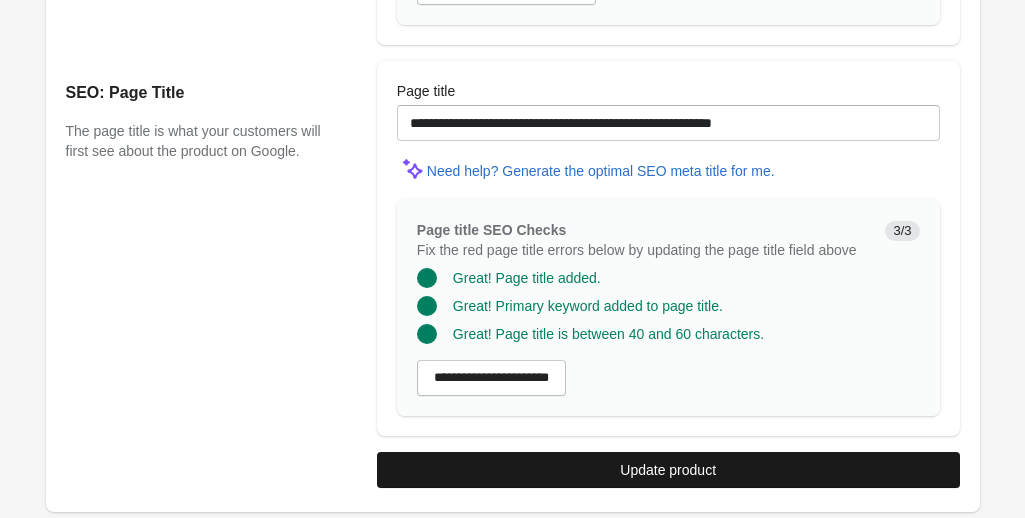 click on "Update product" at bounding box center [668, 470] 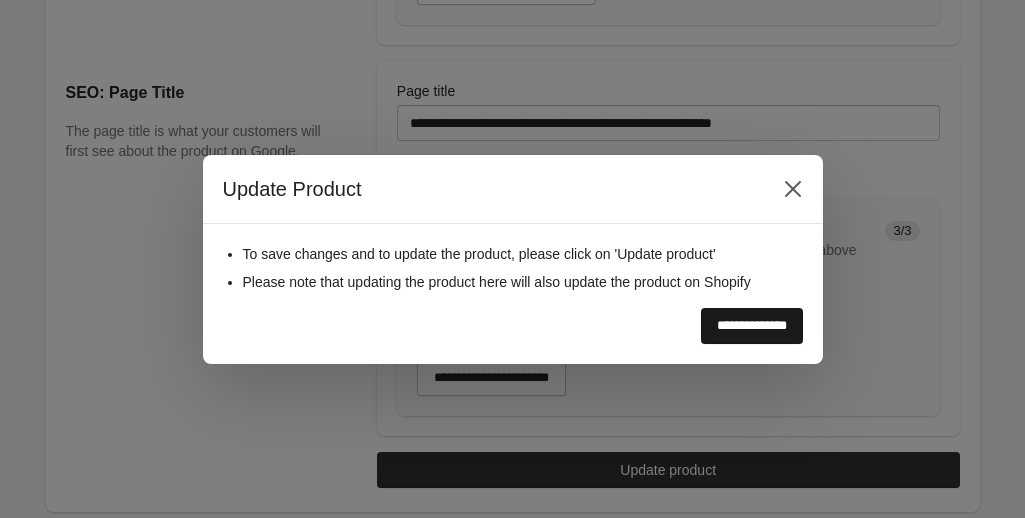 click on "**********" at bounding box center [752, 326] 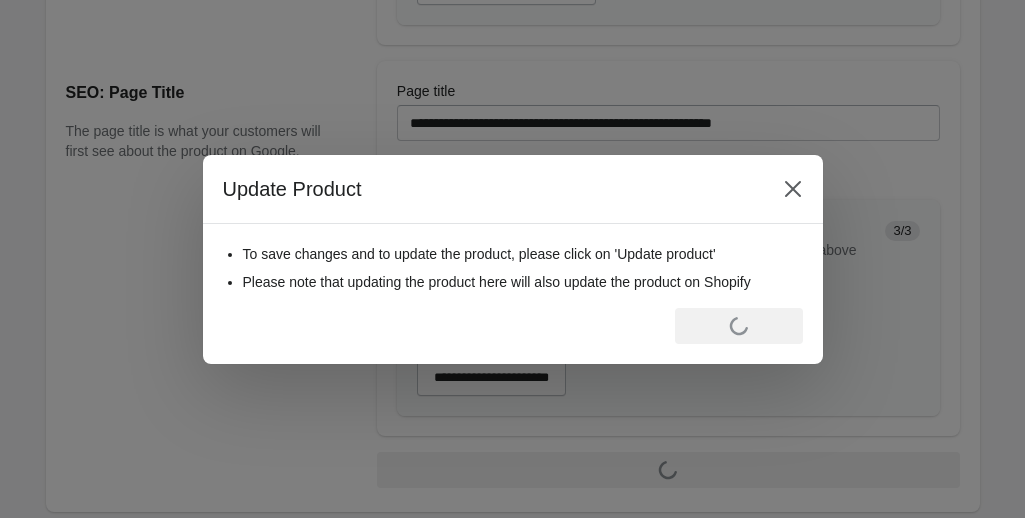 scroll, scrollTop: 0, scrollLeft: 0, axis: both 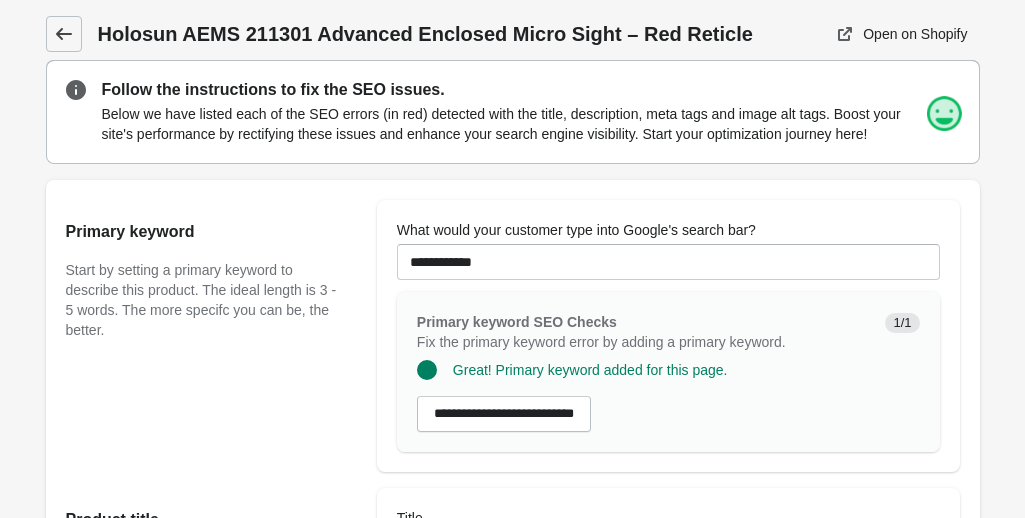 click at bounding box center (64, 34) 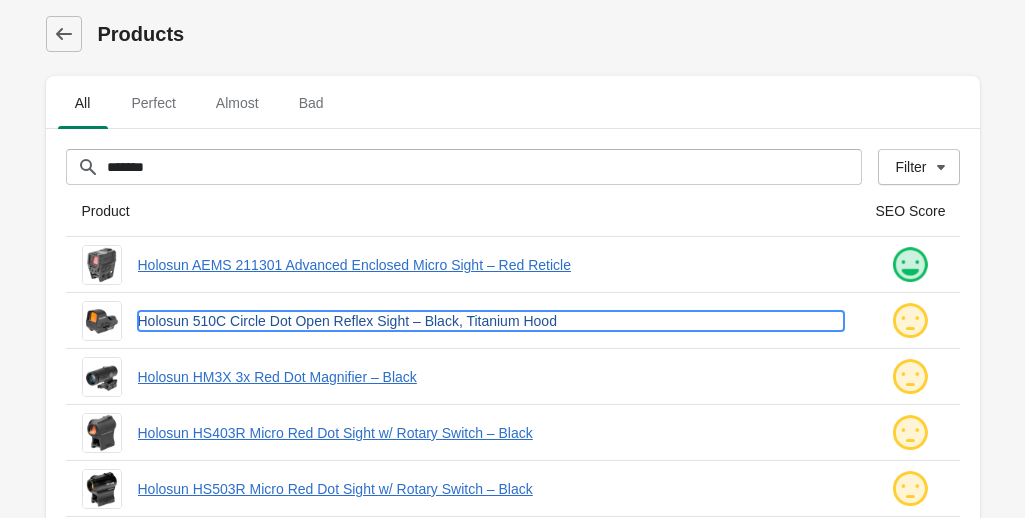 click on "Holosun 510C Circle Dot Open Reflex Sight – Black, Titanium Hood" at bounding box center [491, 321] 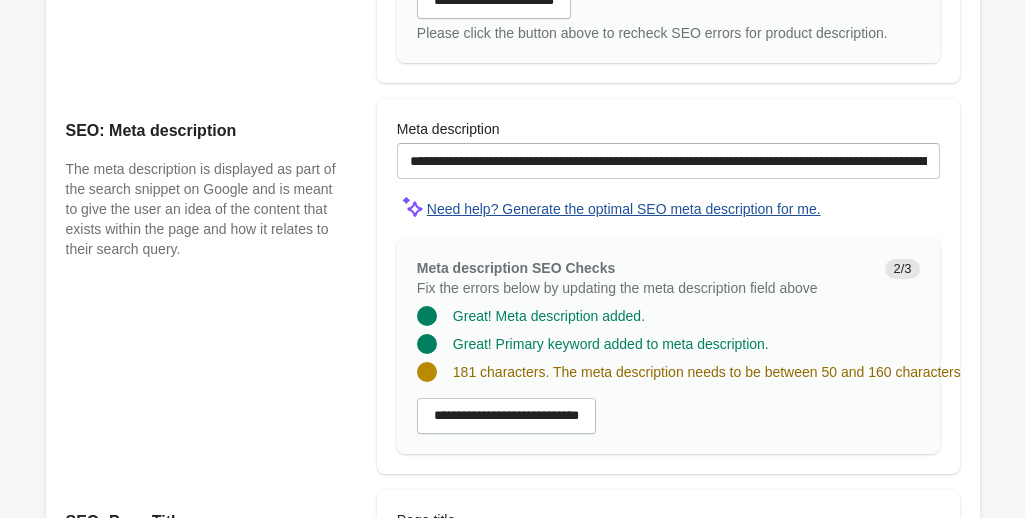 scroll, scrollTop: 1332, scrollLeft: 0, axis: vertical 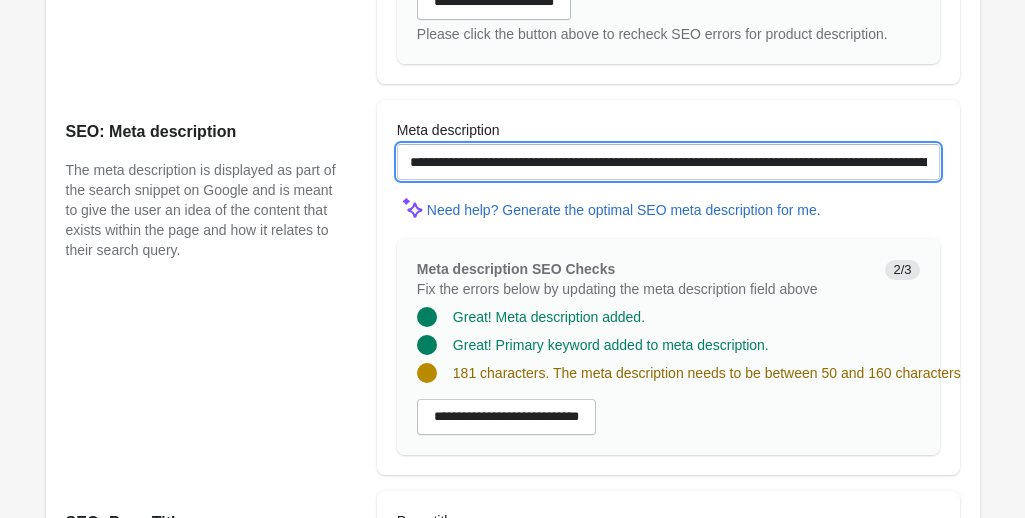 click on "**********" at bounding box center [668, 162] 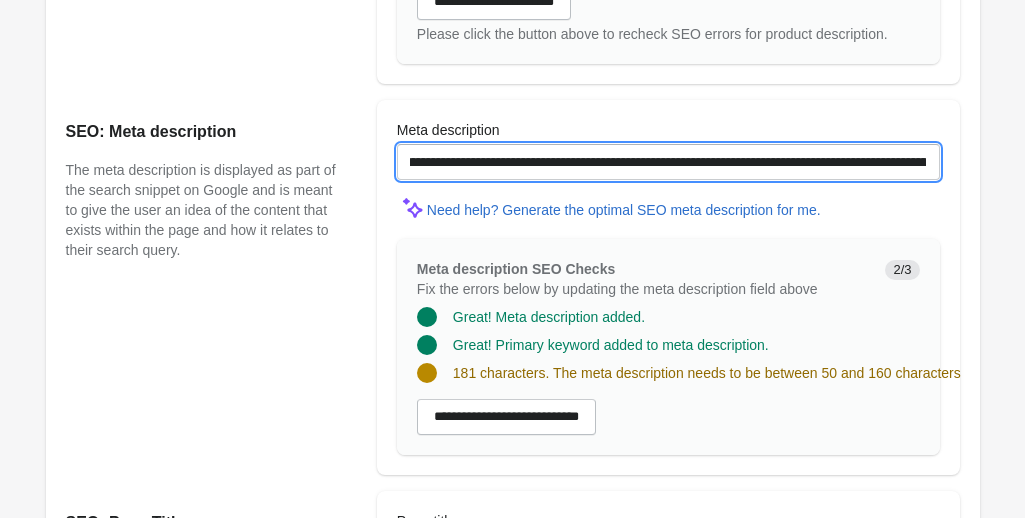 scroll, scrollTop: 0, scrollLeft: 172, axis: horizontal 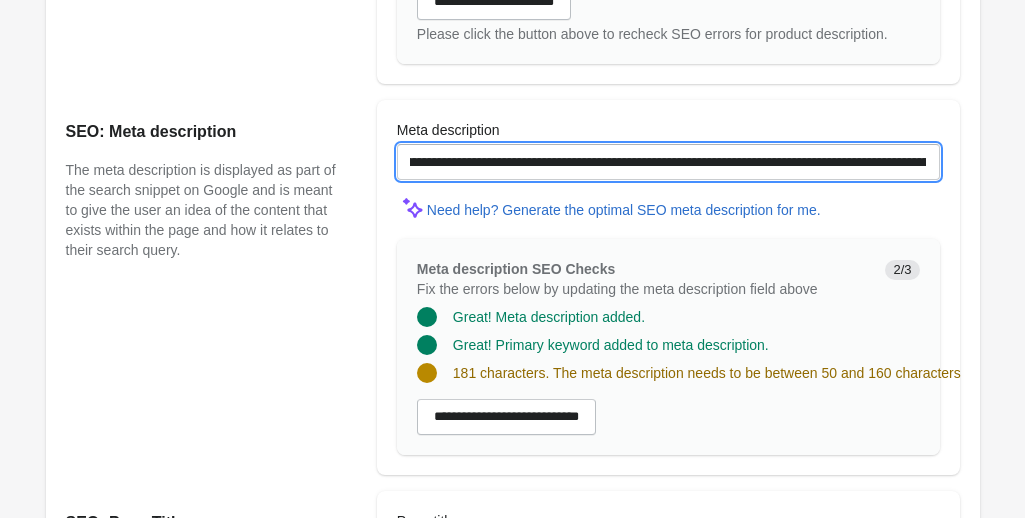 click on "**********" at bounding box center (668, 162) 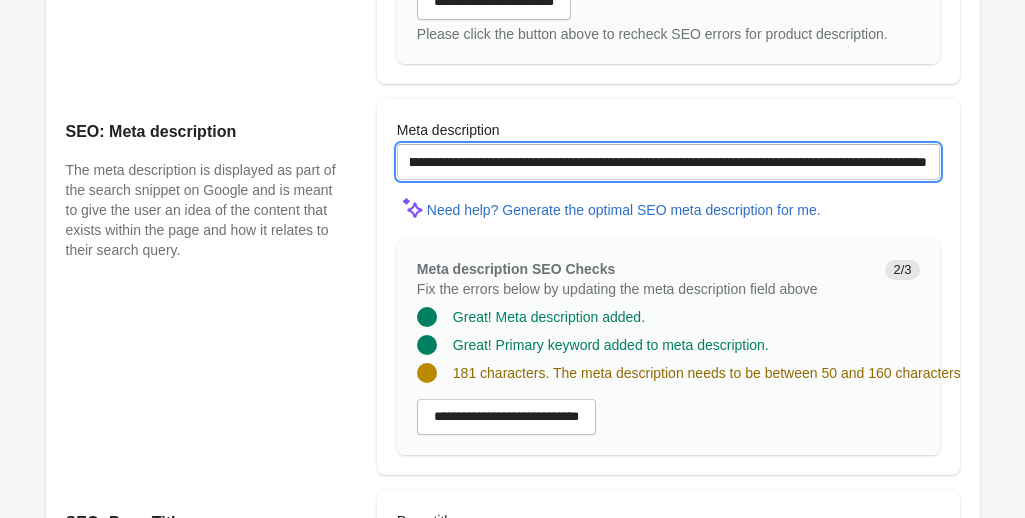 scroll, scrollTop: 0, scrollLeft: 493, axis: horizontal 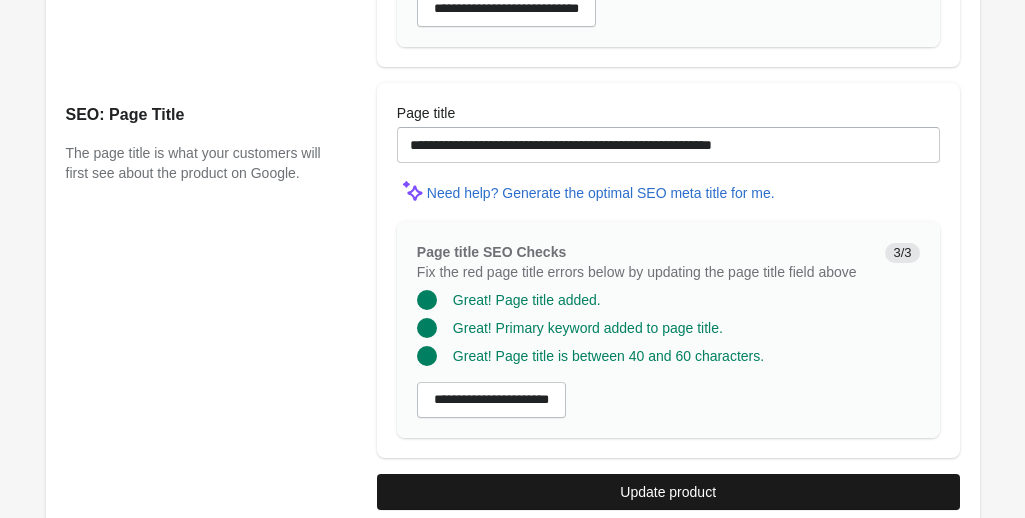 type on "**********" 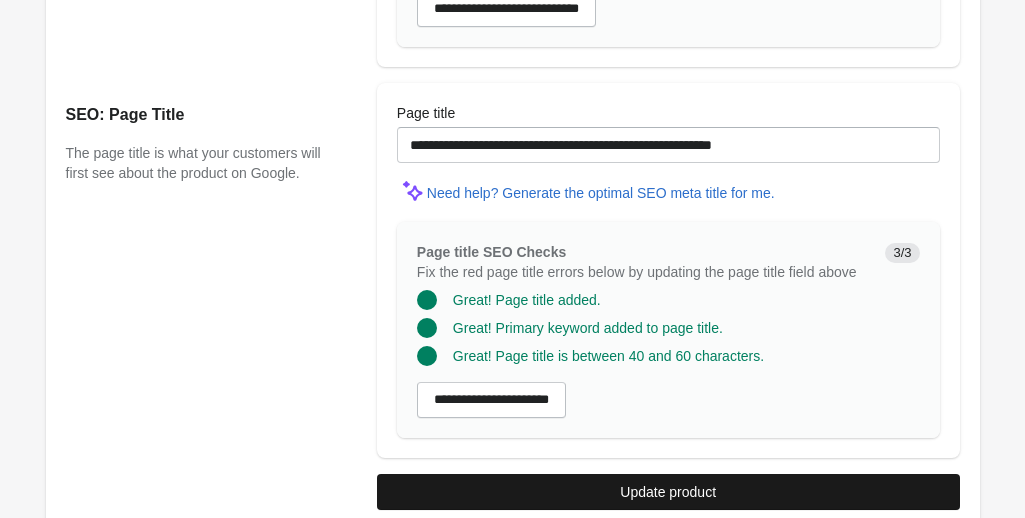 click on "Update product" at bounding box center (668, 492) 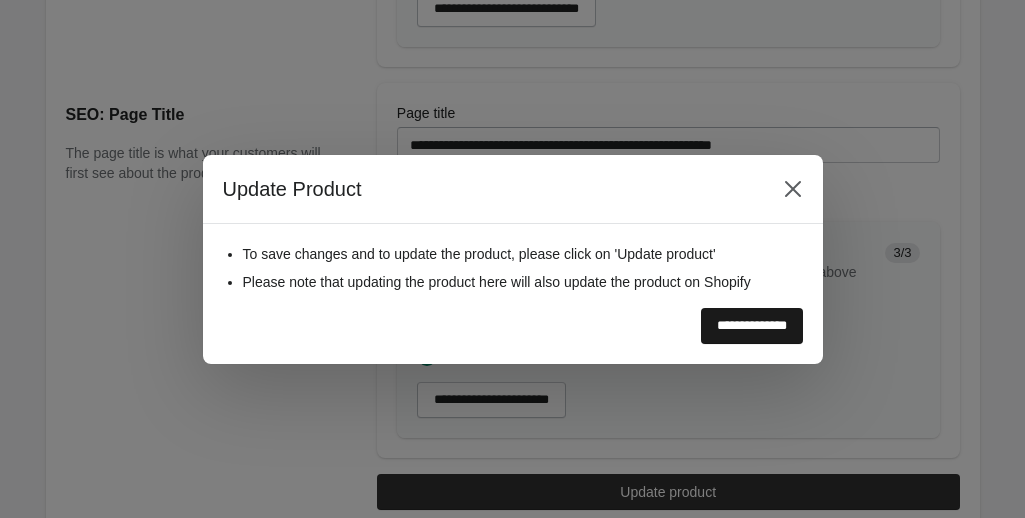 click on "**********" at bounding box center [752, 326] 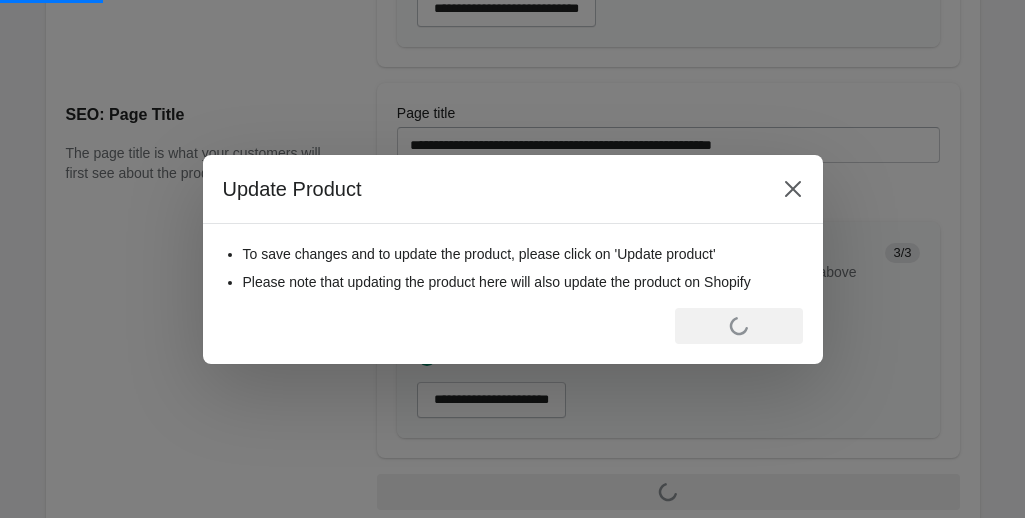 scroll, scrollTop: 0, scrollLeft: 0, axis: both 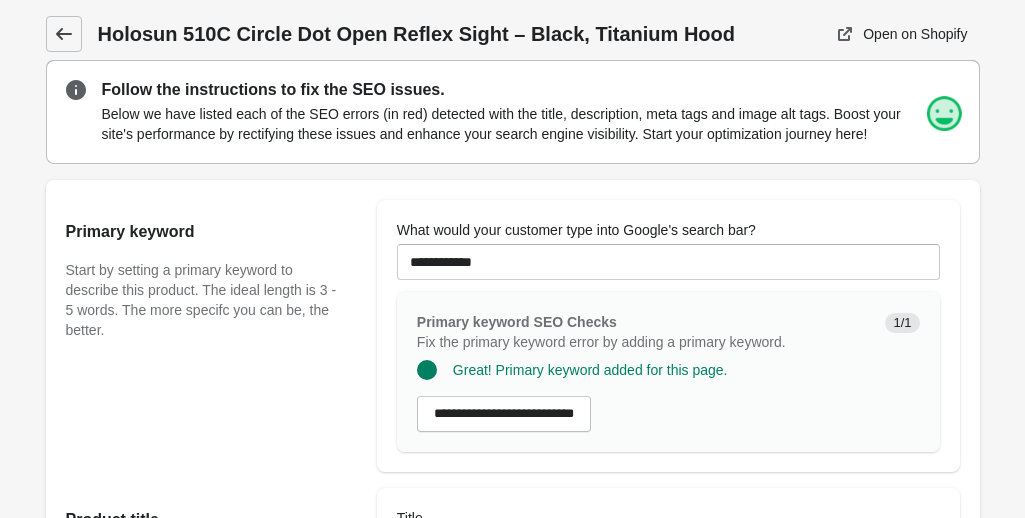 click at bounding box center [64, 34] 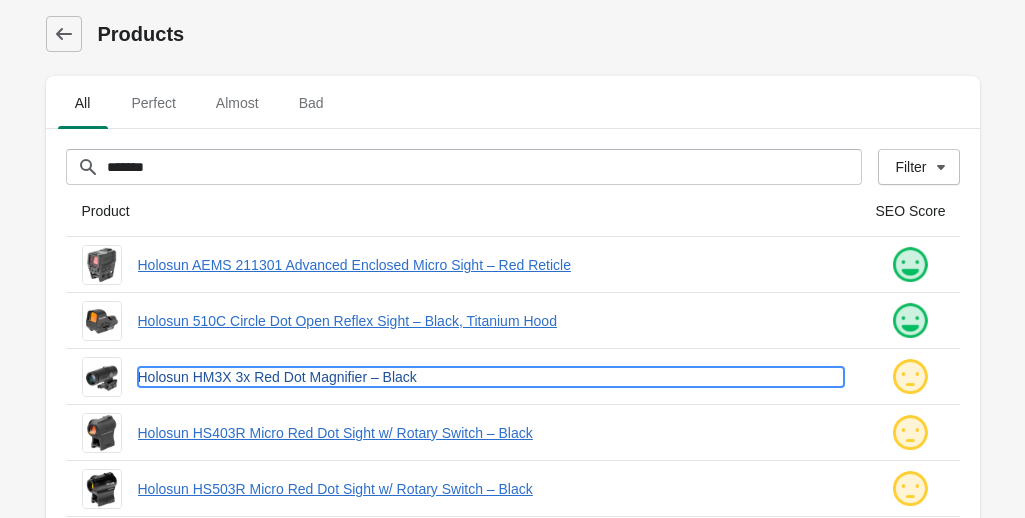 click on "Holosun HM3X 3x Red Dot Magnifier – Black" at bounding box center [491, 377] 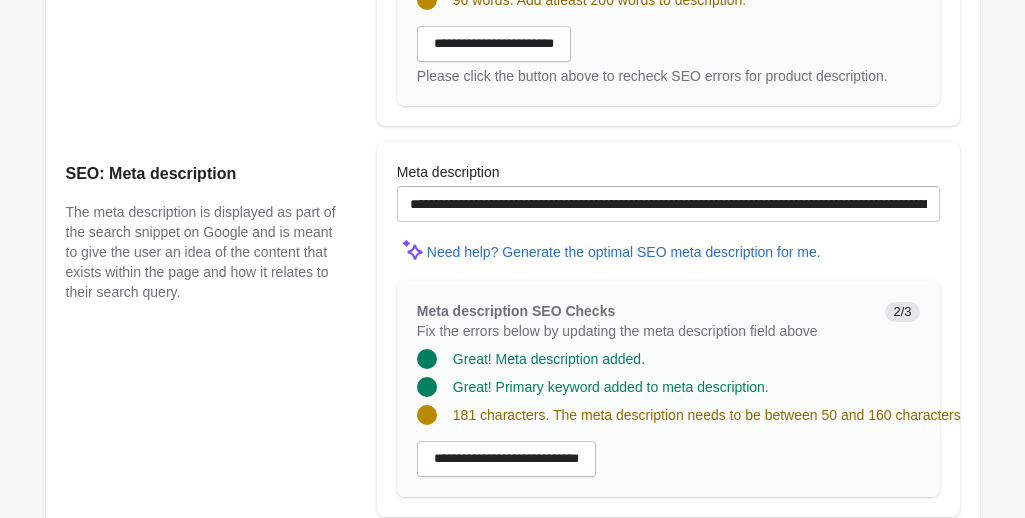 scroll, scrollTop: 1289, scrollLeft: 0, axis: vertical 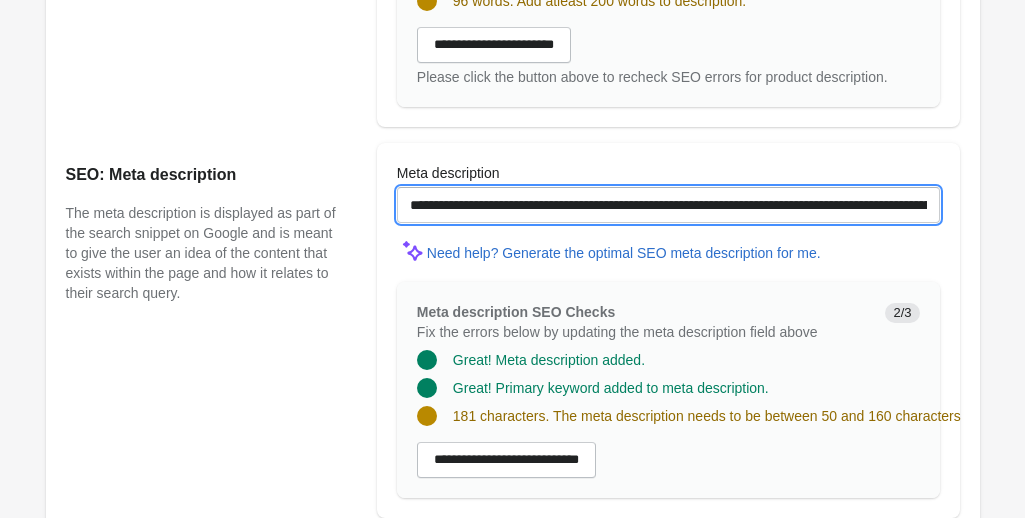 click on "**********" at bounding box center [668, 205] 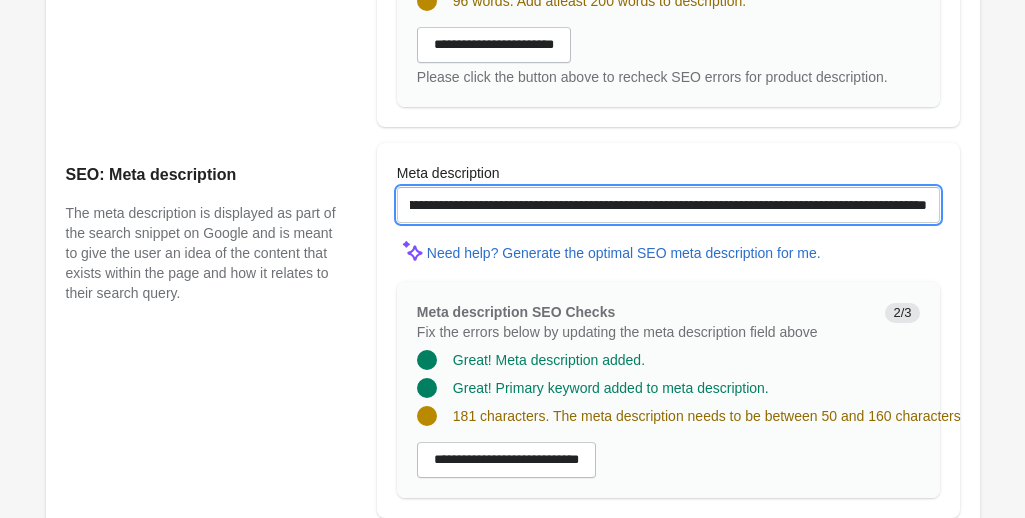 scroll, scrollTop: 0, scrollLeft: 667, axis: horizontal 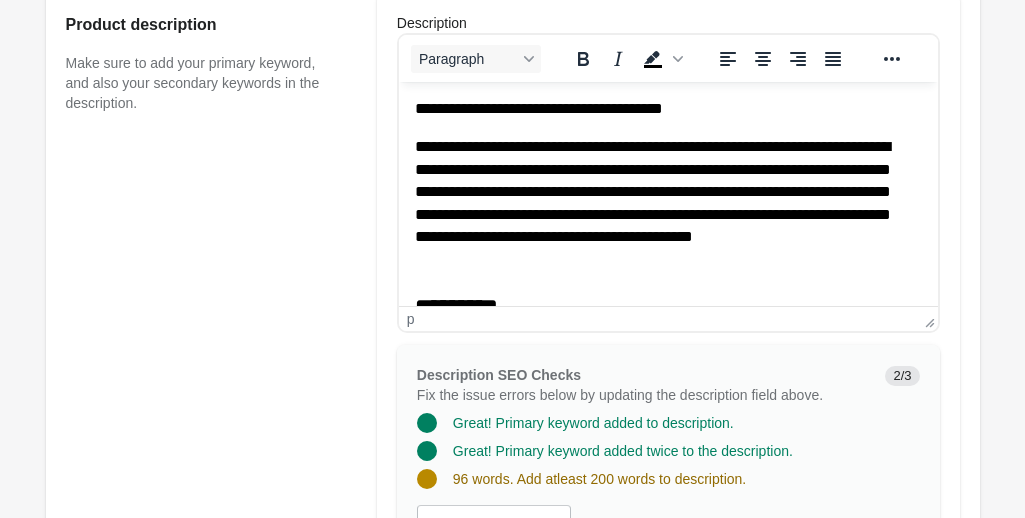 type on "**********" 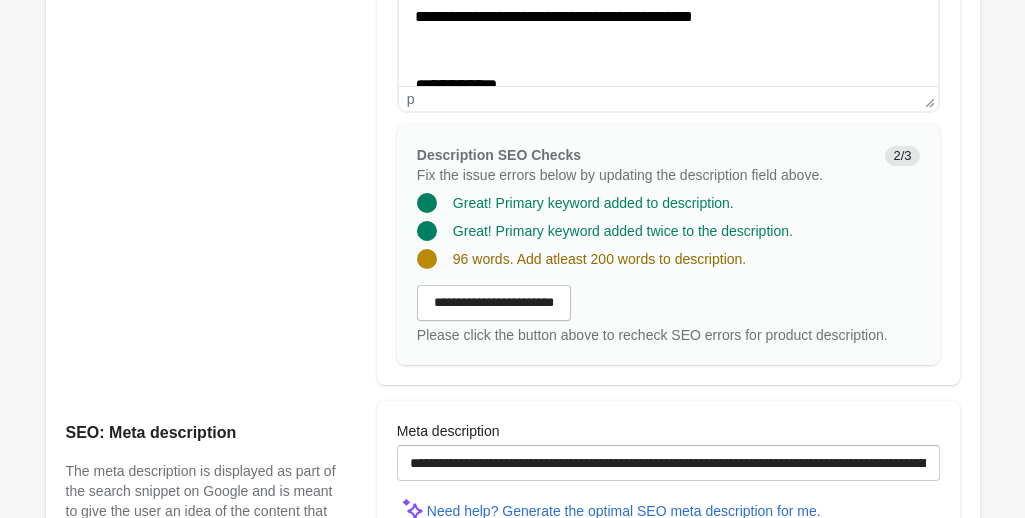 scroll, scrollTop: 1762, scrollLeft: 0, axis: vertical 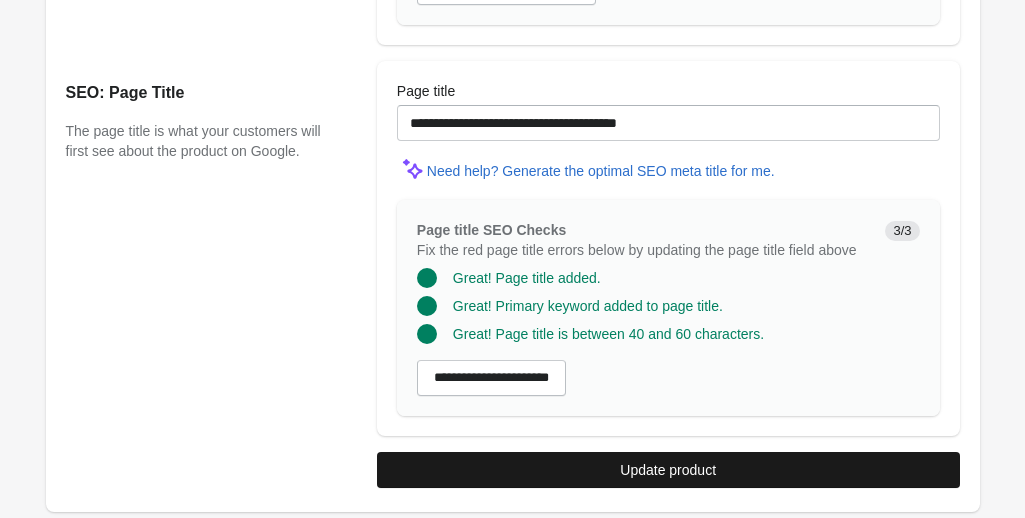 click on "Update product" at bounding box center [668, 470] 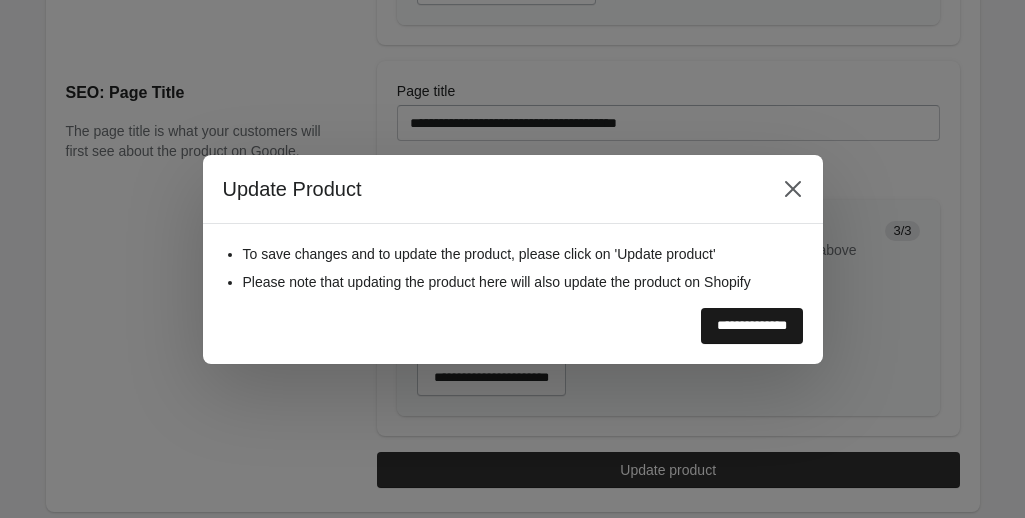 click on "**********" at bounding box center [752, 326] 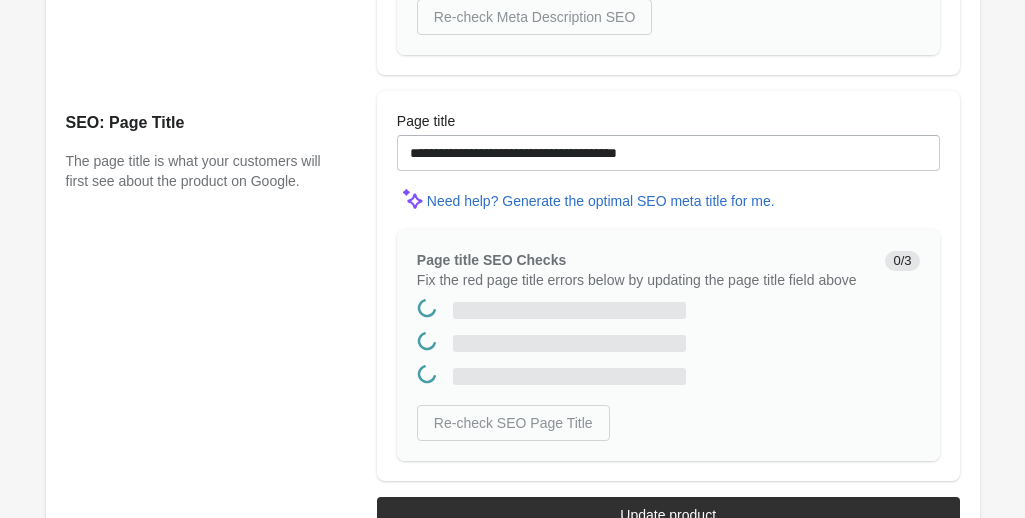 scroll, scrollTop: 0, scrollLeft: 0, axis: both 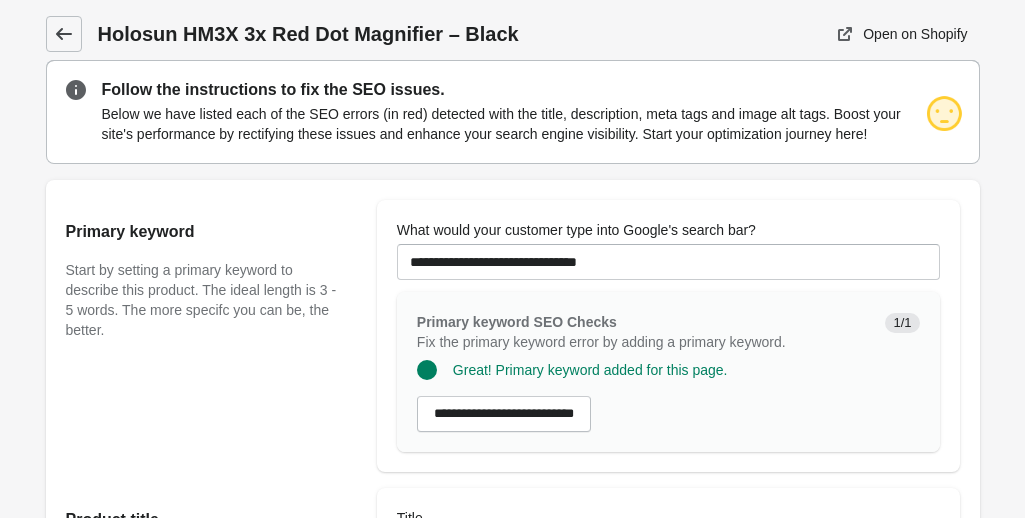 click 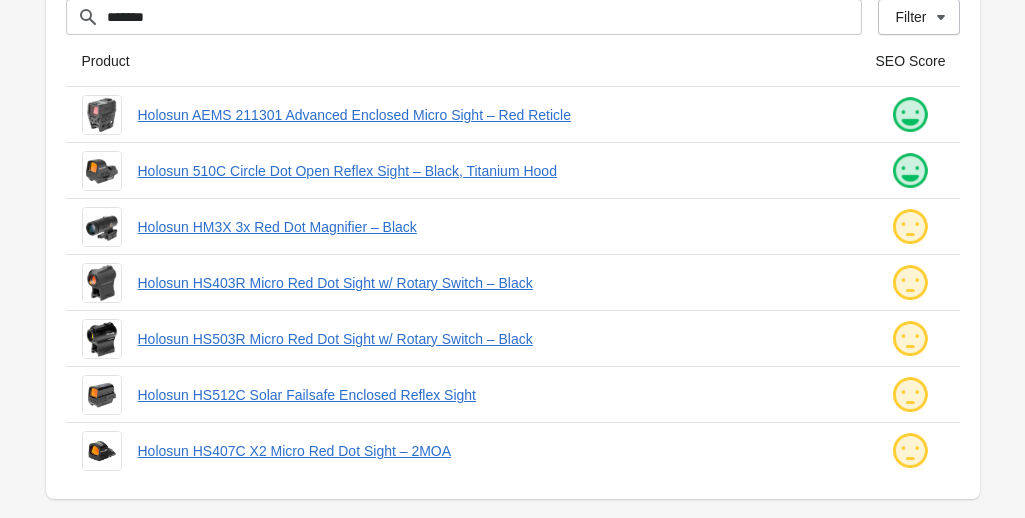 scroll, scrollTop: 155, scrollLeft: 0, axis: vertical 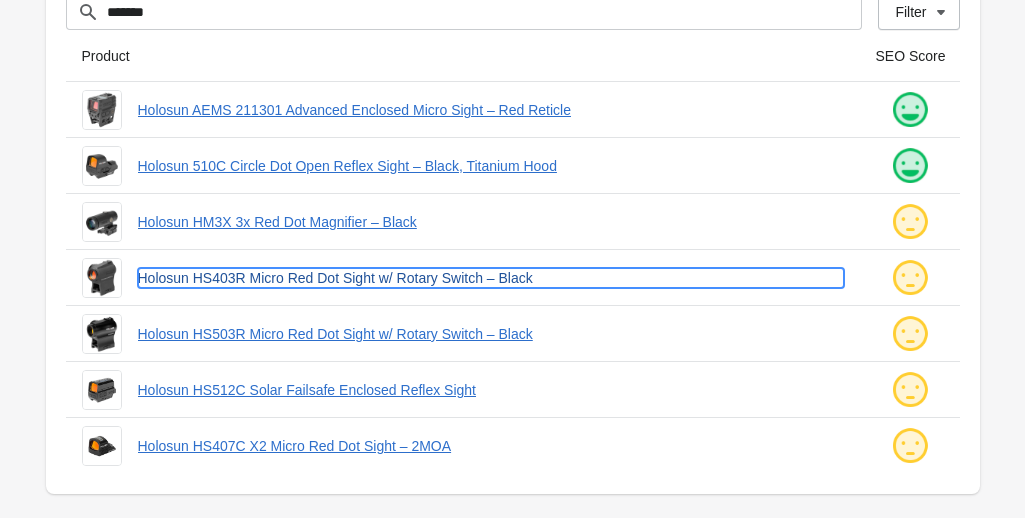 click on "Holosun HS403R Micro Red Dot Sight w/ Rotary Switch – Black" at bounding box center [491, 278] 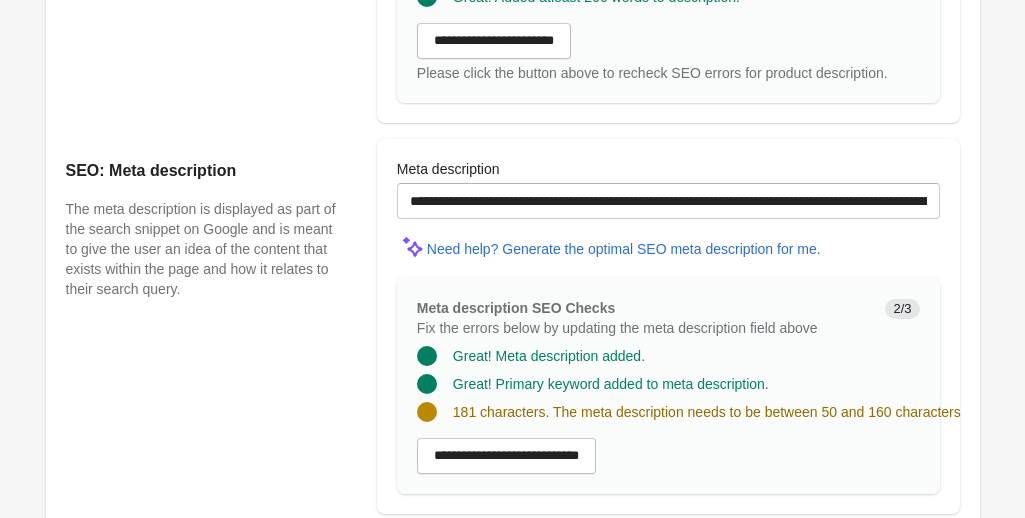 scroll, scrollTop: 1305, scrollLeft: 0, axis: vertical 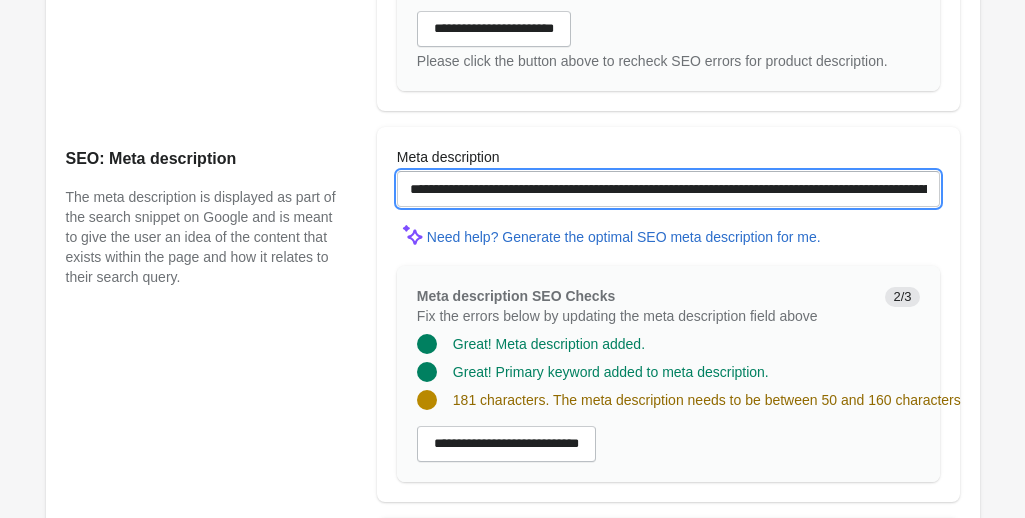 click on "**********" at bounding box center (668, 189) 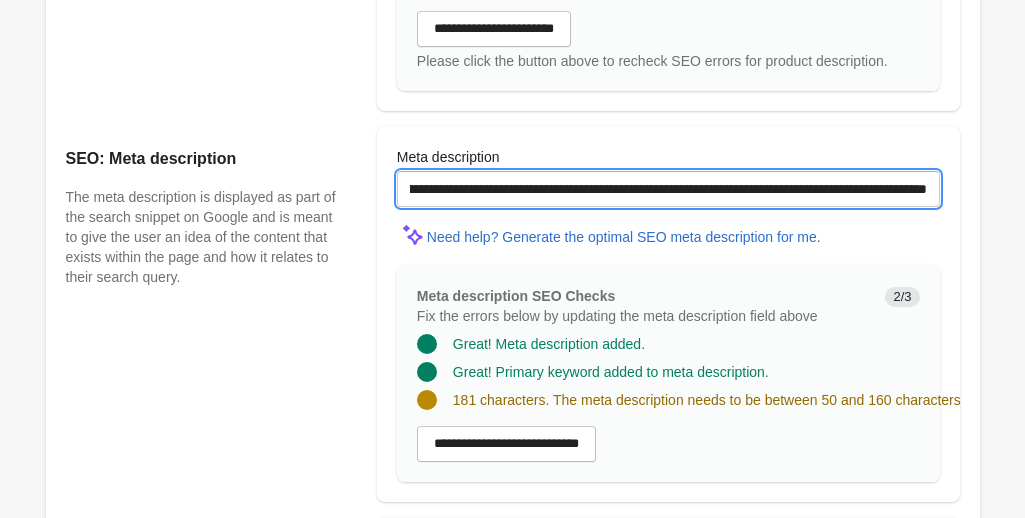 scroll, scrollTop: 0, scrollLeft: 653, axis: horizontal 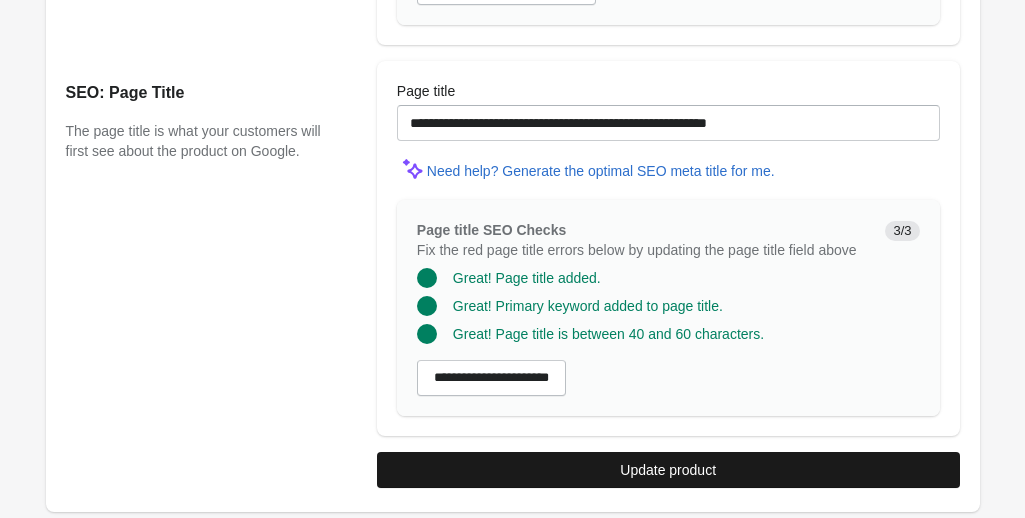 type on "**********" 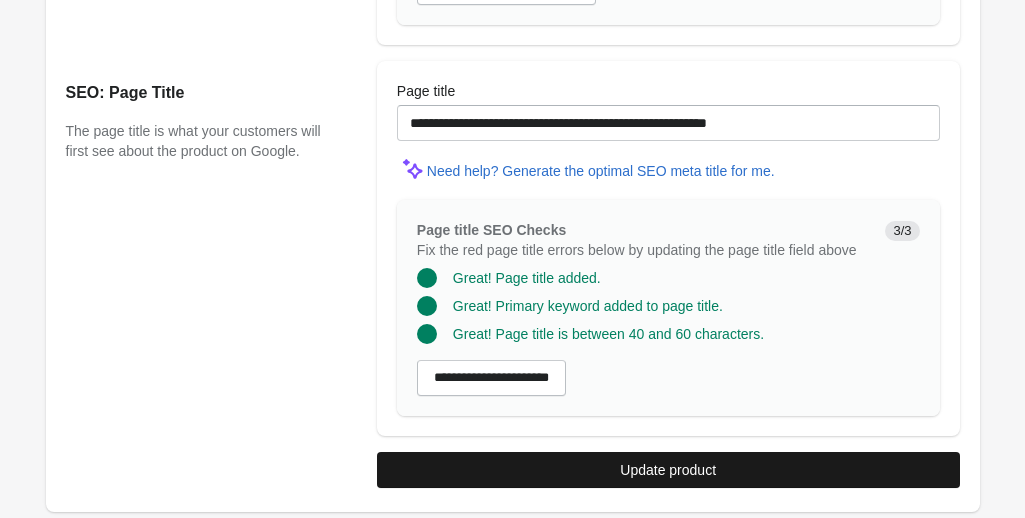 click on "Update product" at bounding box center [668, 470] 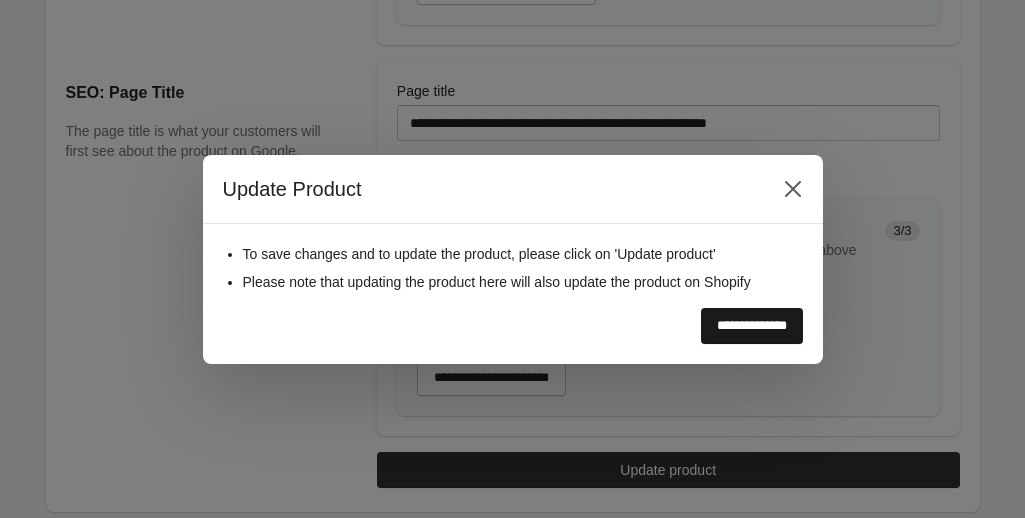 click on "**********" at bounding box center [752, 326] 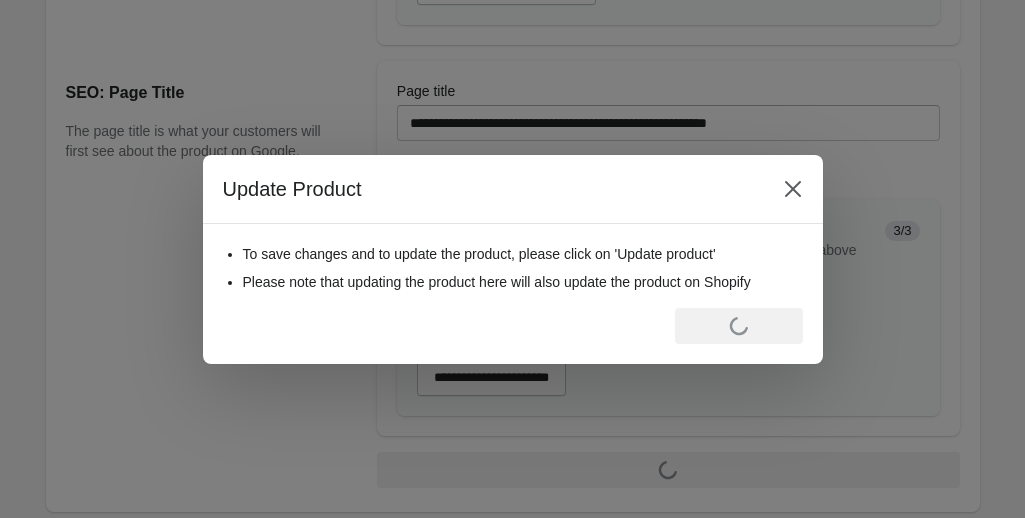 scroll, scrollTop: 0, scrollLeft: 0, axis: both 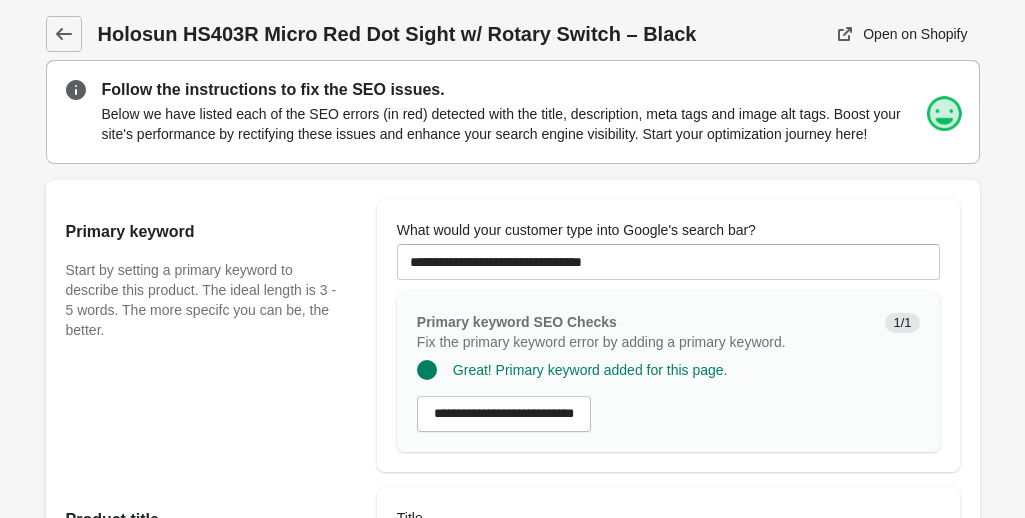 click on "Holosun HS403R Micro Red Dot Sight w/ Rotary Switch – Black
Open on Shopify" at bounding box center (513, 26) 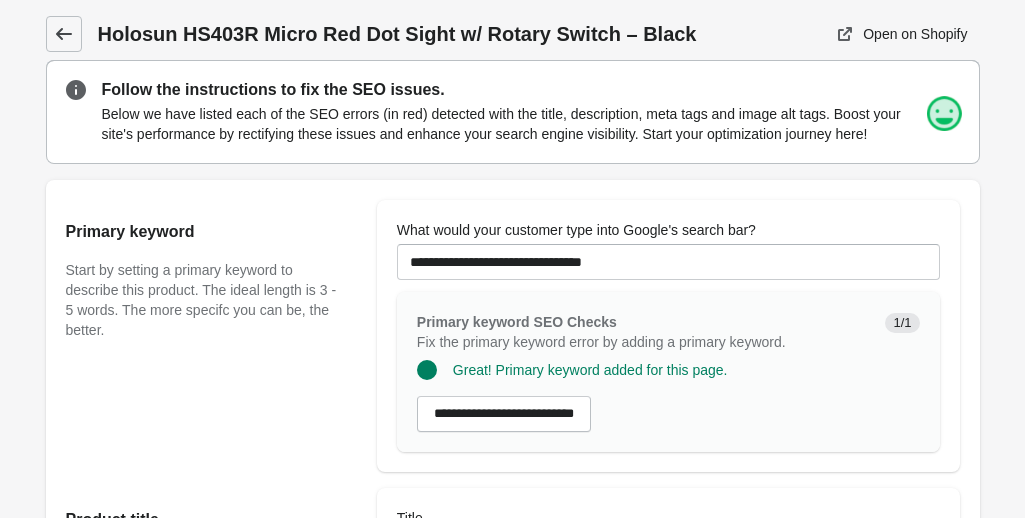 click 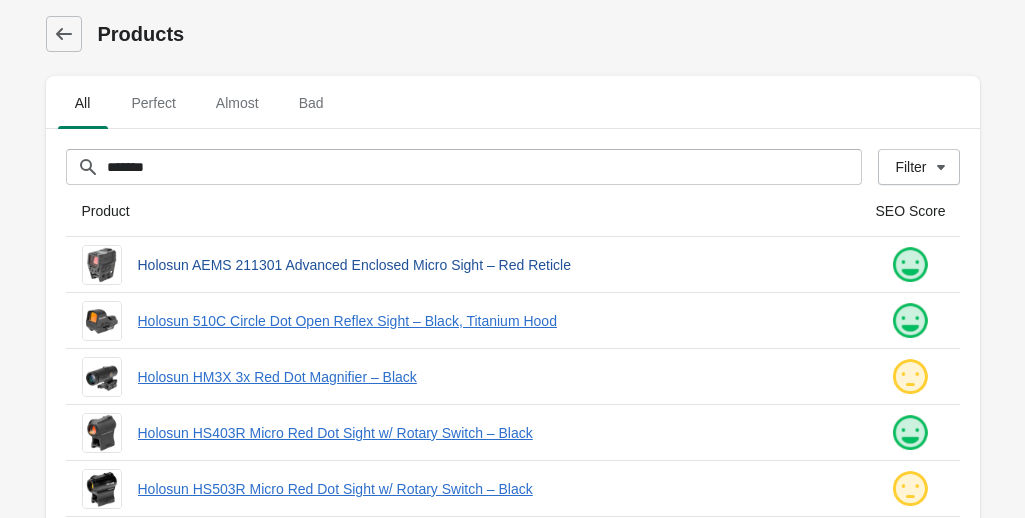 scroll, scrollTop: 155, scrollLeft: 0, axis: vertical 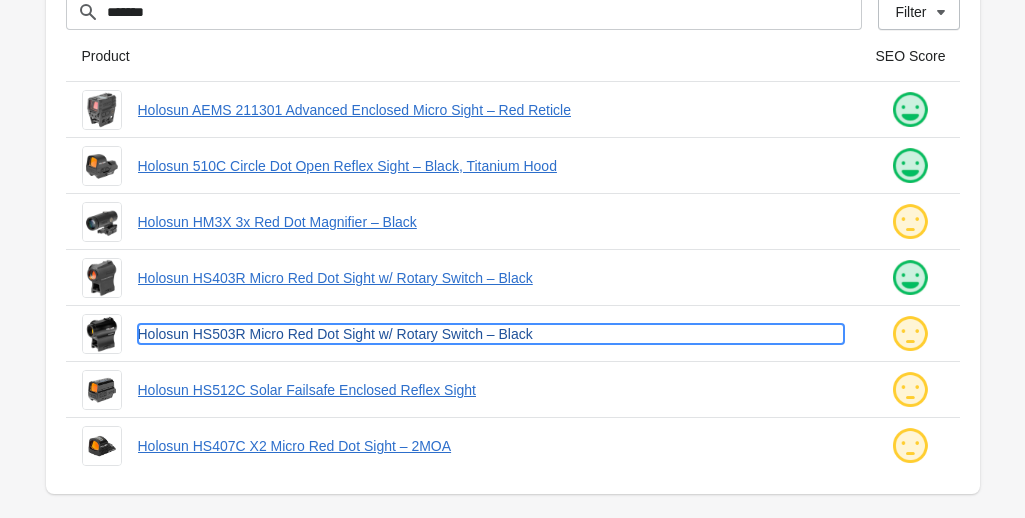 click on "Holosun HS503R Micro Red Dot Sight w/ Rotary Switch – Black" at bounding box center [491, 334] 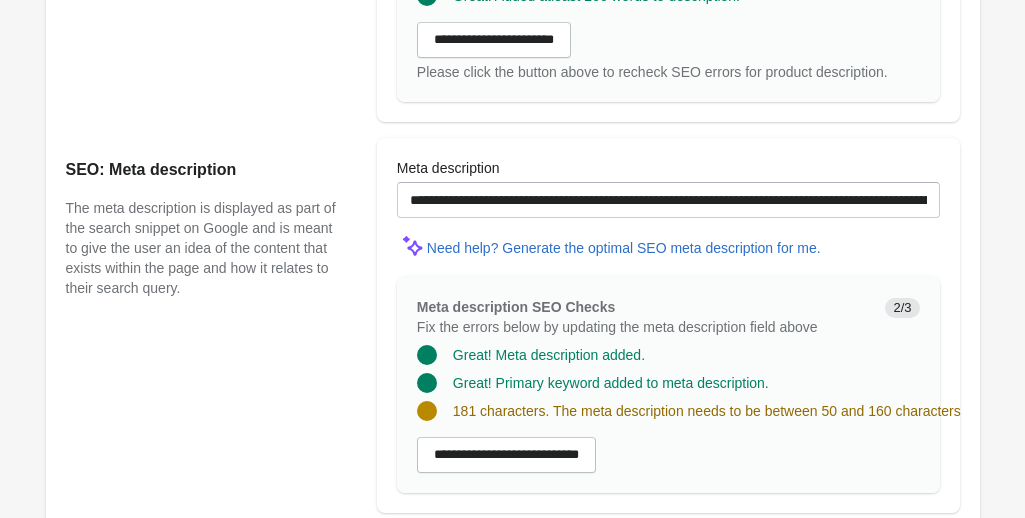 scroll, scrollTop: 1297, scrollLeft: 0, axis: vertical 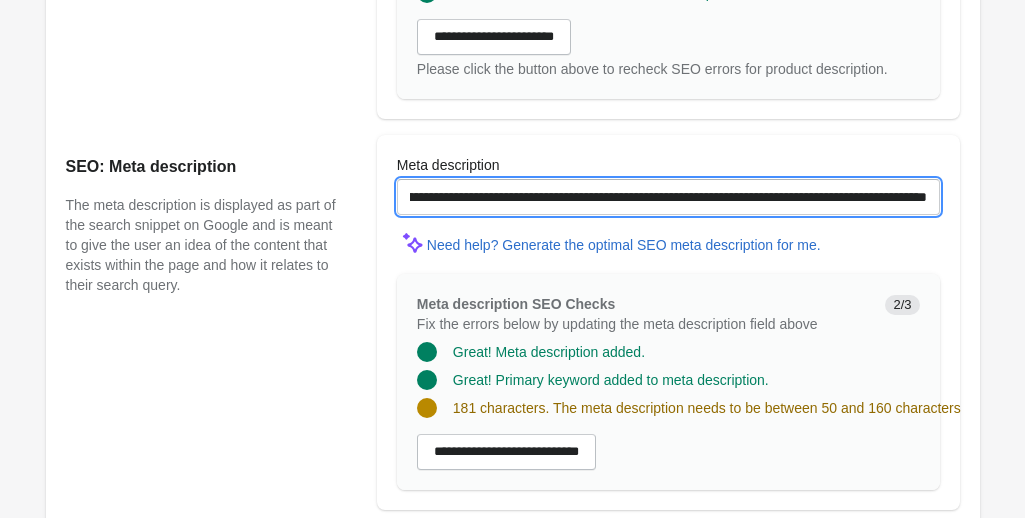drag, startPoint x: 693, startPoint y: 200, endPoint x: 977, endPoint y: 254, distance: 289.08823 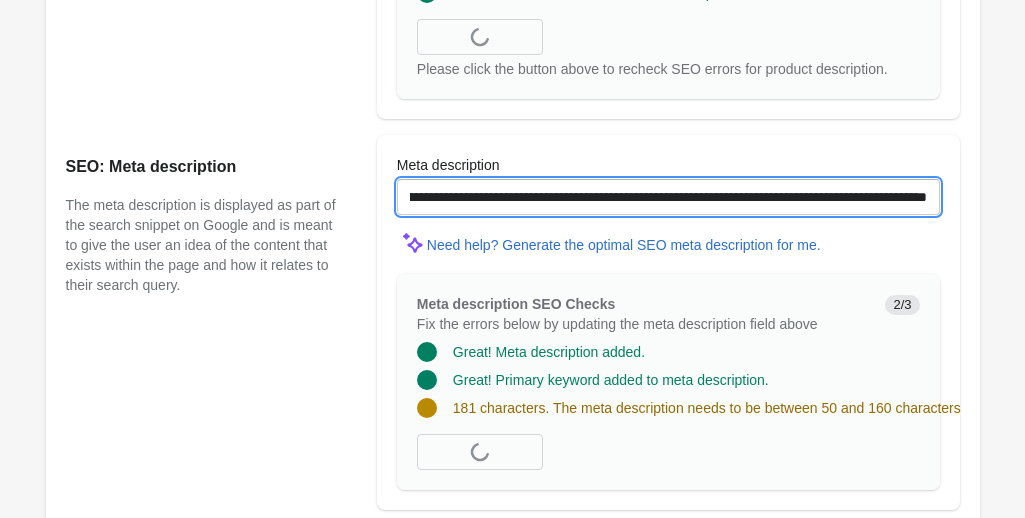 scroll, scrollTop: 0, scrollLeft: 414, axis: horizontal 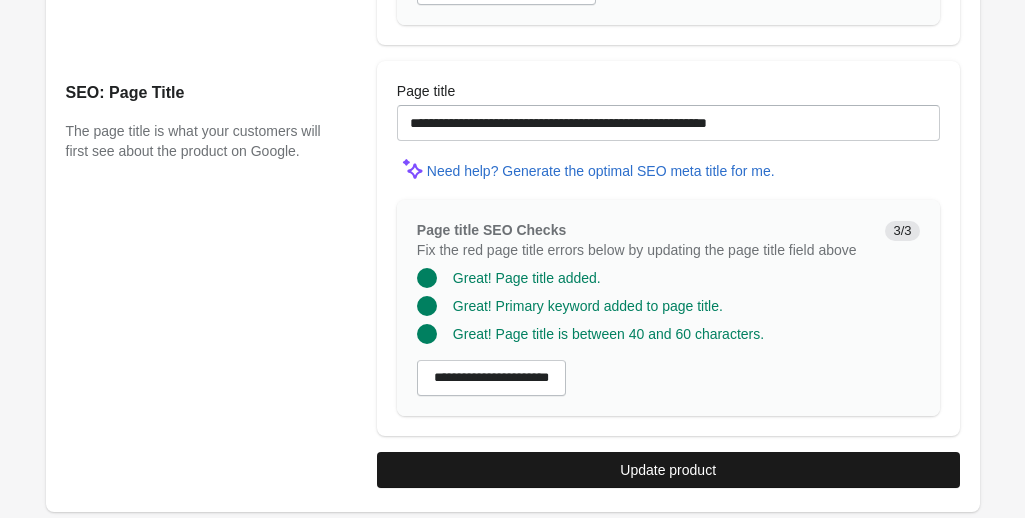 type on "**********" 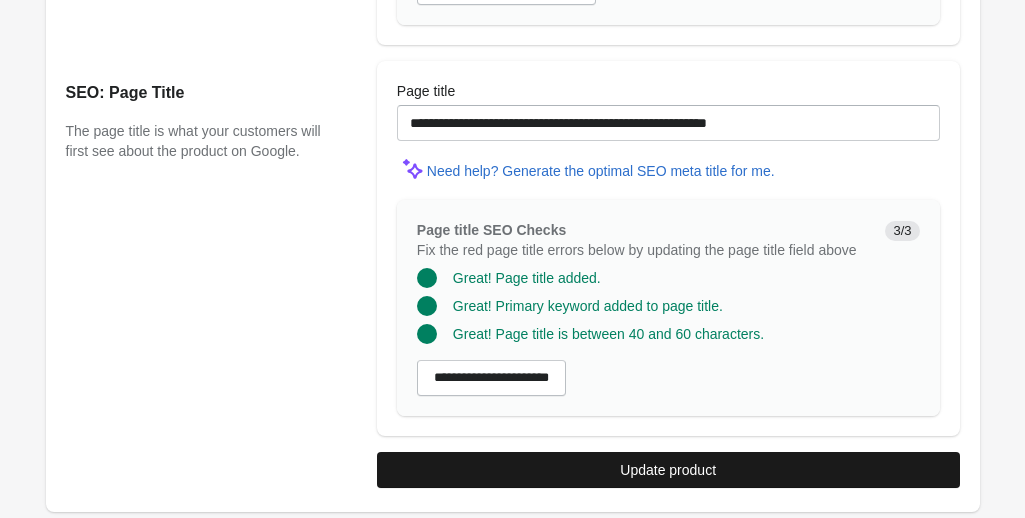 click on "Update product" at bounding box center [668, 470] 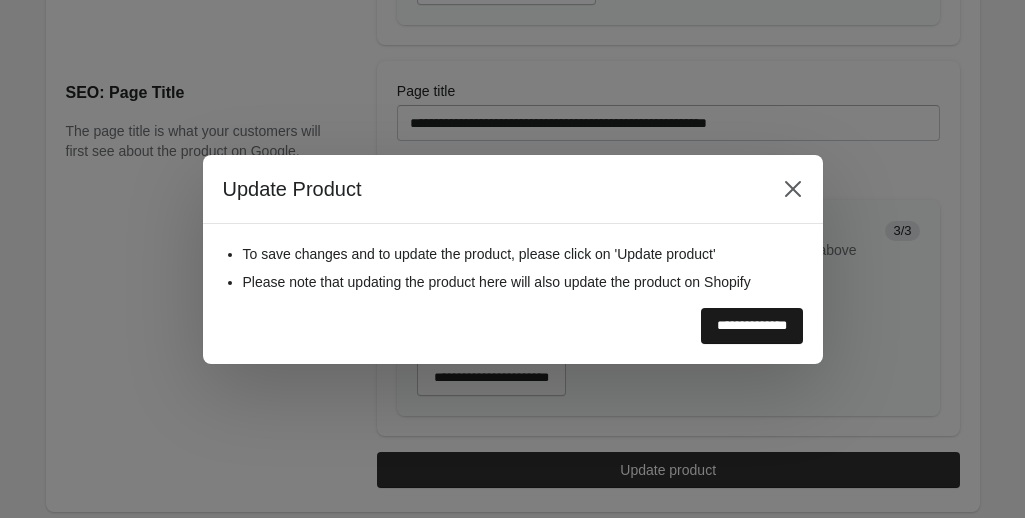click on "**********" at bounding box center [752, 326] 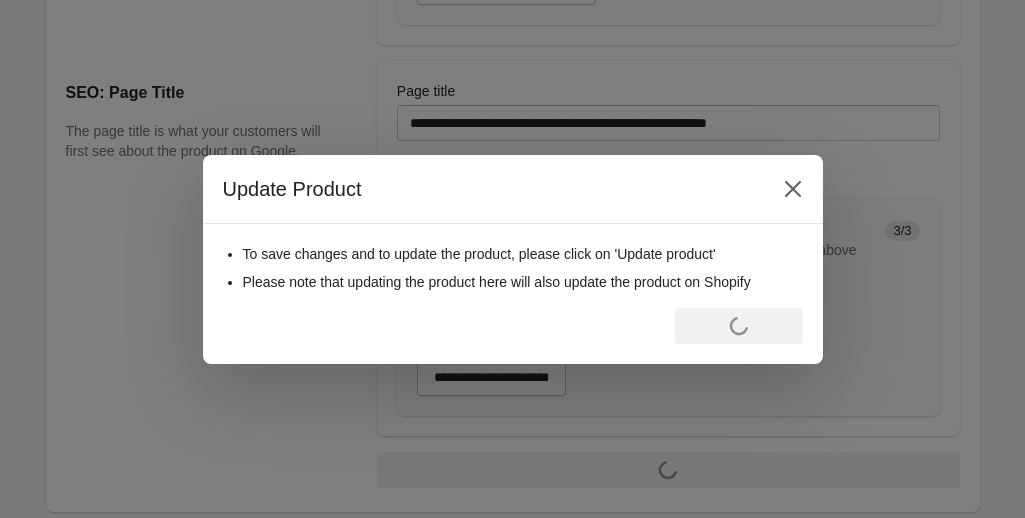 scroll, scrollTop: 0, scrollLeft: 0, axis: both 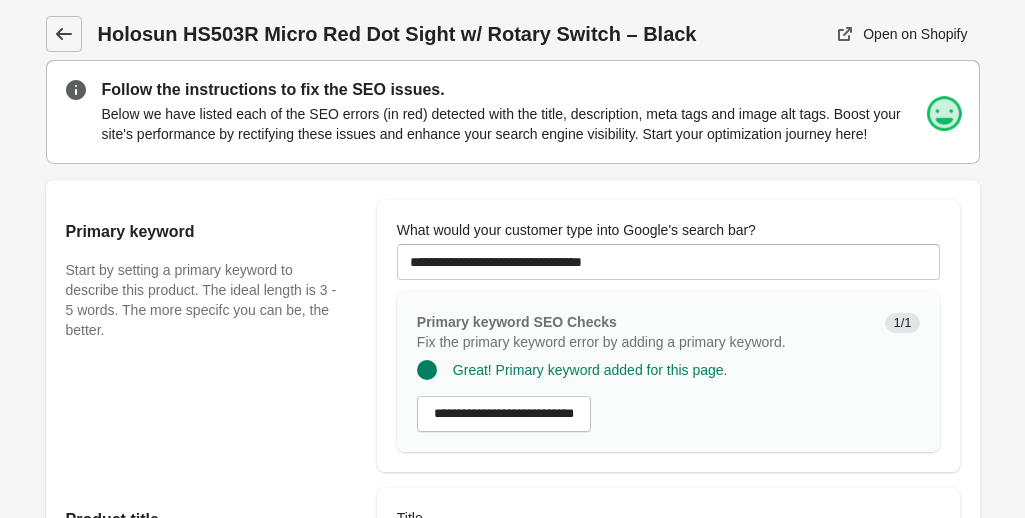click 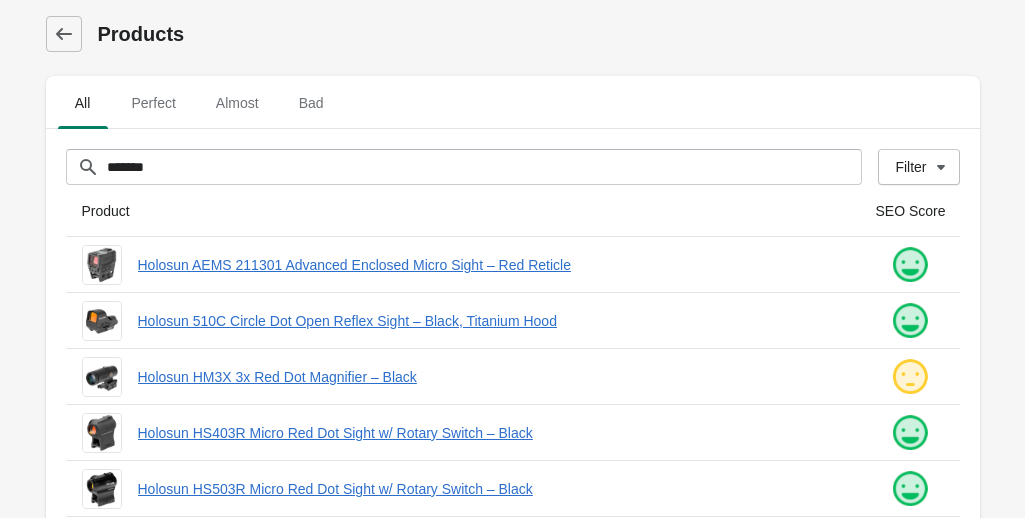 scroll, scrollTop: 155, scrollLeft: 0, axis: vertical 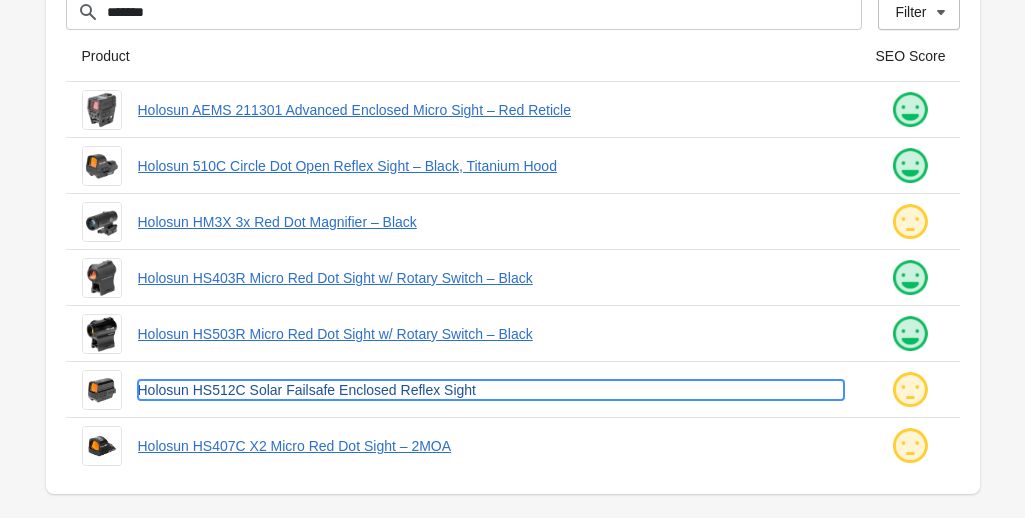 click on "Holosun HS512C Solar Failsafe Enclosed Reflex Sight" at bounding box center [491, 390] 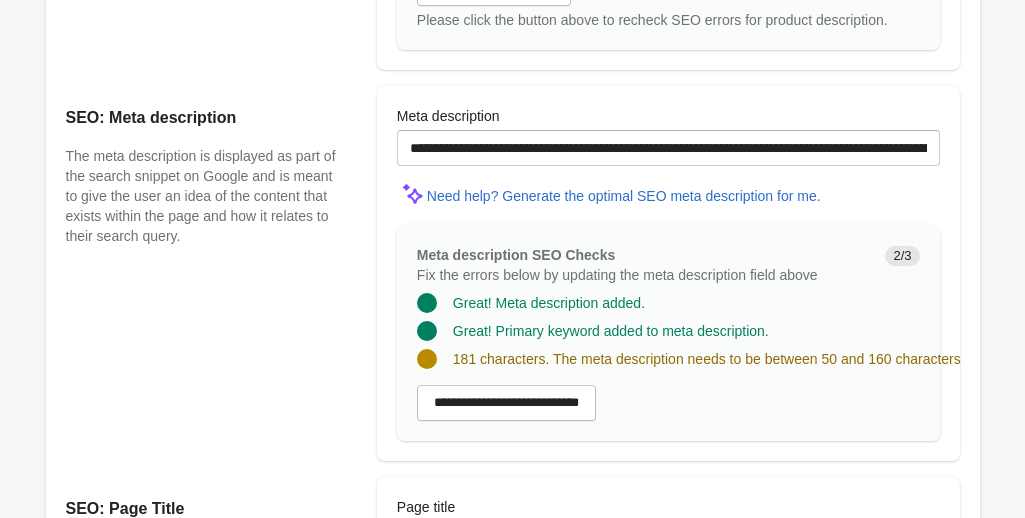 scroll, scrollTop: 1349, scrollLeft: 0, axis: vertical 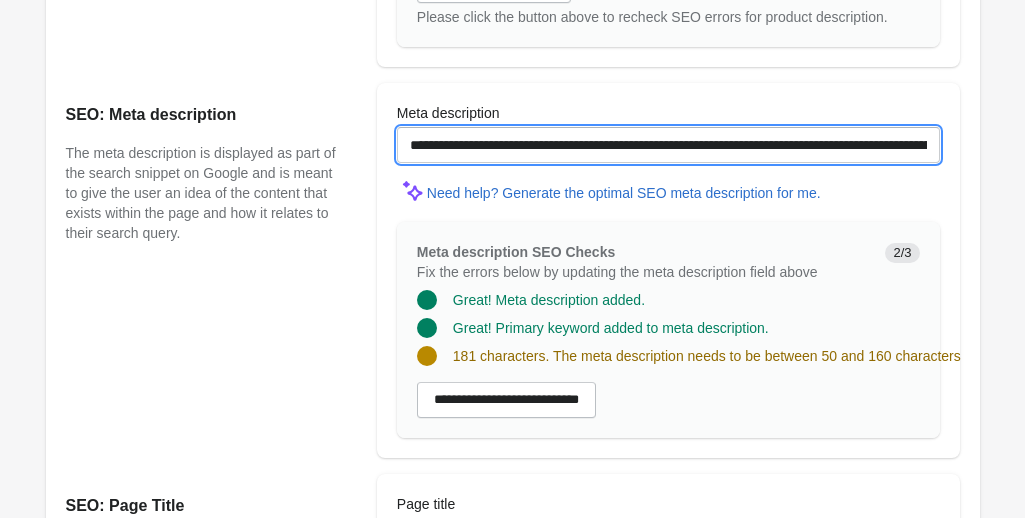 click on "**********" at bounding box center [668, 145] 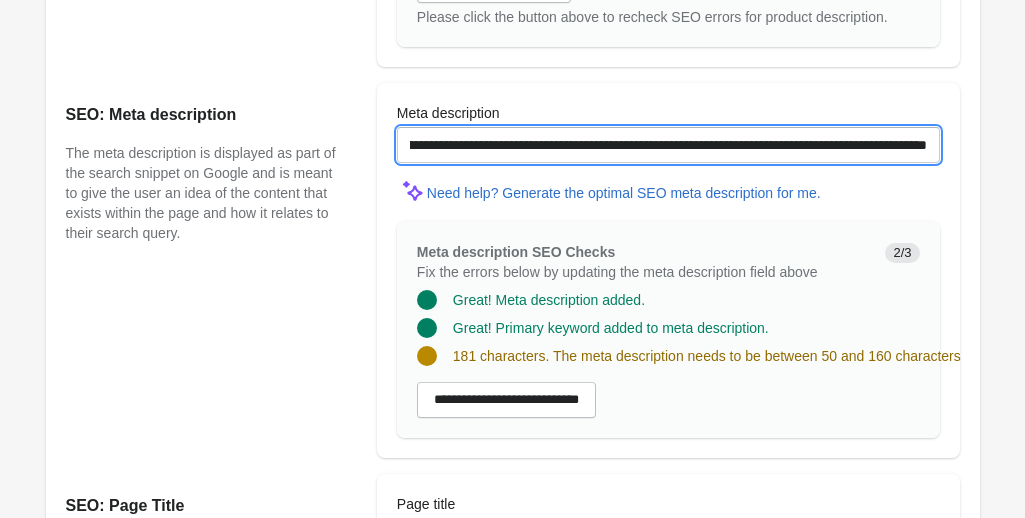 scroll, scrollTop: 0, scrollLeft: 605, axis: horizontal 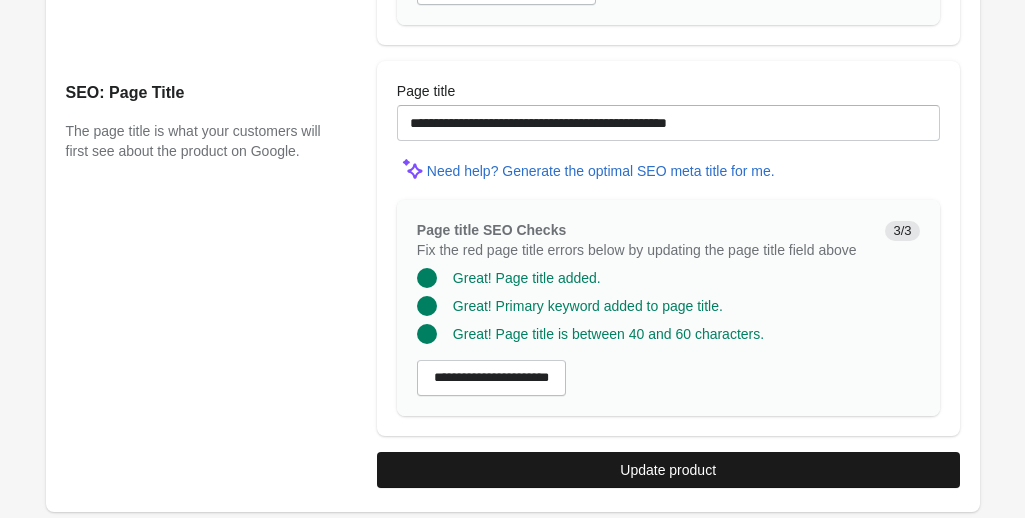 type on "**********" 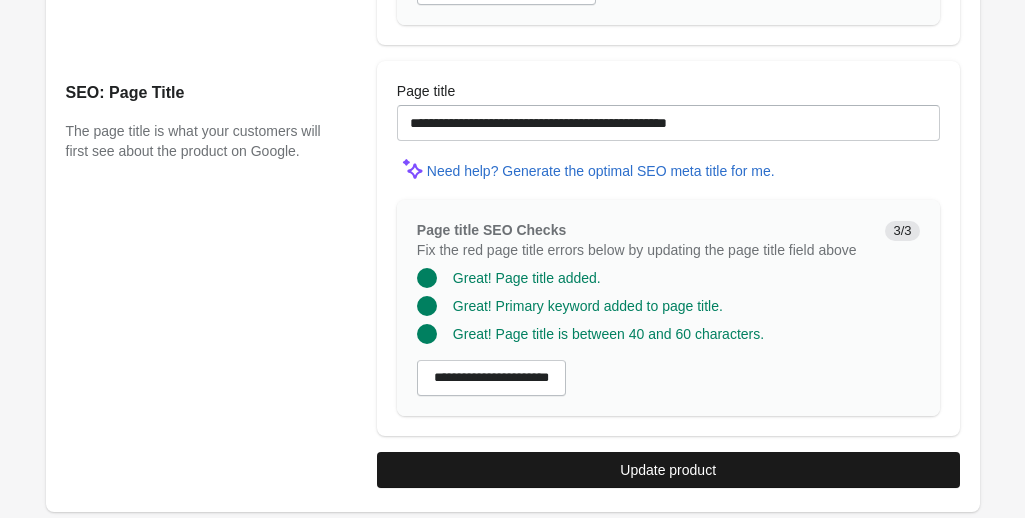 click on "Update product" at bounding box center (668, 470) 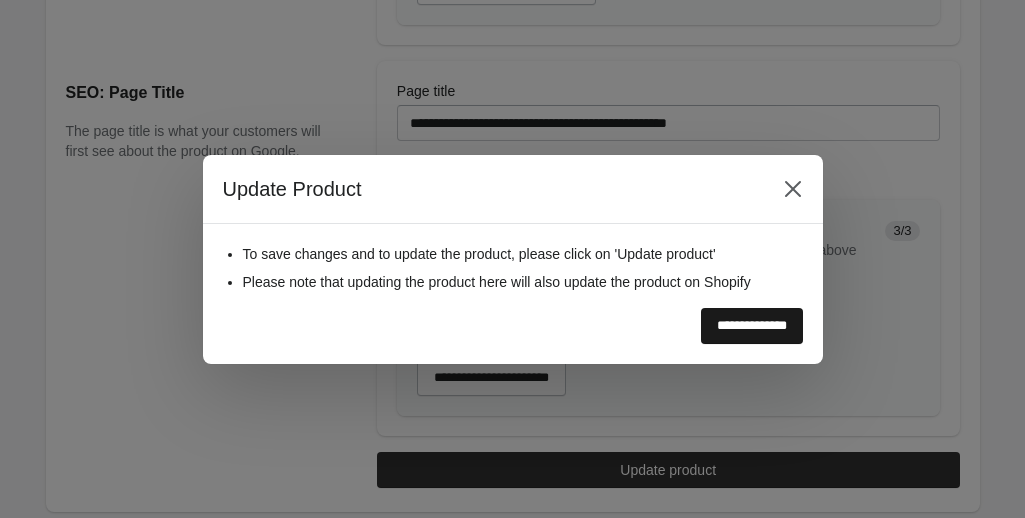 click on "**********" at bounding box center (752, 326) 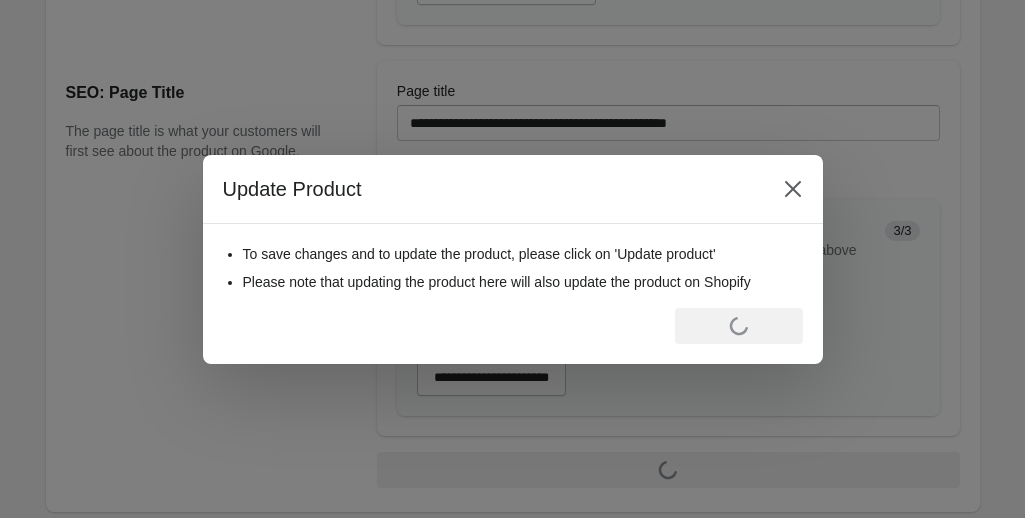 scroll, scrollTop: 0, scrollLeft: 0, axis: both 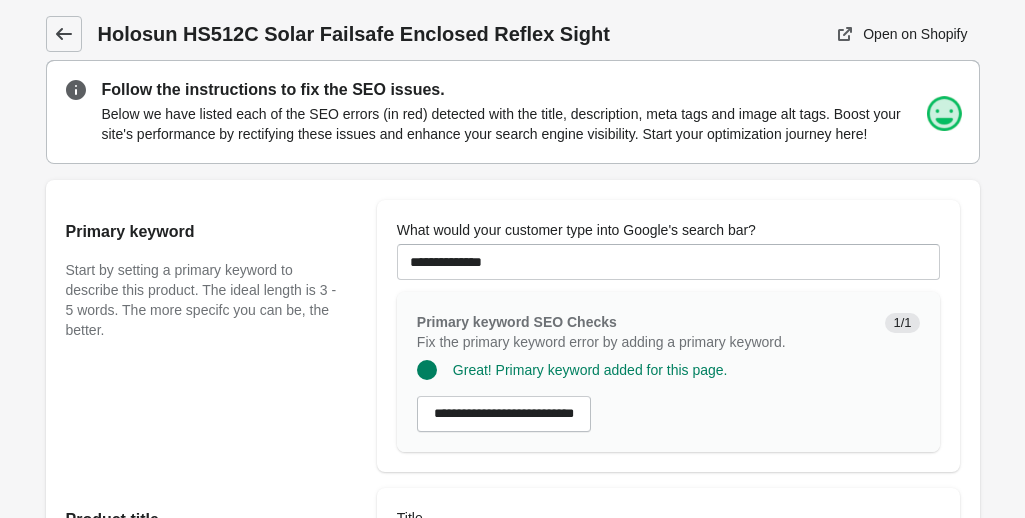 click 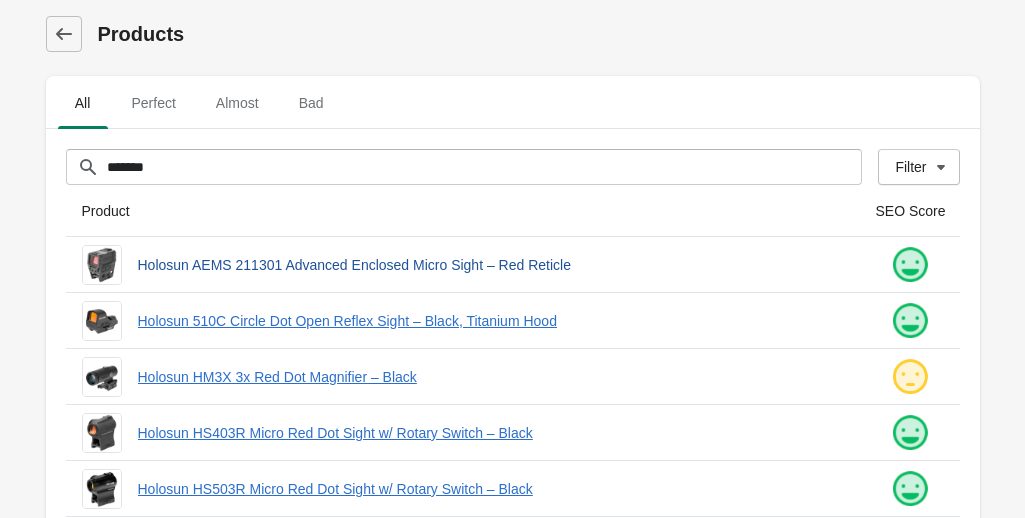 scroll, scrollTop: 155, scrollLeft: 0, axis: vertical 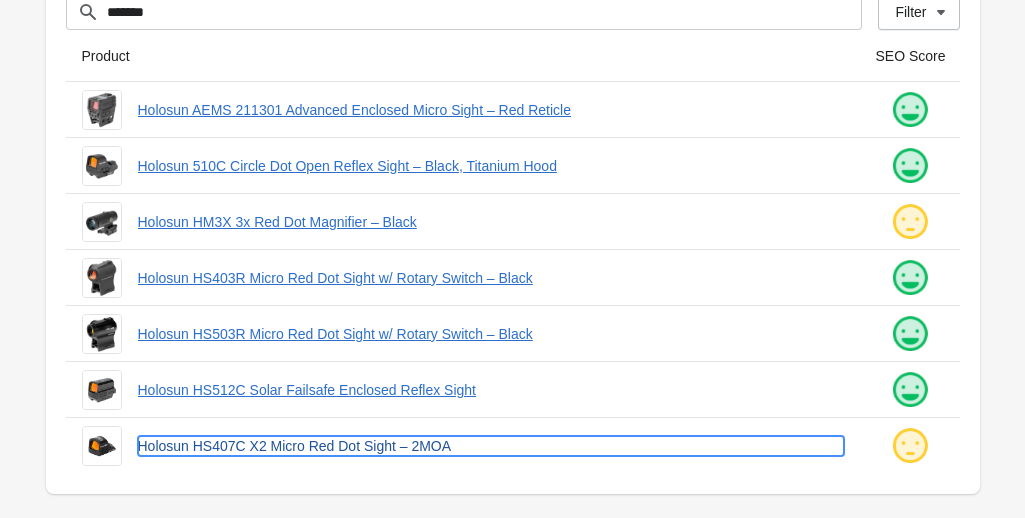 click on "Holosun HS407C X2 Micro Red Dot Sight – 2MOA" at bounding box center [491, 446] 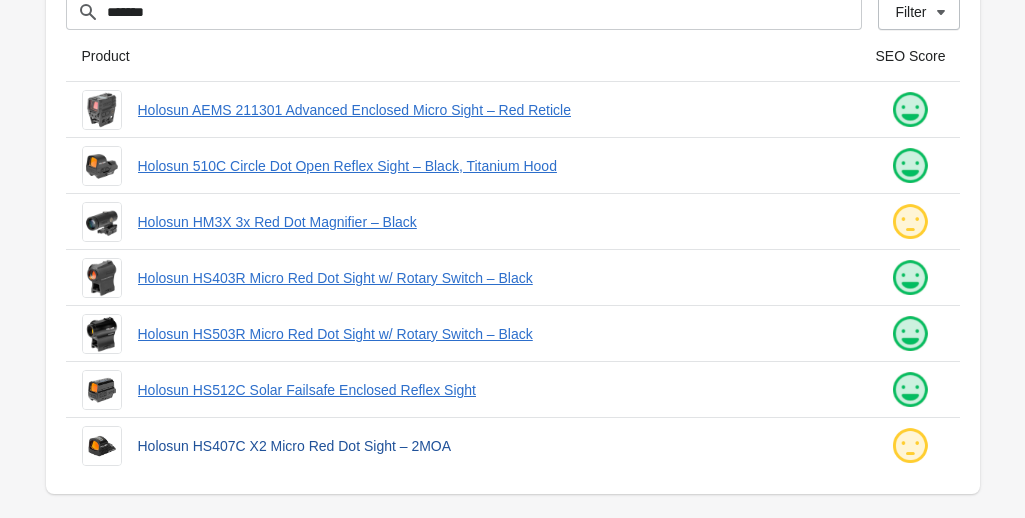 scroll, scrollTop: 0, scrollLeft: 0, axis: both 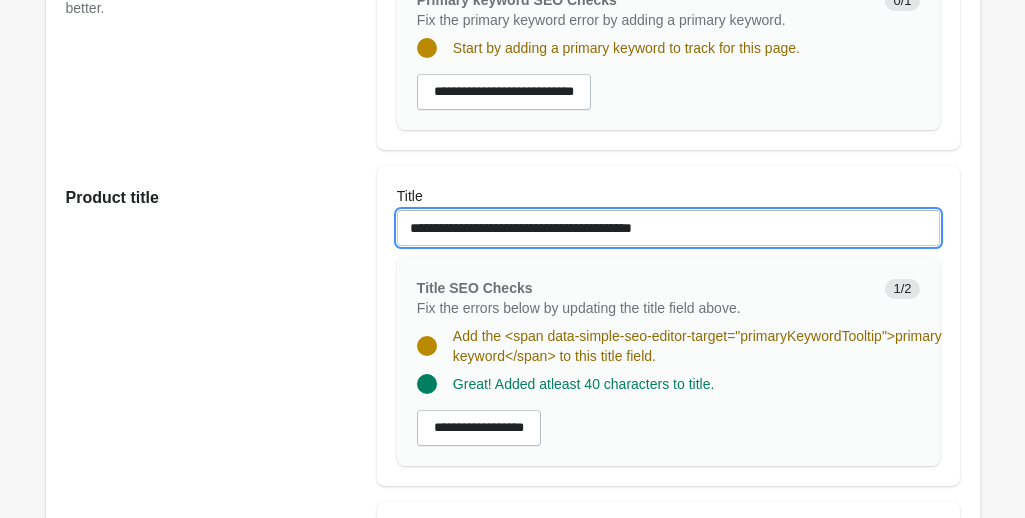 drag, startPoint x: 409, startPoint y: 225, endPoint x: 530, endPoint y: 223, distance: 121.016525 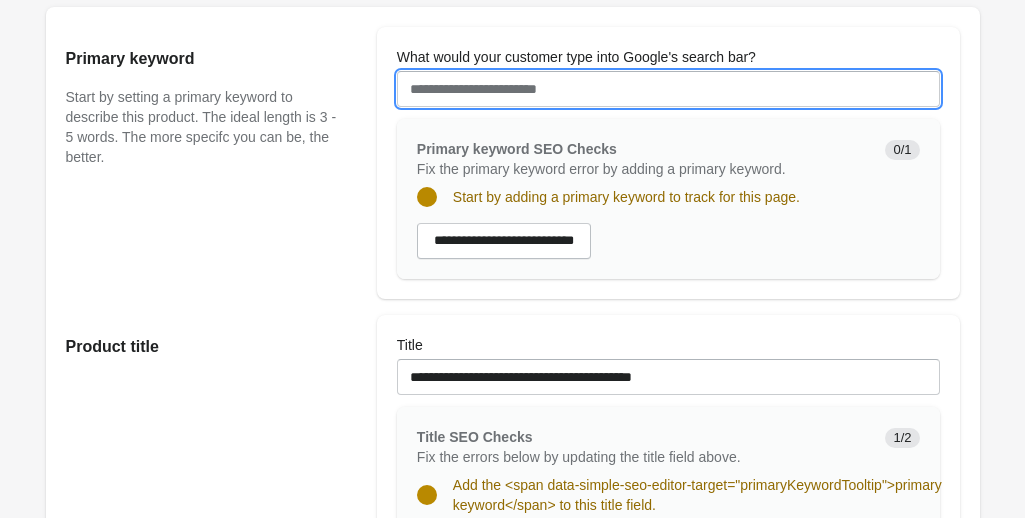 click on "What would your customer type into Google's search bar?" at bounding box center [668, 89] 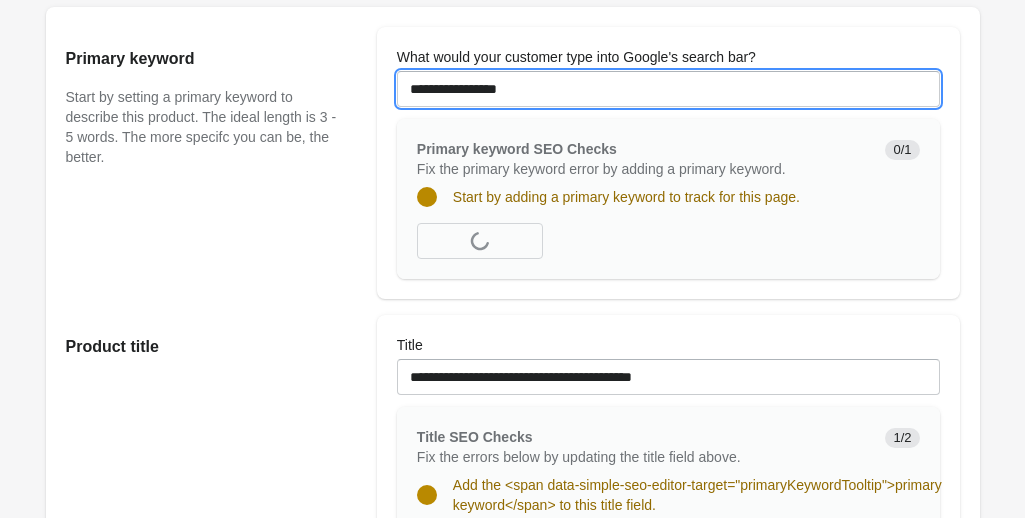 type on "**********" 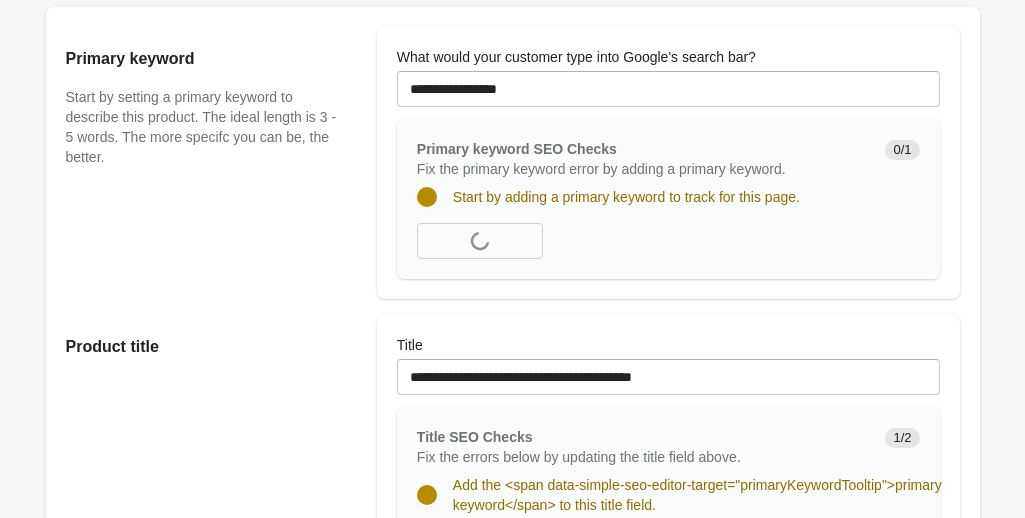 click on "Start by setting a primary keyword to describe this product. The ideal length is 3 - 5 words. The more specifc you can be, the better." at bounding box center (201, 127) 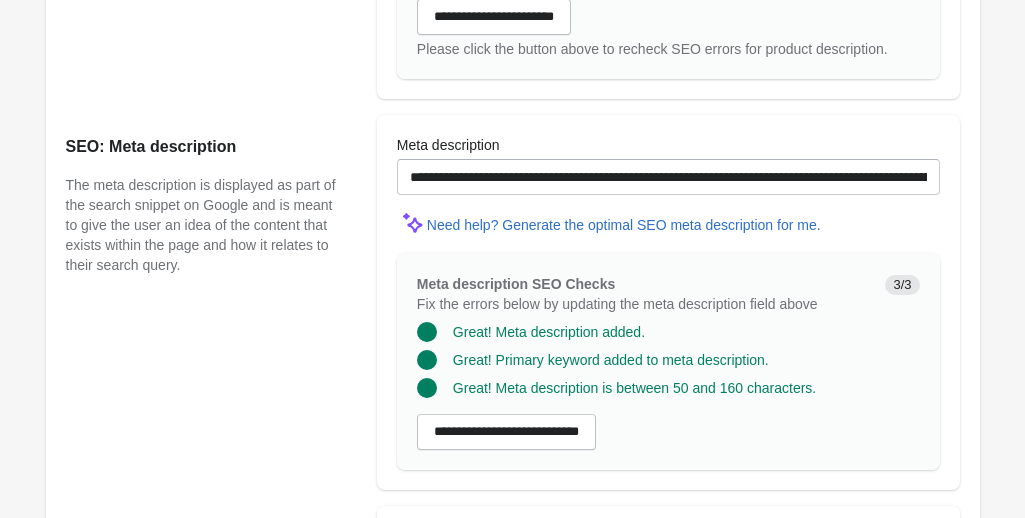 scroll, scrollTop: 1762, scrollLeft: 0, axis: vertical 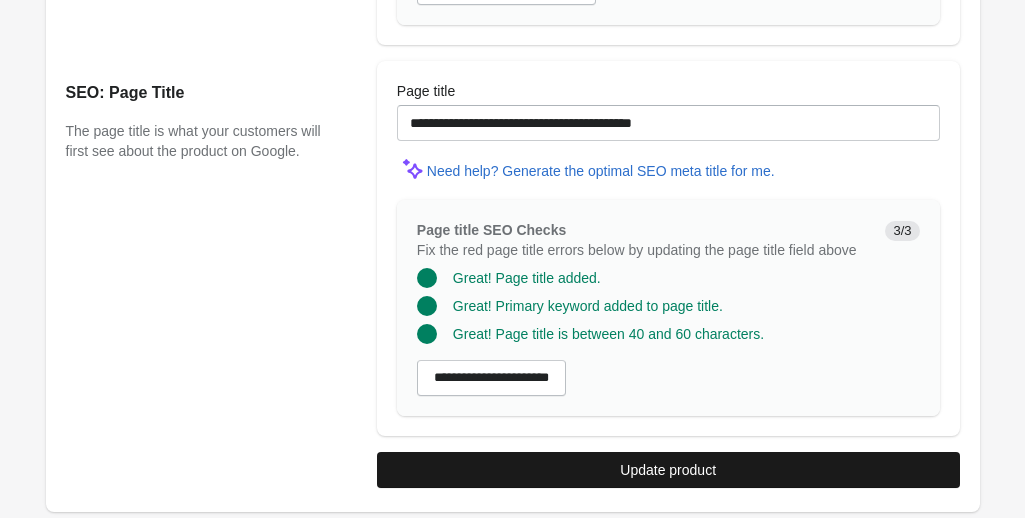 click on "Update product" at bounding box center (668, 470) 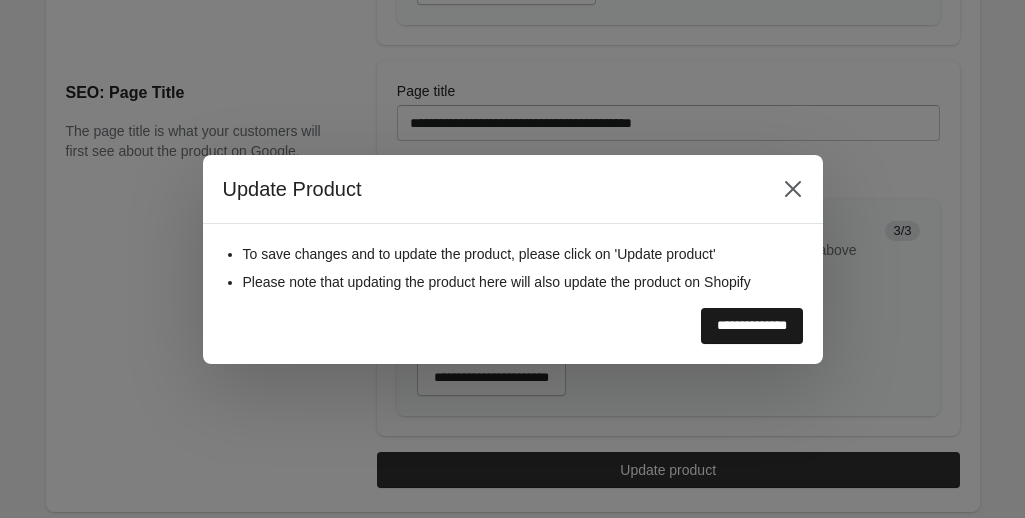 click on "**********" at bounding box center (752, 326) 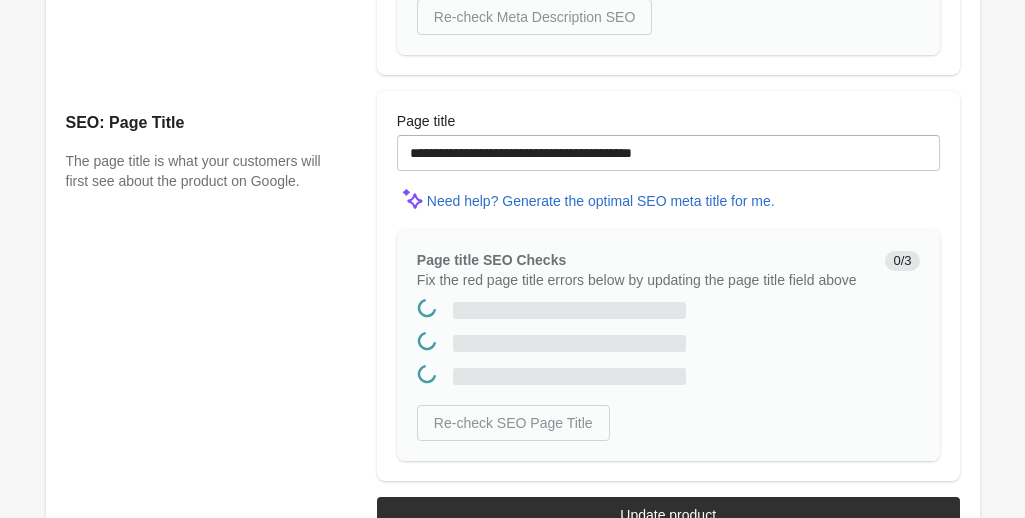 scroll, scrollTop: 0, scrollLeft: 0, axis: both 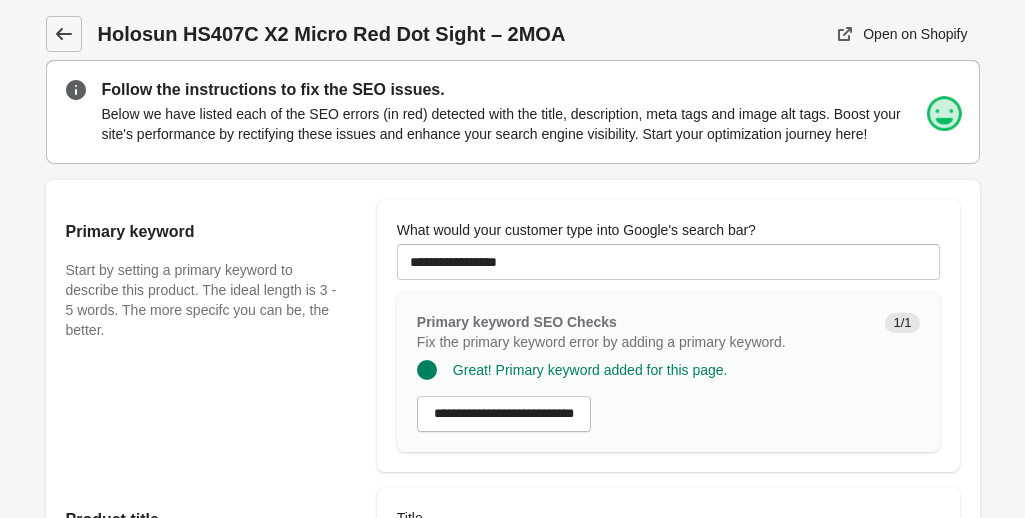 click 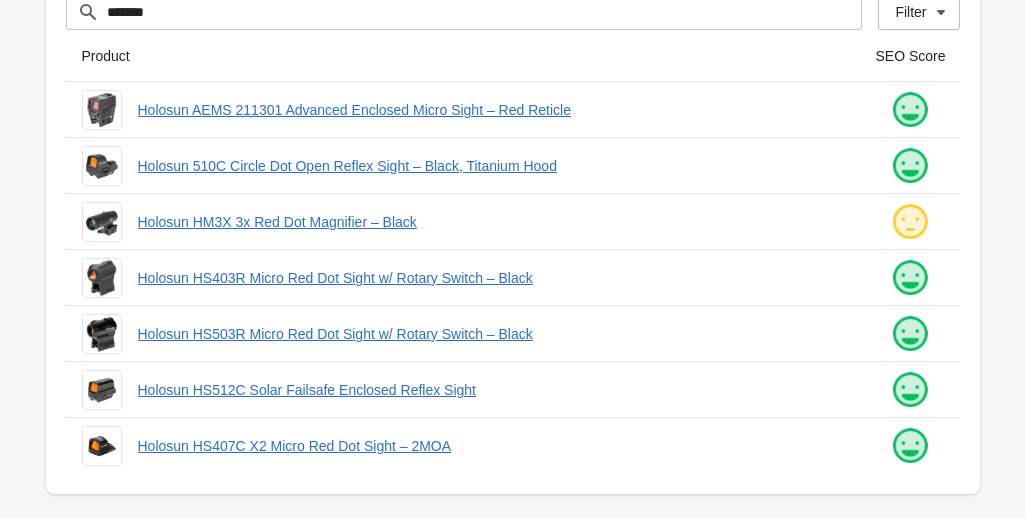 scroll, scrollTop: 0, scrollLeft: 0, axis: both 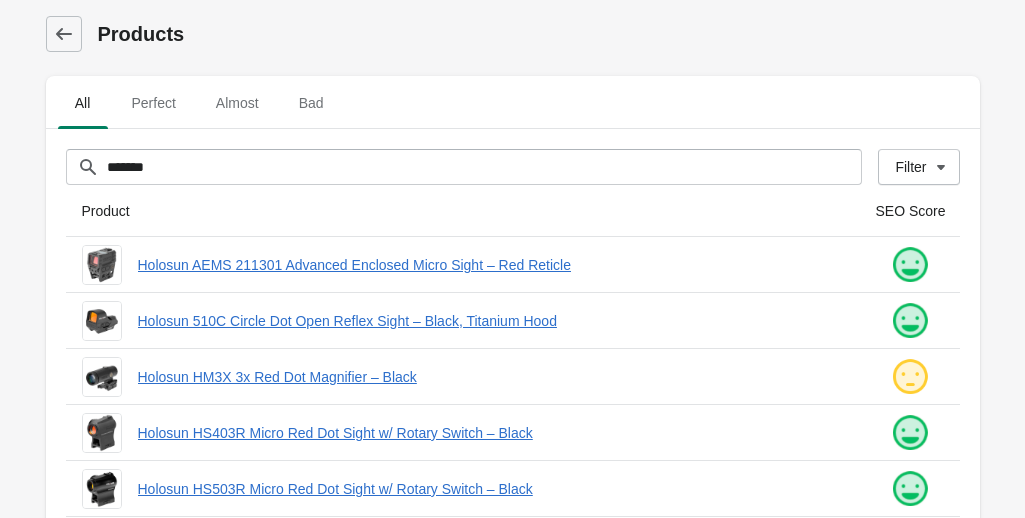 click on "Filter[title]
*******
Filter
Products missing keywords
Products missing keywords in title
Products with short titles
Products missing keywords in description
Products with thin content
Products missing keywords in SEO title" at bounding box center [505, 159] 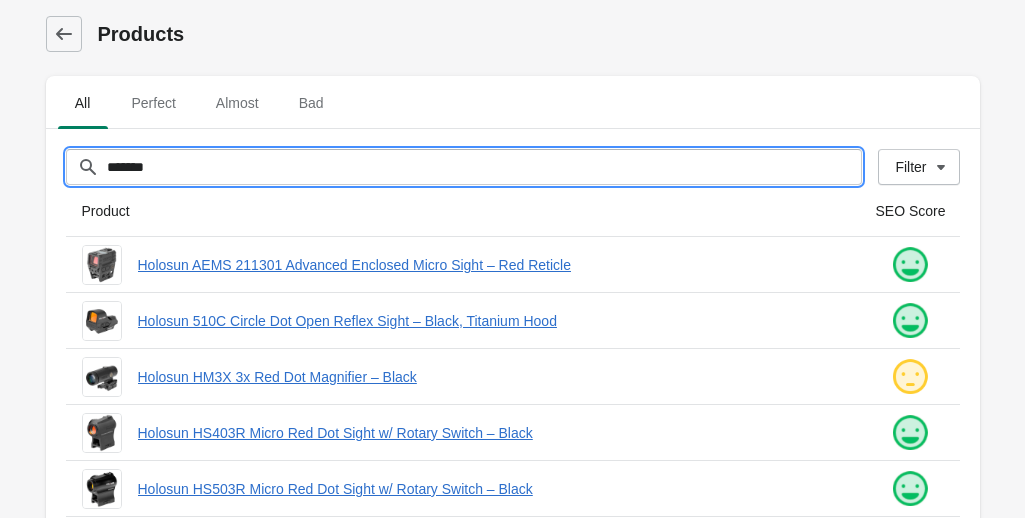 click on "*******" at bounding box center [484, 167] 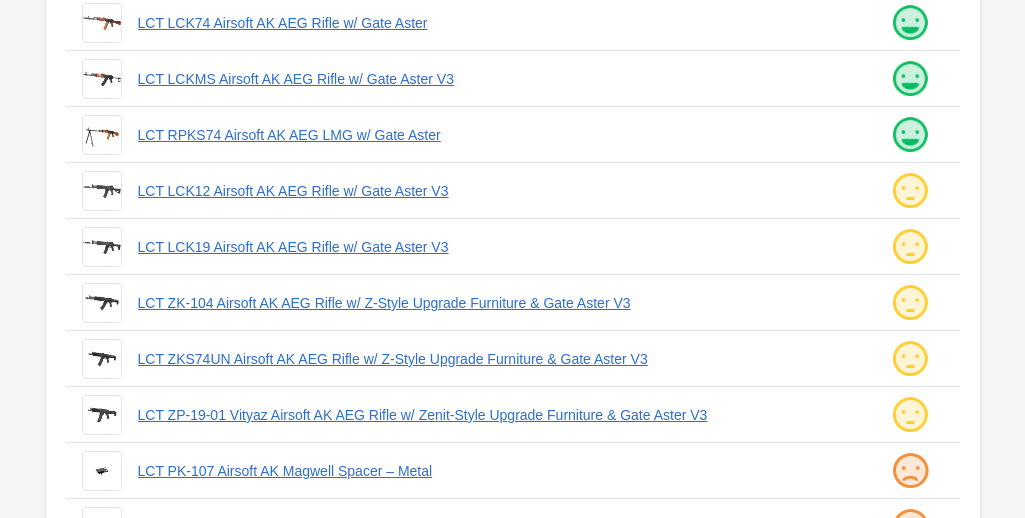scroll, scrollTop: 487, scrollLeft: 0, axis: vertical 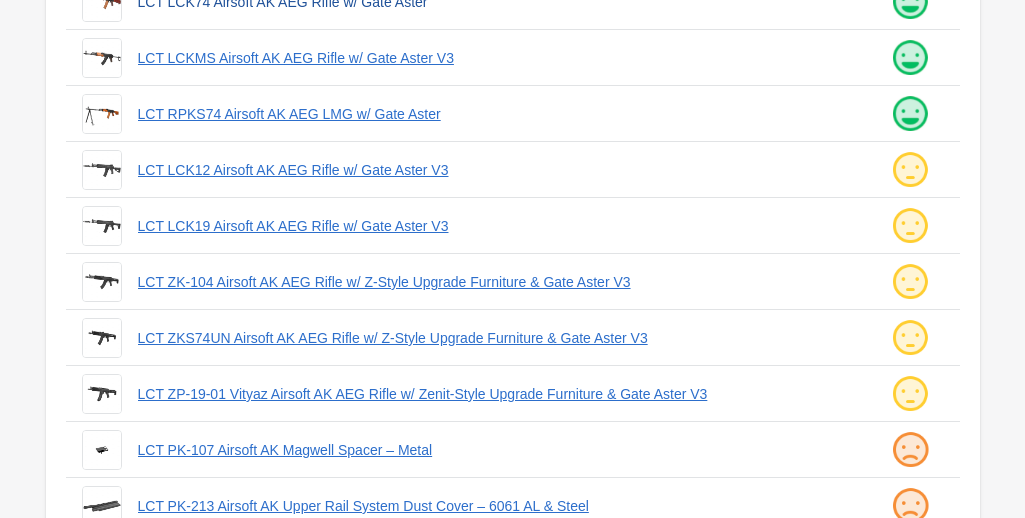 type on "***" 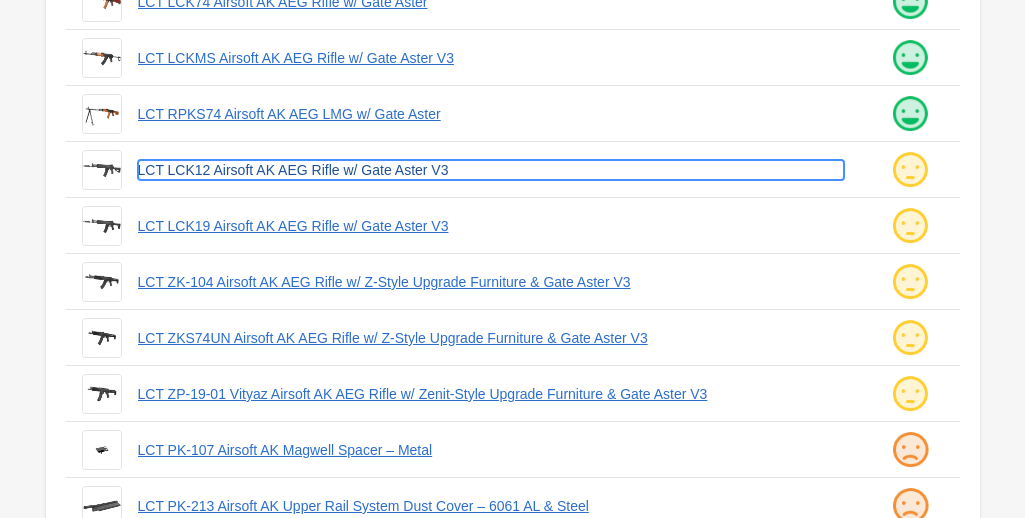 click on "LCT LCK12 Airsoft AK AEG Rifle w/ Gate Aster V3" at bounding box center (491, 170) 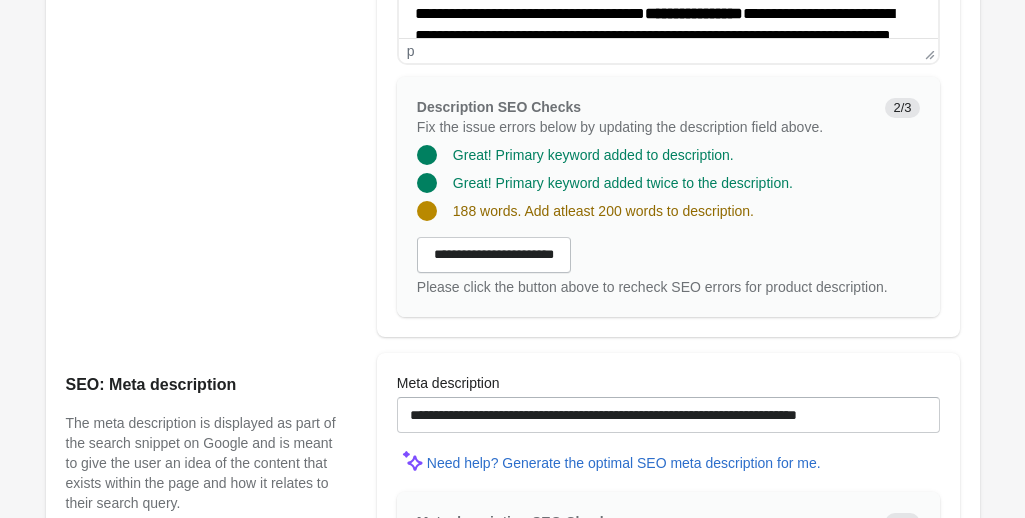 scroll, scrollTop: 1252, scrollLeft: 0, axis: vertical 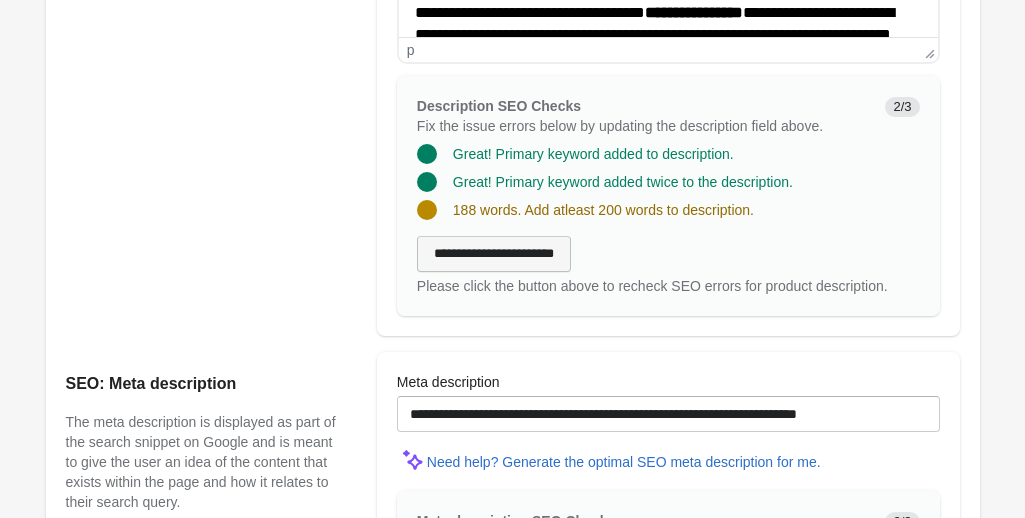 click on "**********" at bounding box center (494, 254) 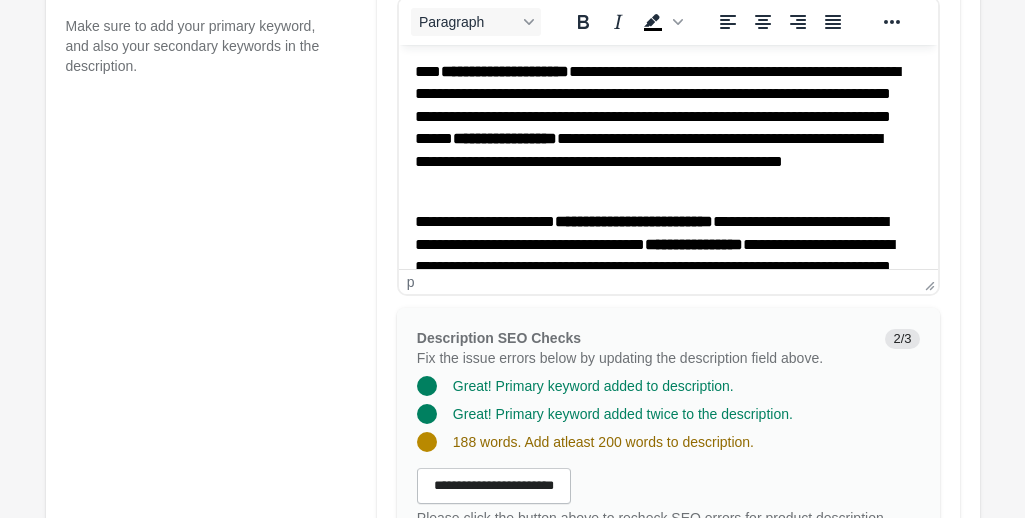 scroll, scrollTop: 0, scrollLeft: 0, axis: both 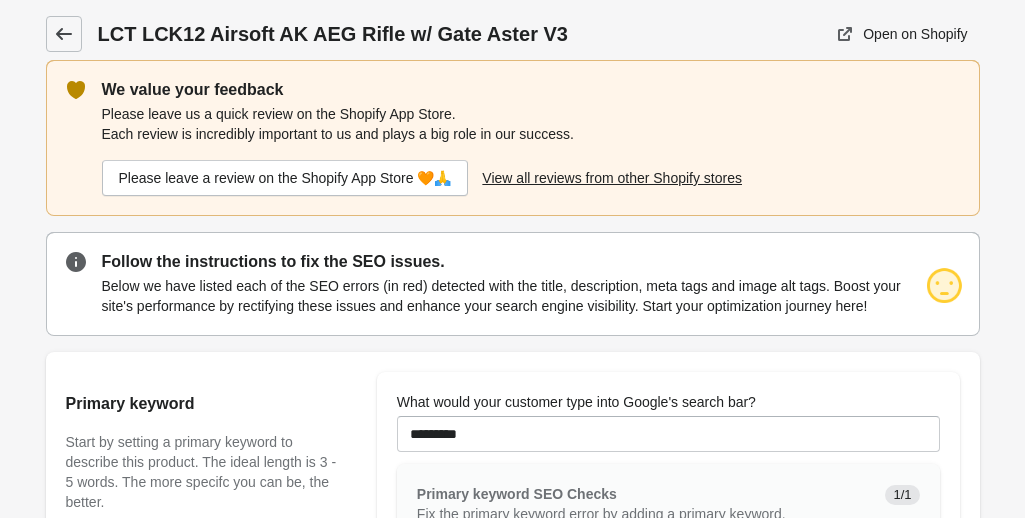 click 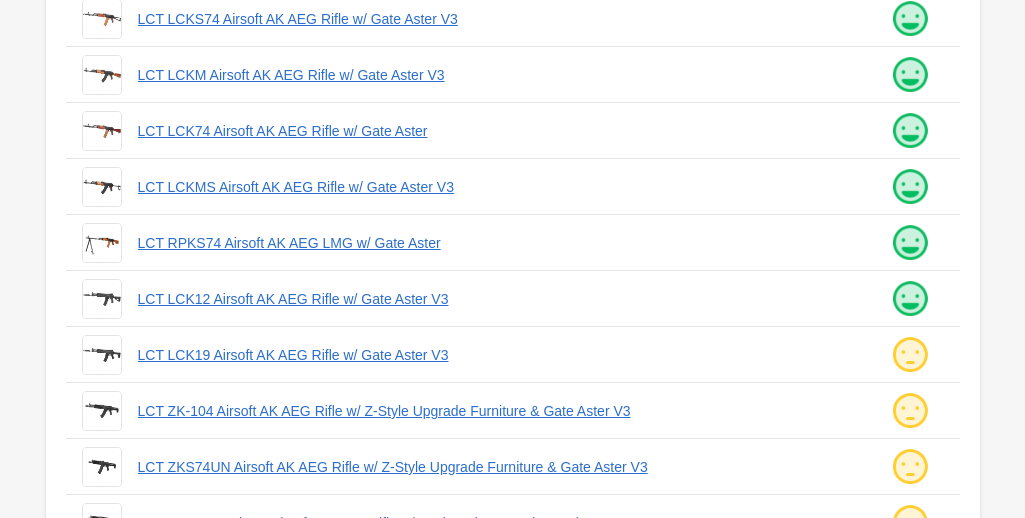 scroll, scrollTop: 361, scrollLeft: 0, axis: vertical 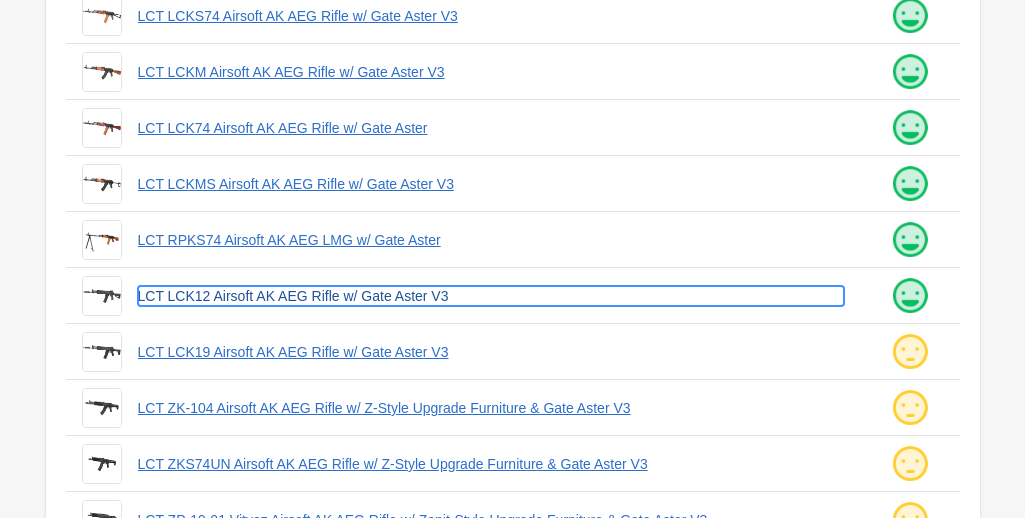 click on "LCT LCK12 Airsoft AK AEG Rifle w/ Gate Aster V3" at bounding box center (491, 296) 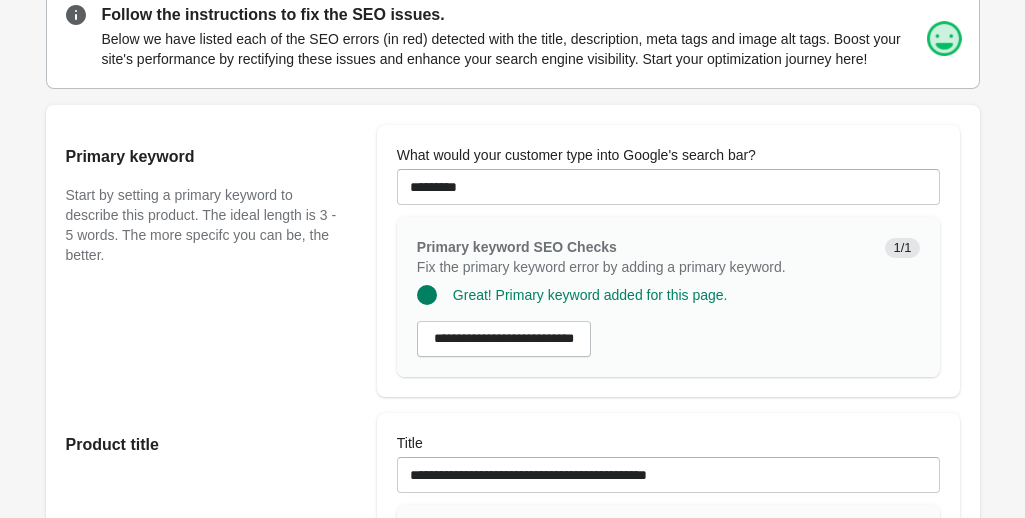 scroll, scrollTop: 0, scrollLeft: 0, axis: both 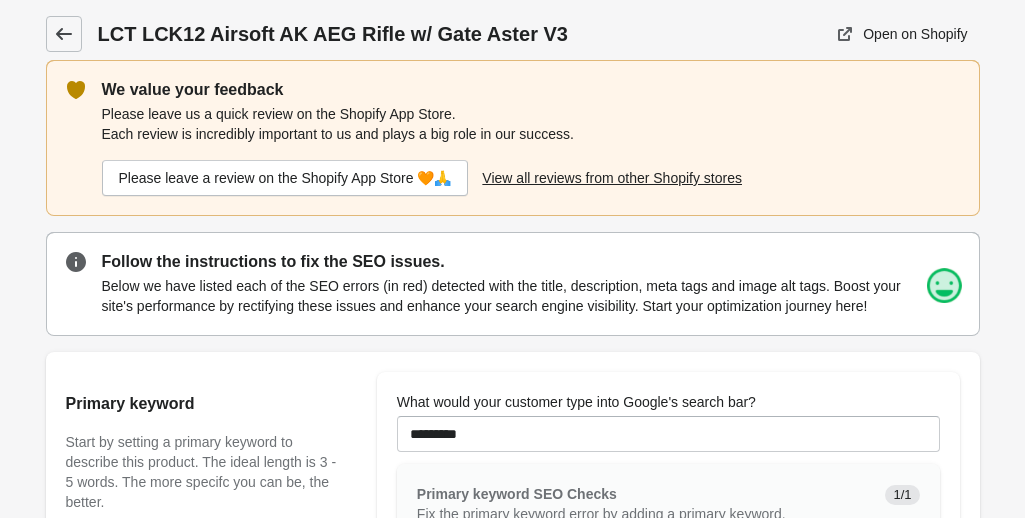 click 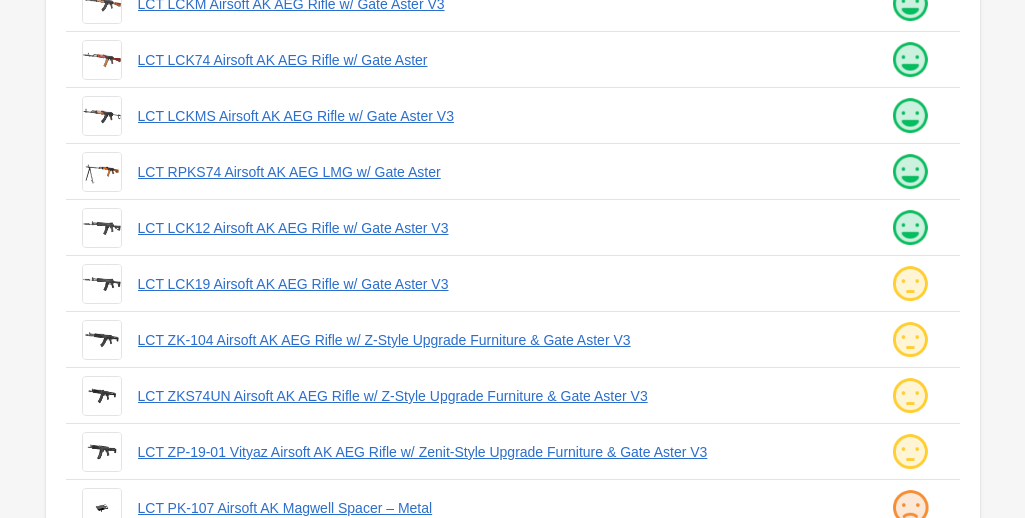 scroll, scrollTop: 430, scrollLeft: 0, axis: vertical 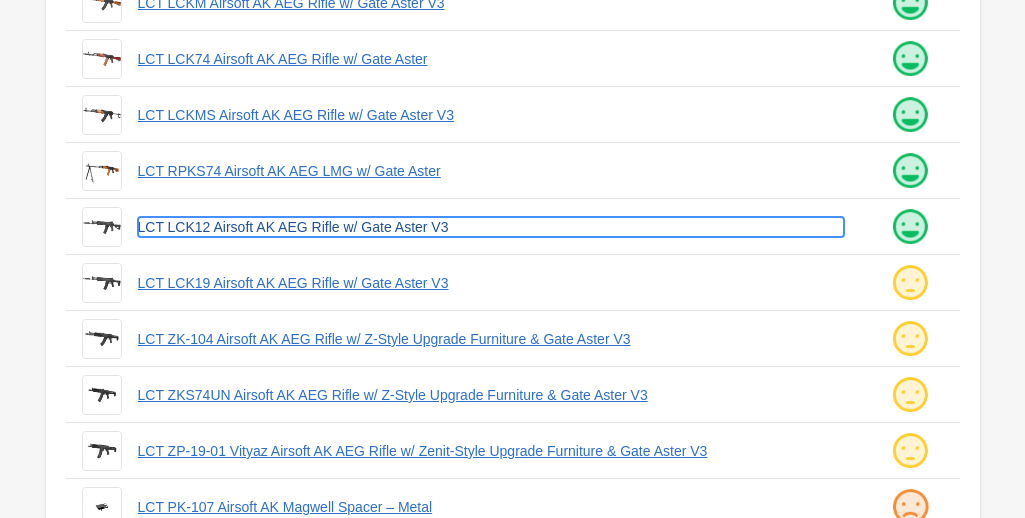 click on "LCT LCK12 Airsoft AK AEG Rifle w/ Gate Aster V3" at bounding box center (491, 227) 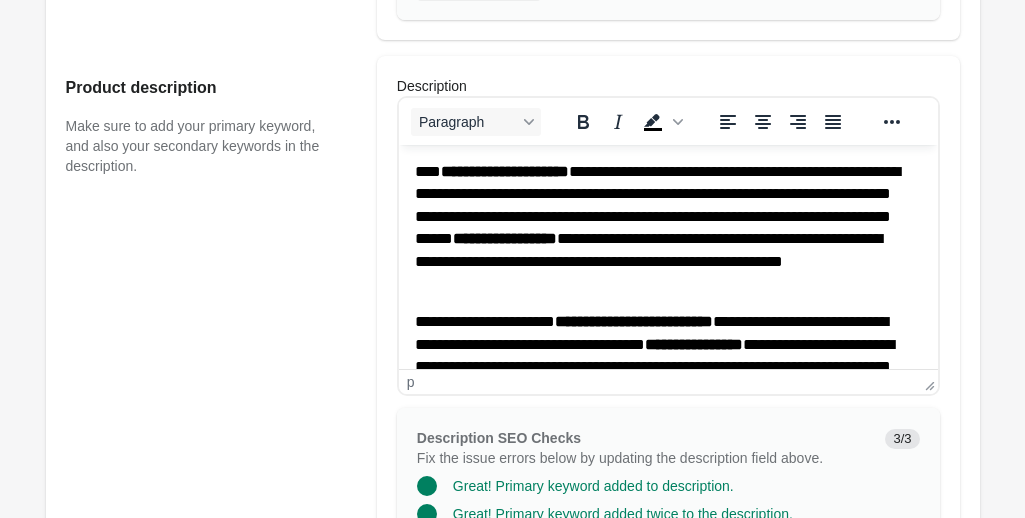 scroll, scrollTop: 749, scrollLeft: 0, axis: vertical 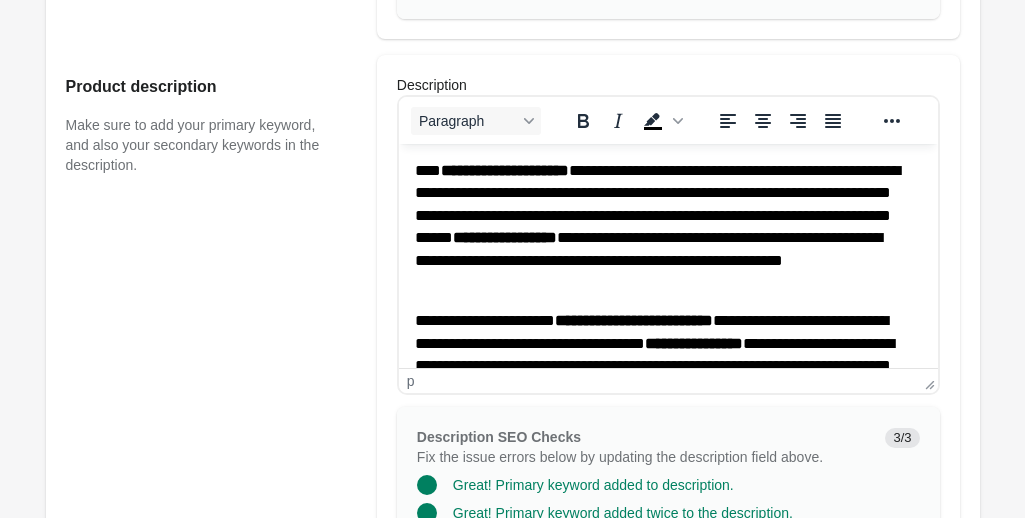 click on "**********" at bounding box center [660, 227] 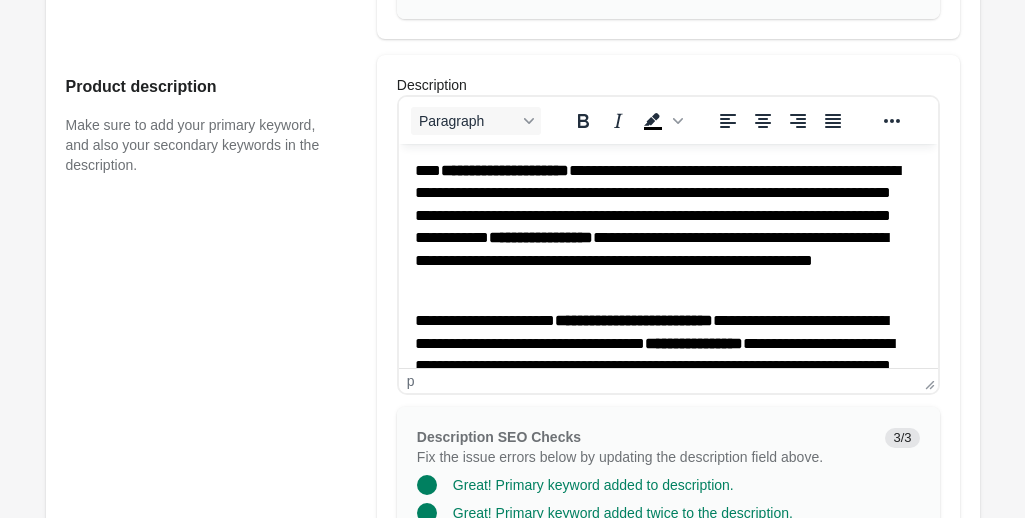 click on "**********" at bounding box center (660, 227) 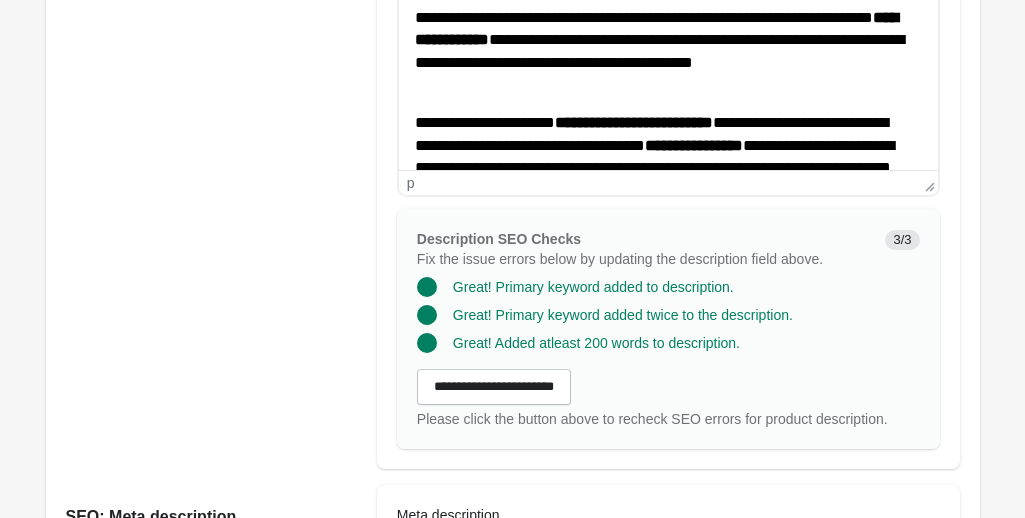 scroll, scrollTop: 948, scrollLeft: 0, axis: vertical 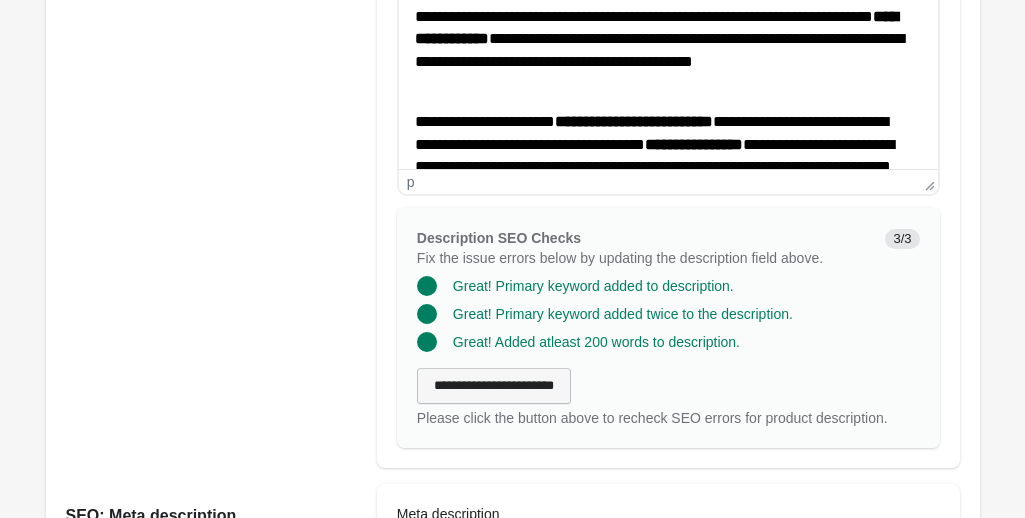click on "**********" at bounding box center (494, 386) 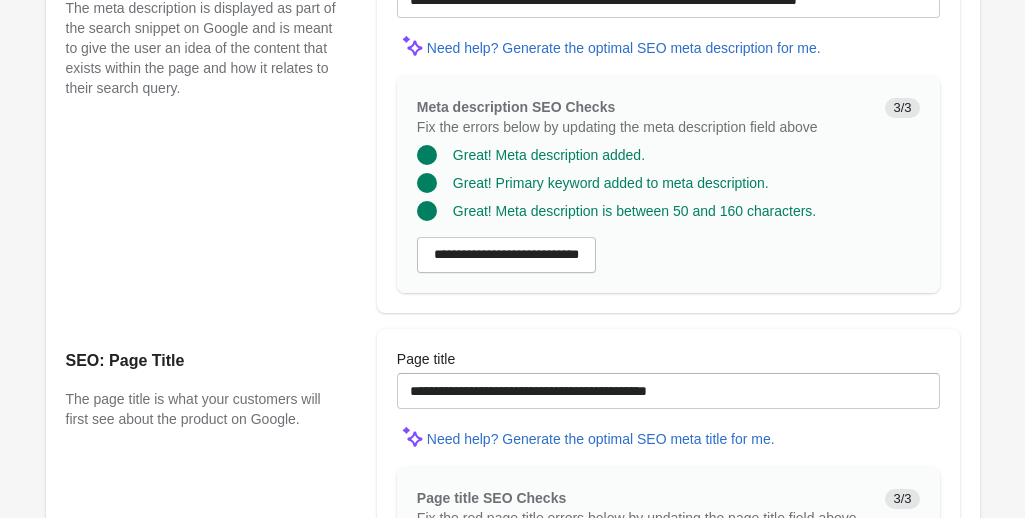 scroll, scrollTop: 1762, scrollLeft: 0, axis: vertical 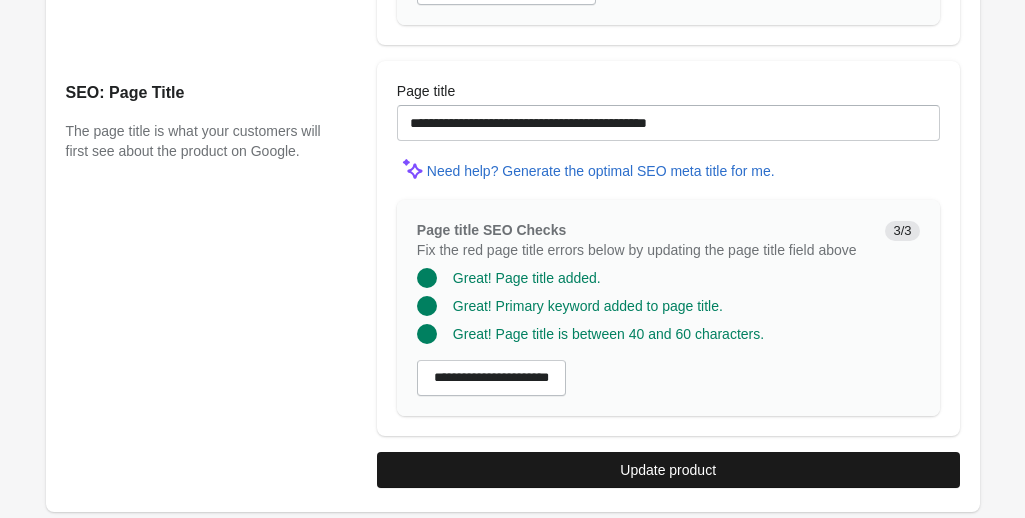click on "Update product" at bounding box center [668, 470] 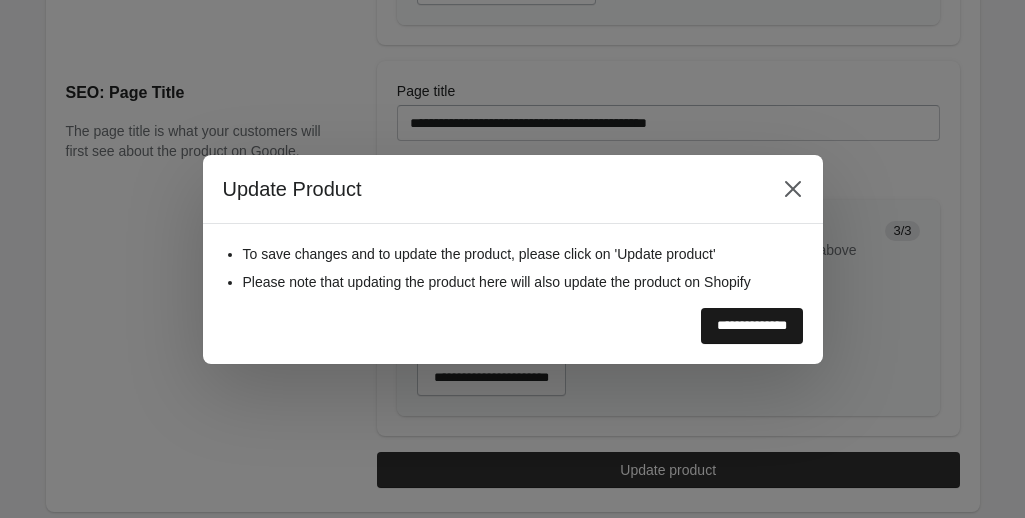 click on "**********" at bounding box center (752, 326) 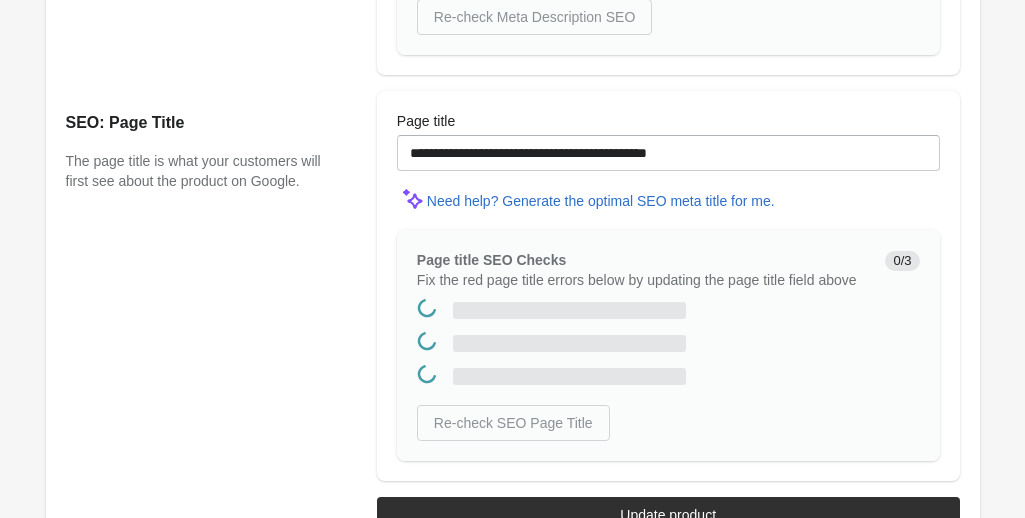 scroll, scrollTop: 0, scrollLeft: 0, axis: both 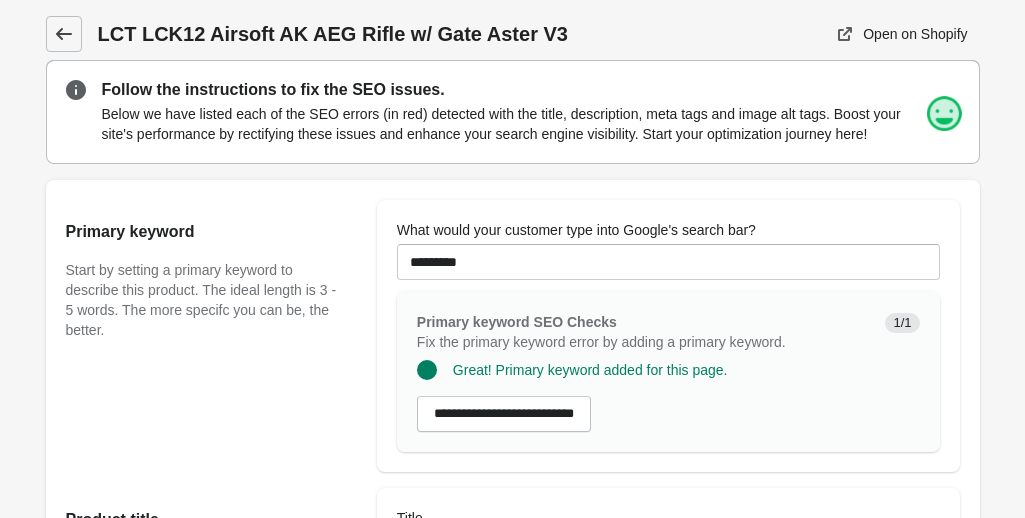 click 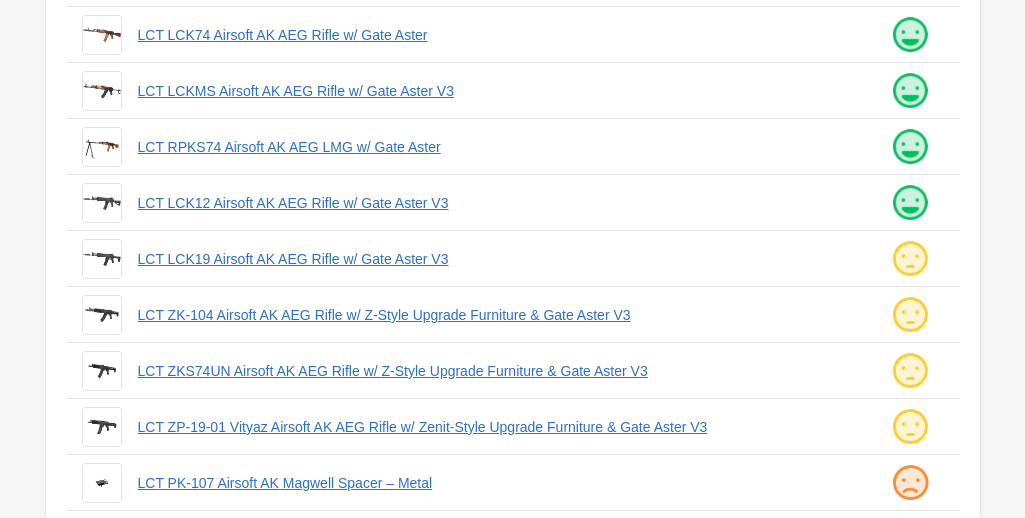 scroll, scrollTop: 456, scrollLeft: 0, axis: vertical 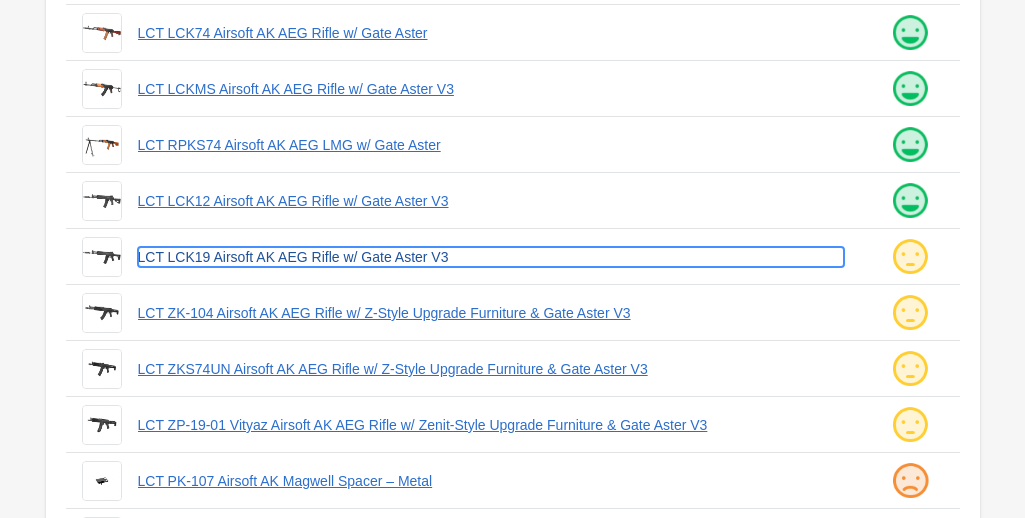 click on "LCT LCK19 Airsoft AK AEG Rifle w/ Gate Aster V3" at bounding box center (491, 257) 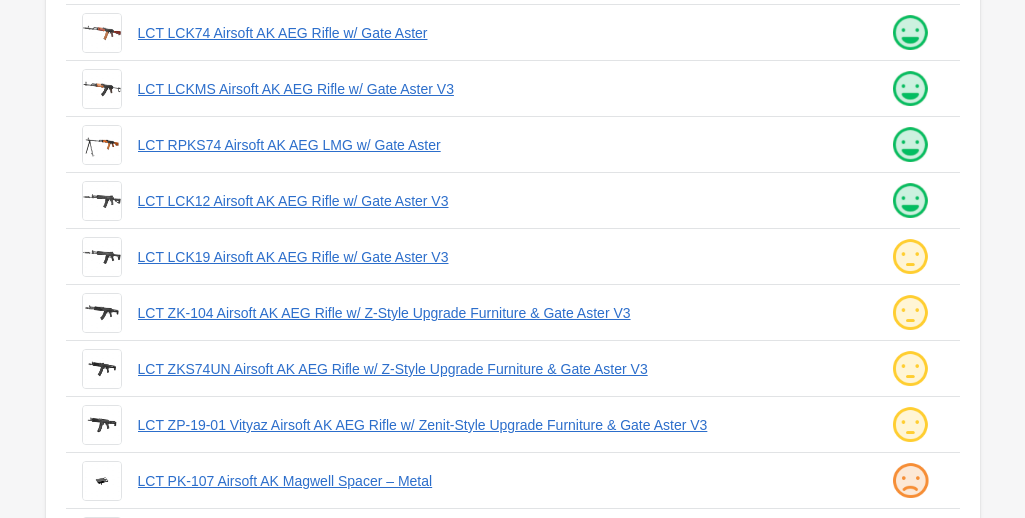scroll, scrollTop: 0, scrollLeft: 0, axis: both 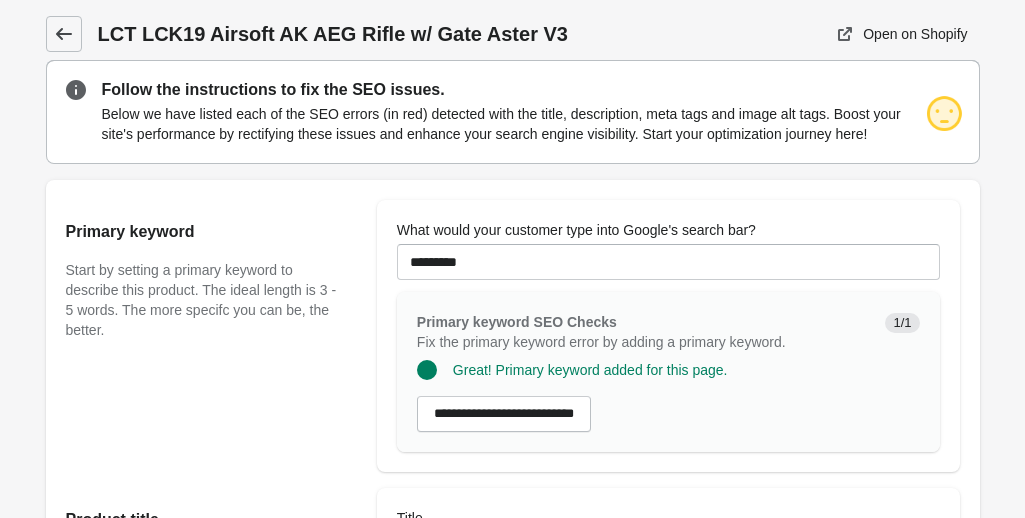 click 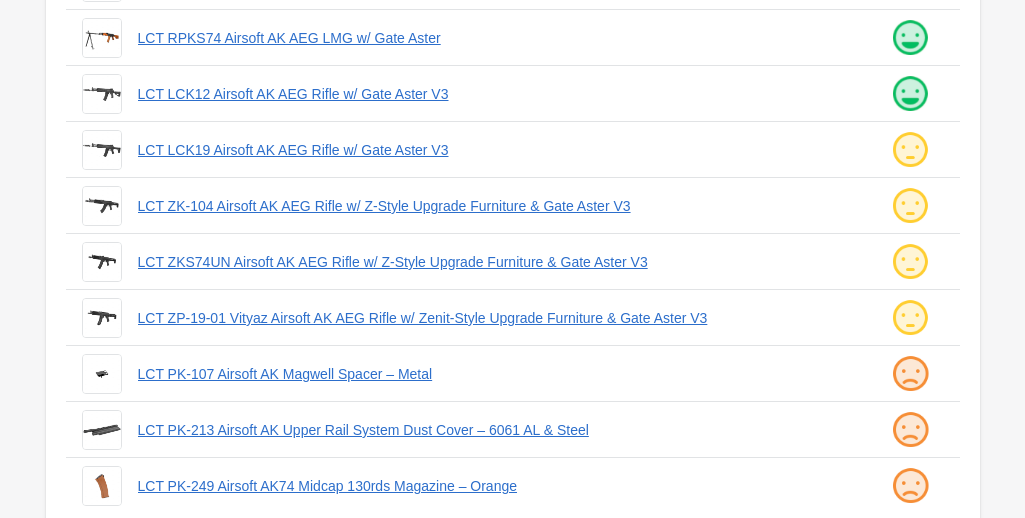 scroll, scrollTop: 570, scrollLeft: 0, axis: vertical 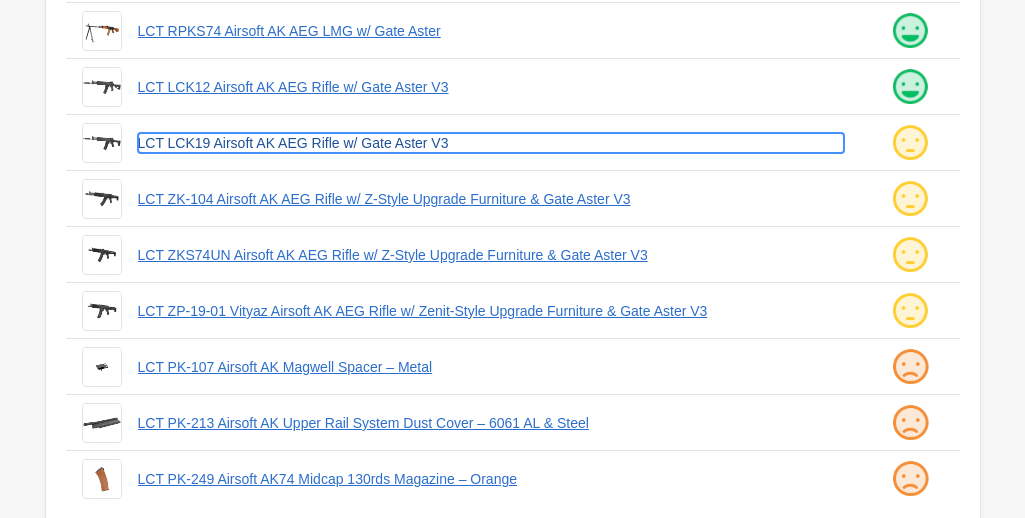 click on "LCT LCK19 Airsoft AK AEG Rifle w/ Gate Aster V3" at bounding box center (491, 143) 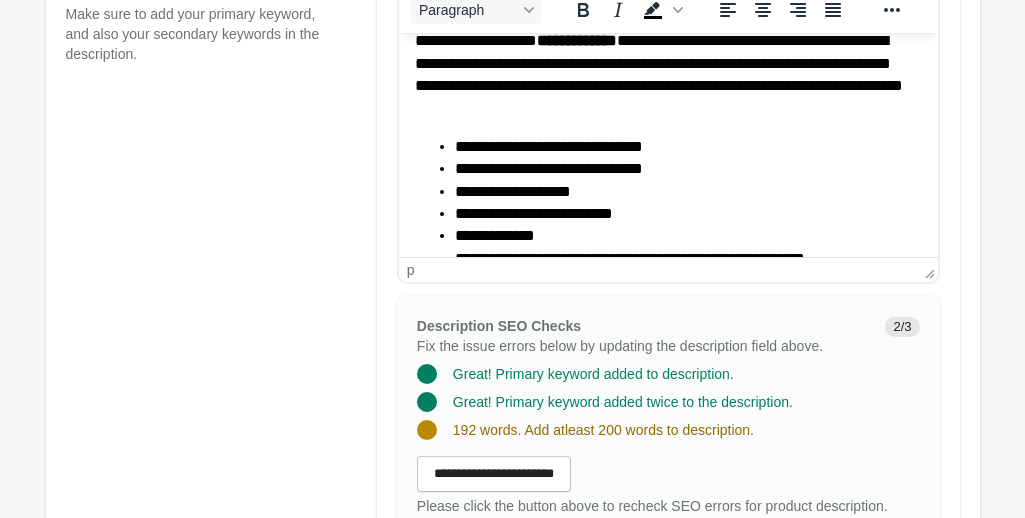 scroll, scrollTop: 438, scrollLeft: 0, axis: vertical 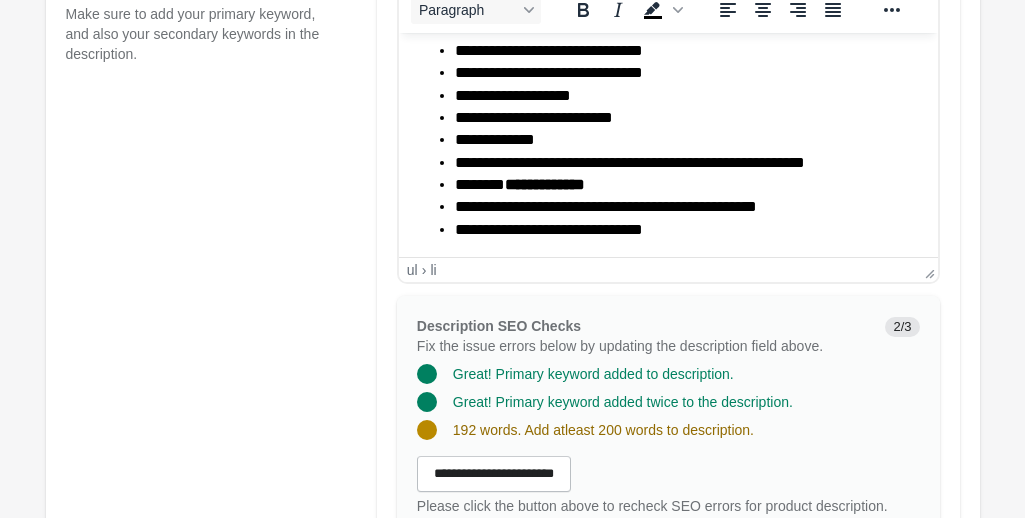 click on "**********" at bounding box center [680, 230] 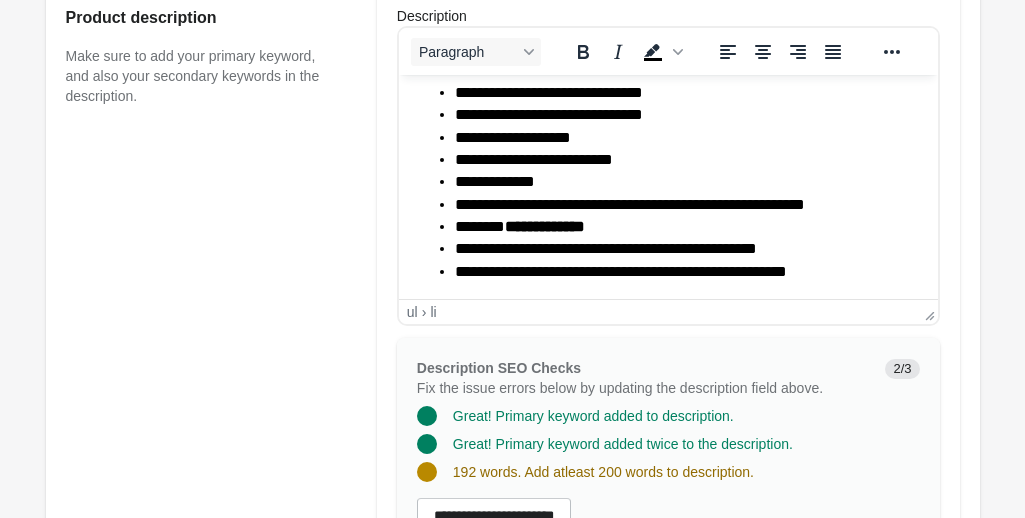 scroll, scrollTop: 765, scrollLeft: 0, axis: vertical 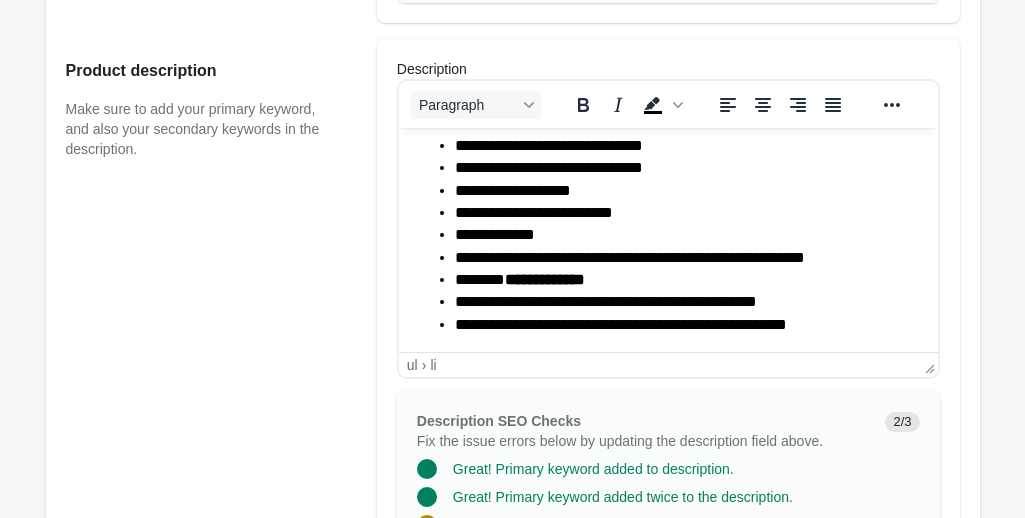 click on "Product description
Make sure to add your primary keyword, and also your secondary keywords in the description." at bounding box center (211, 345) 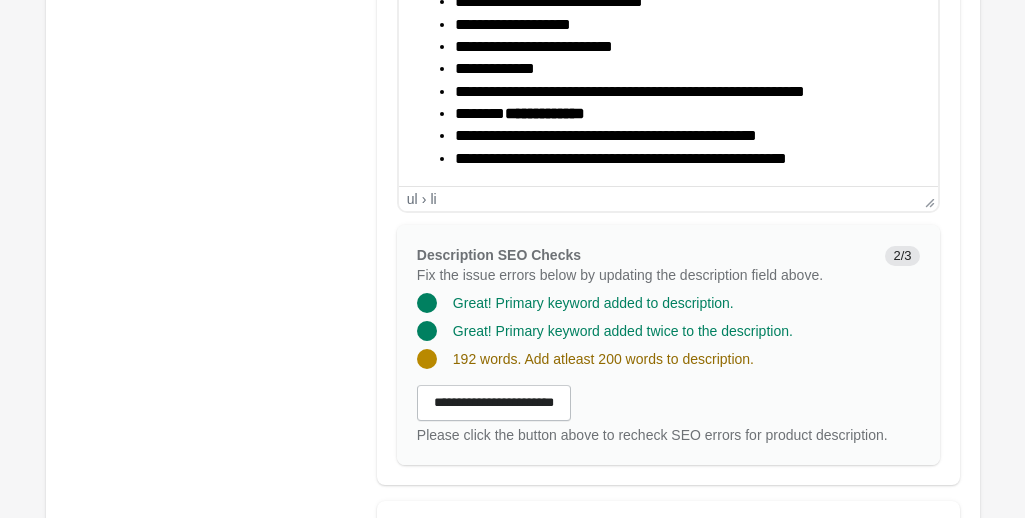 scroll, scrollTop: 935, scrollLeft: 0, axis: vertical 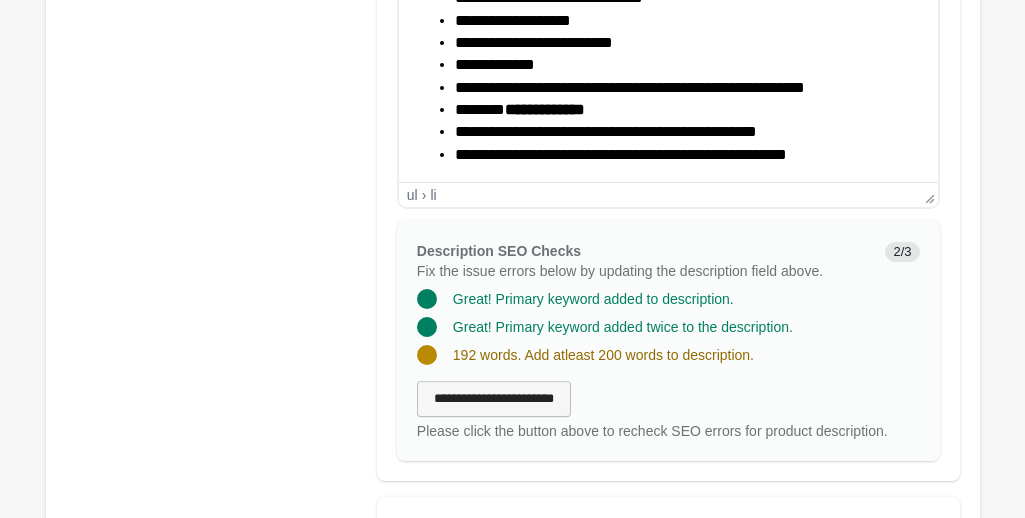 click on "**********" at bounding box center [494, 399] 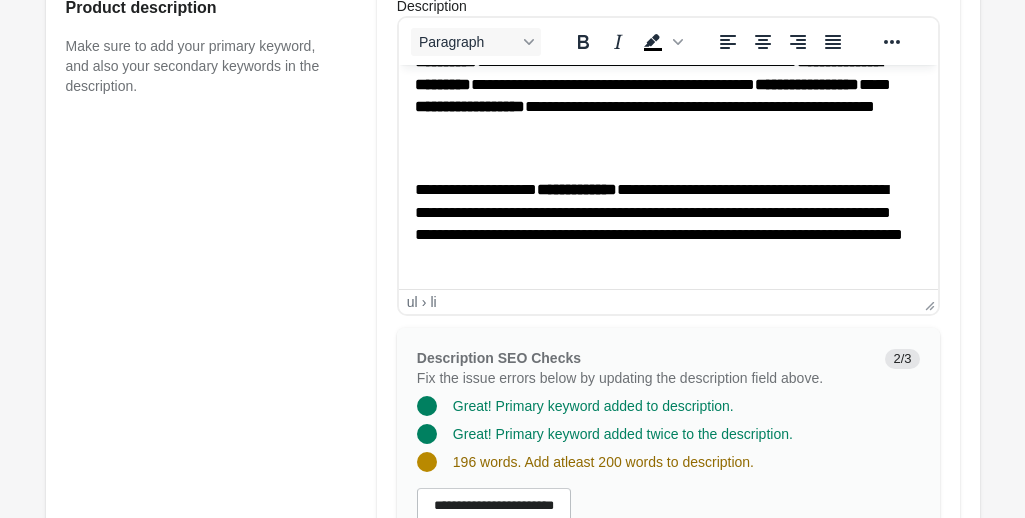 scroll, scrollTop: 219, scrollLeft: 0, axis: vertical 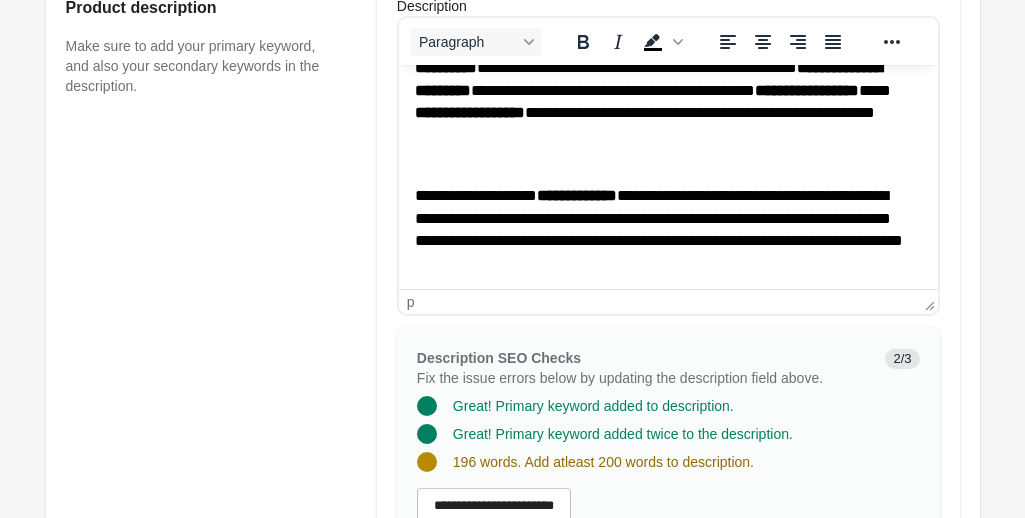 click on "**********" at bounding box center [660, 230] 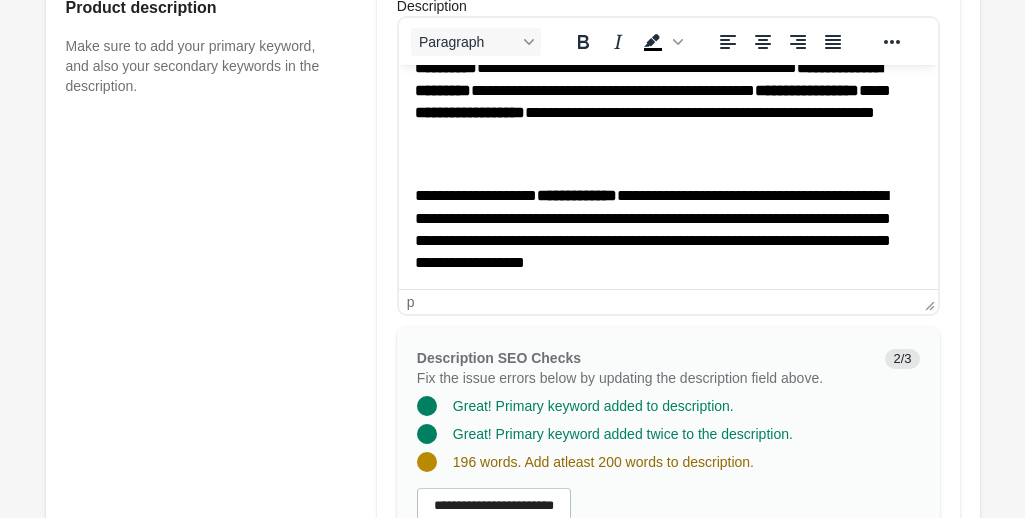 click on "**********" at bounding box center [660, 230] 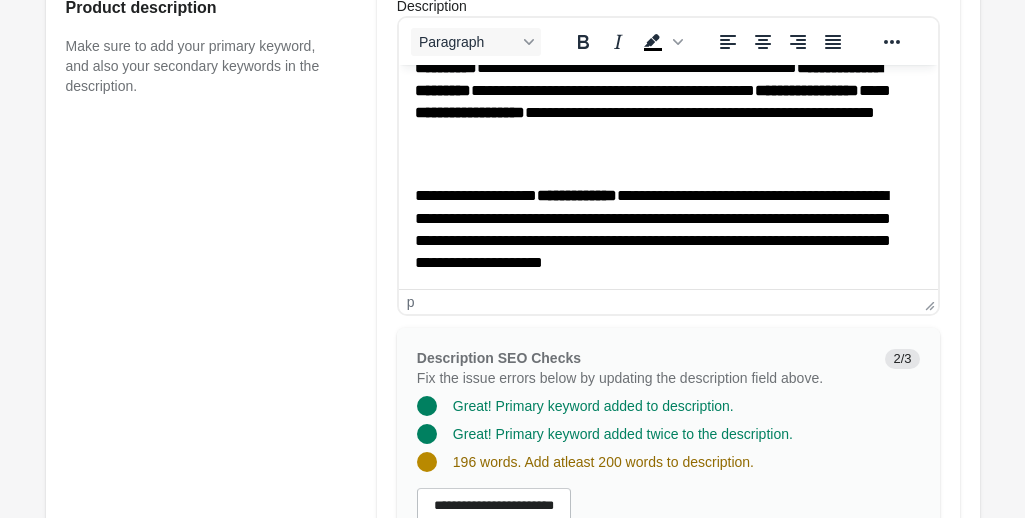 click on "**********" at bounding box center [660, 230] 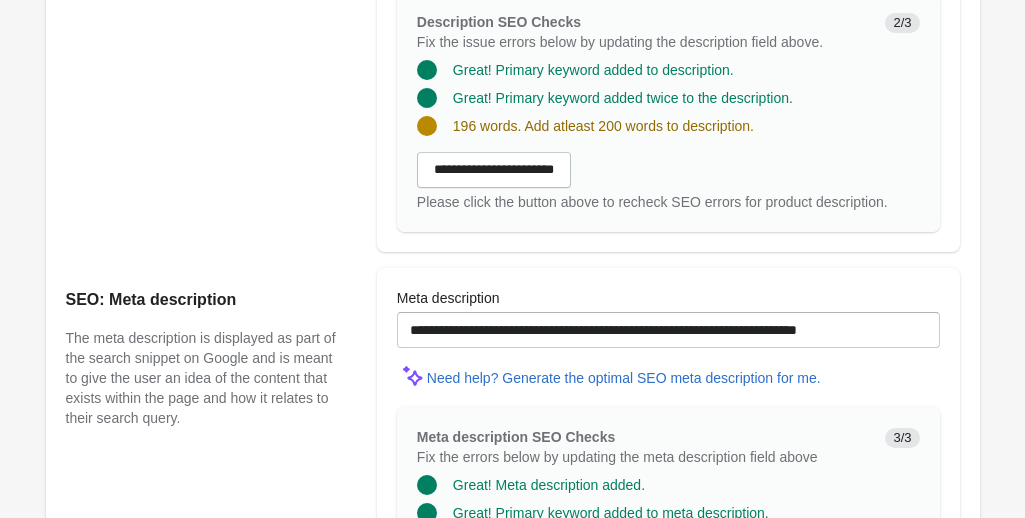 scroll, scrollTop: 1165, scrollLeft: 0, axis: vertical 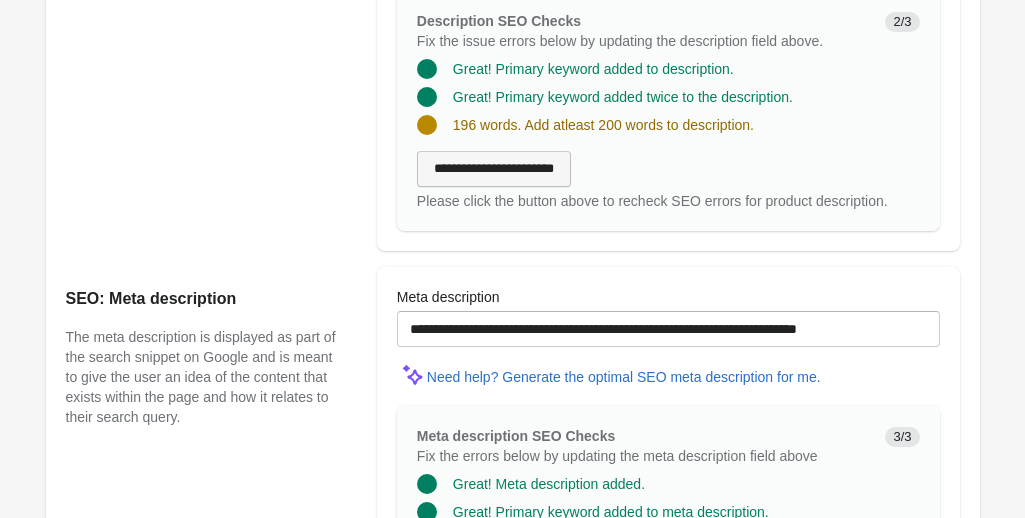 click on "**********" at bounding box center [494, 169] 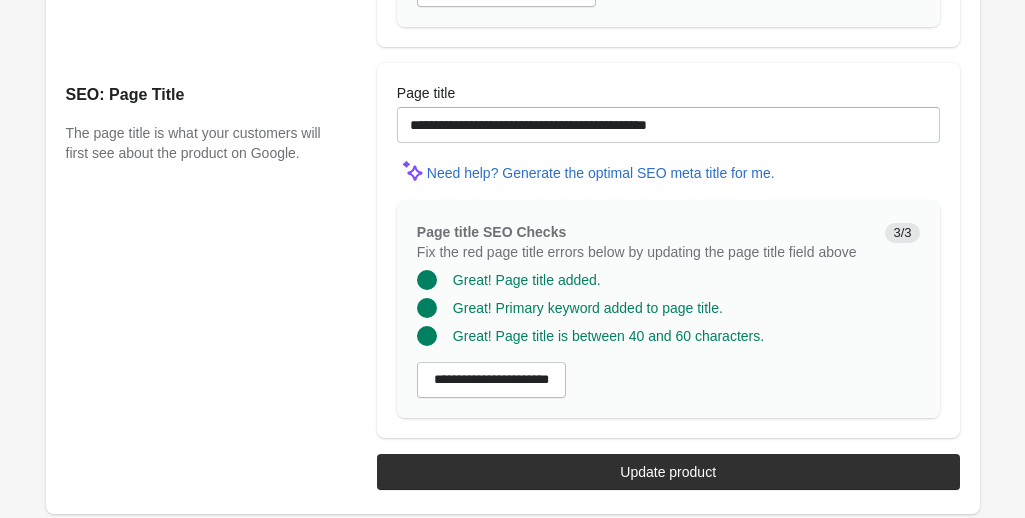 scroll, scrollTop: 1762, scrollLeft: 0, axis: vertical 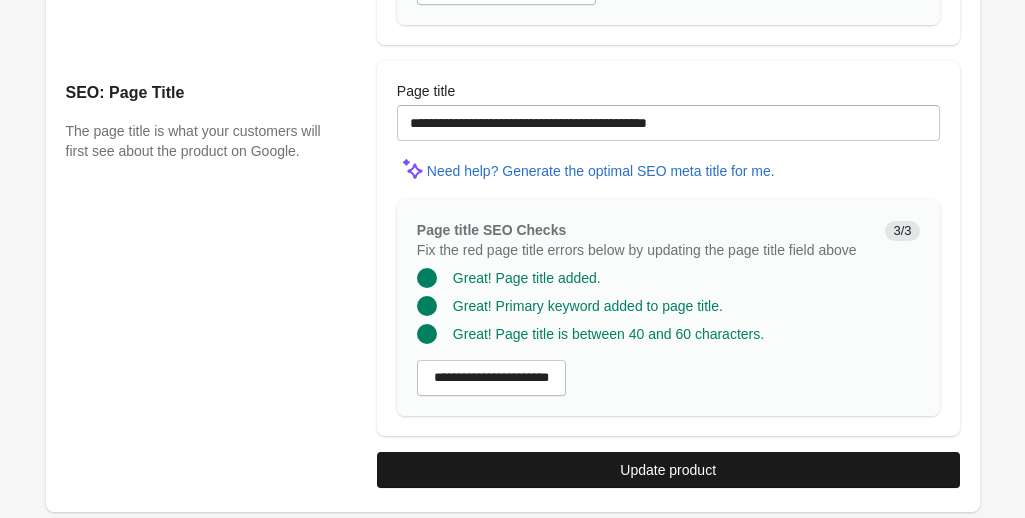 click on "Update product" at bounding box center (668, 470) 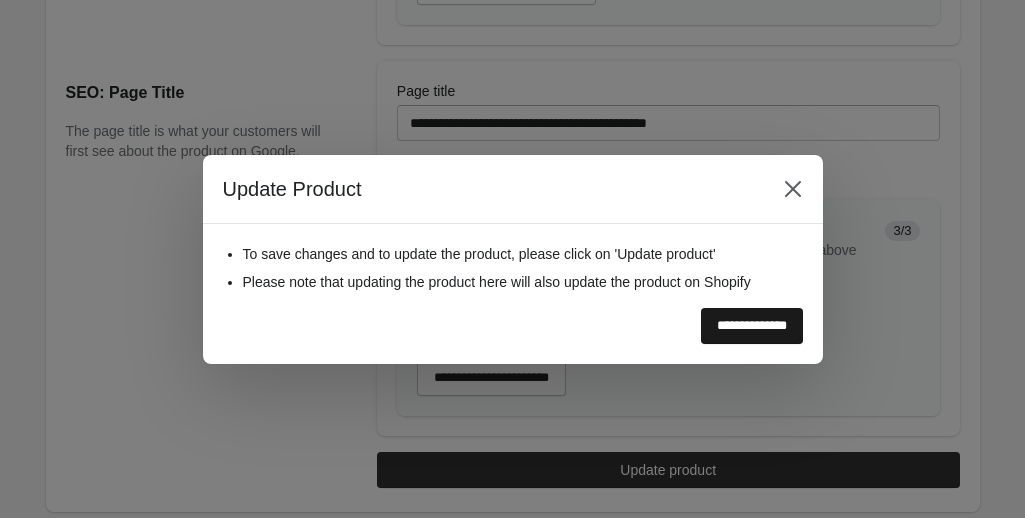 click on "**********" at bounding box center [752, 326] 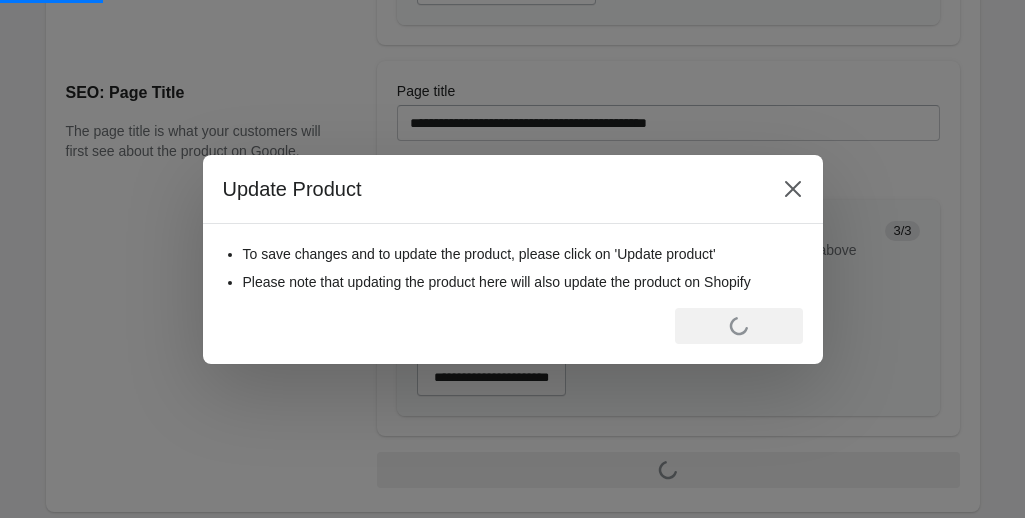 scroll, scrollTop: 0, scrollLeft: 0, axis: both 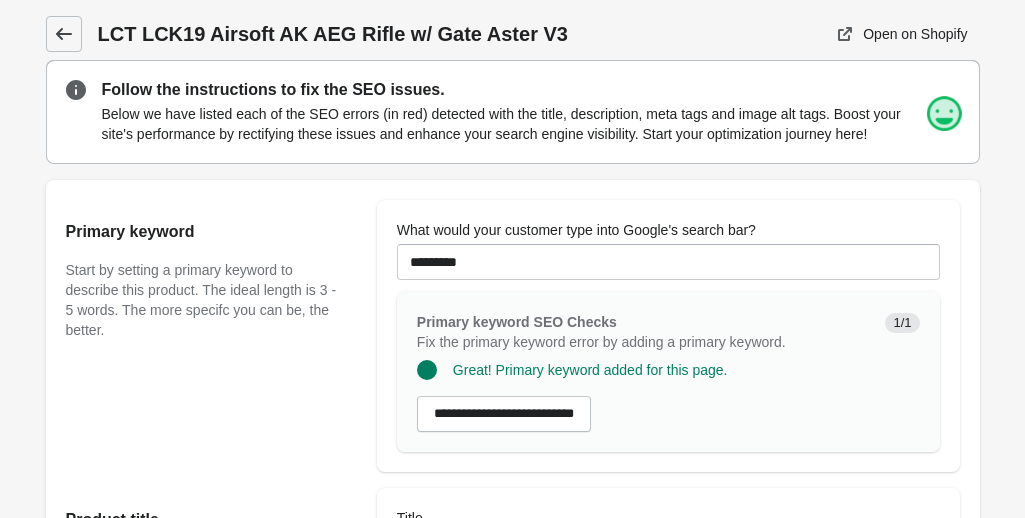 click at bounding box center [64, 34] 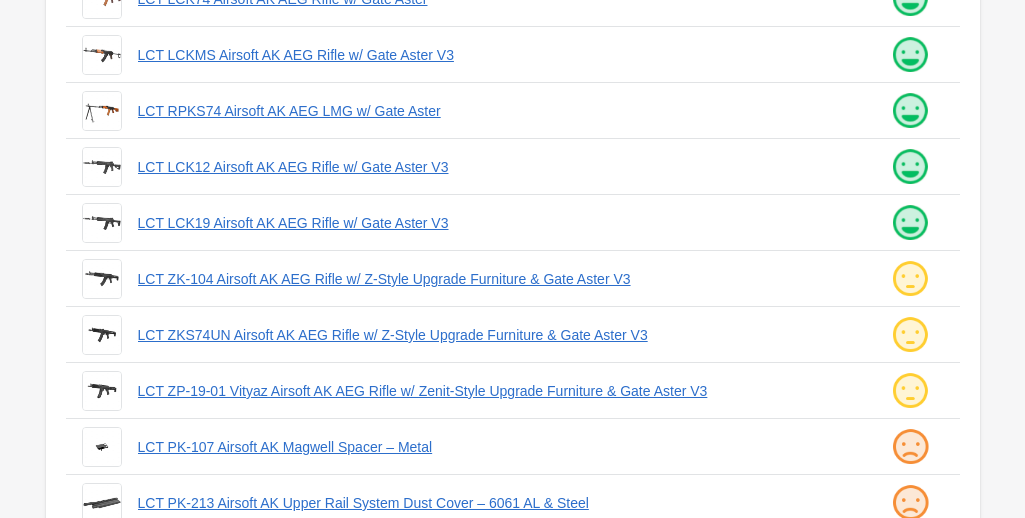 scroll, scrollTop: 492, scrollLeft: 0, axis: vertical 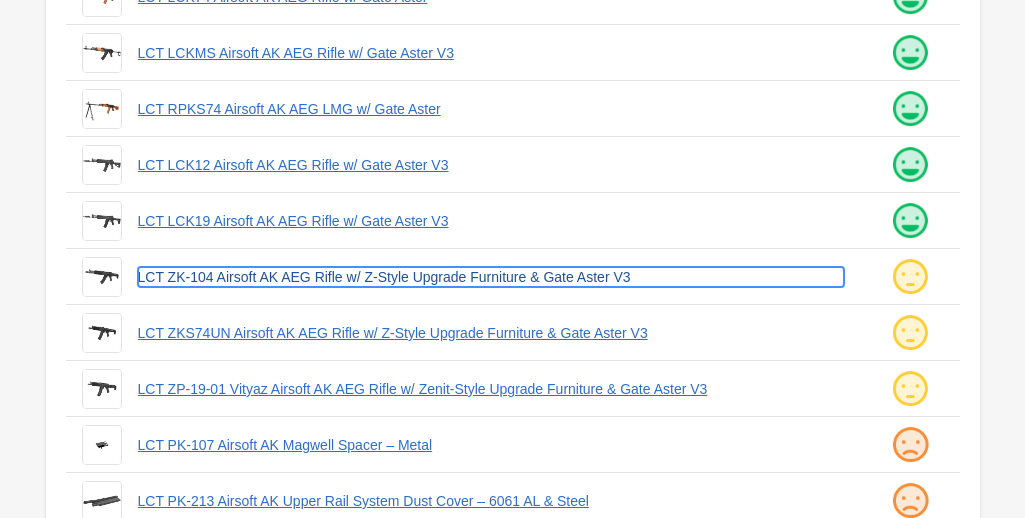 click on "LCT ZK-104 Airsoft AK AEG Rifle w/ Z-Style Upgrade Furniture & Gate Aster V3" at bounding box center [491, 277] 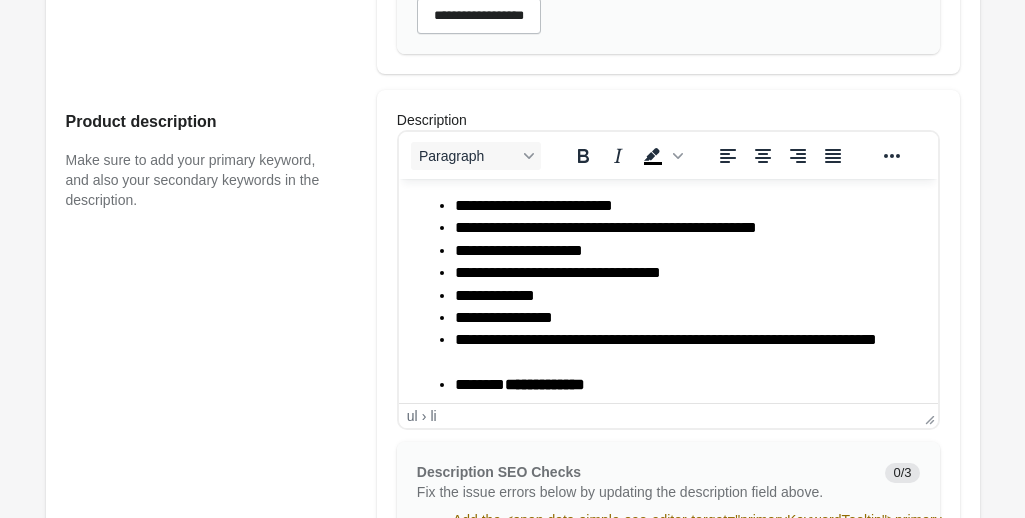 scroll, scrollTop: 668, scrollLeft: 0, axis: vertical 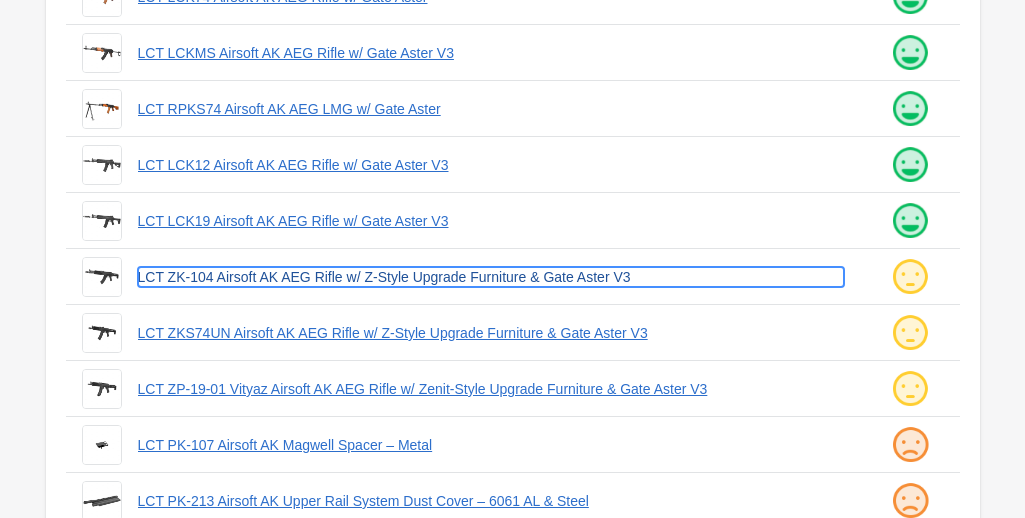 click on "LCT ZK-104 Airsoft AK AEG Rifle w/ Z-Style Upgrade Furniture & Gate Aster V3" at bounding box center [491, 277] 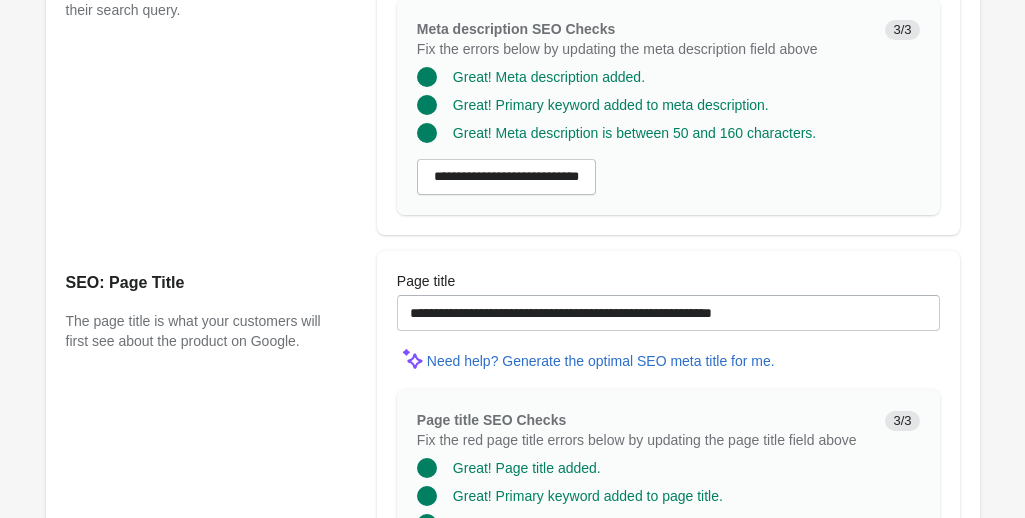 scroll, scrollTop: 1934, scrollLeft: 0, axis: vertical 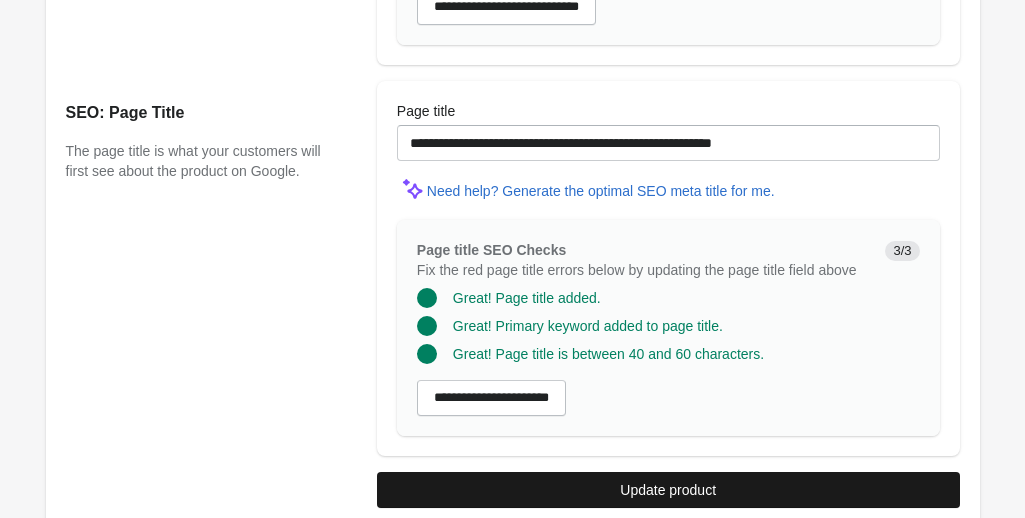click on "Update product" at bounding box center (668, 490) 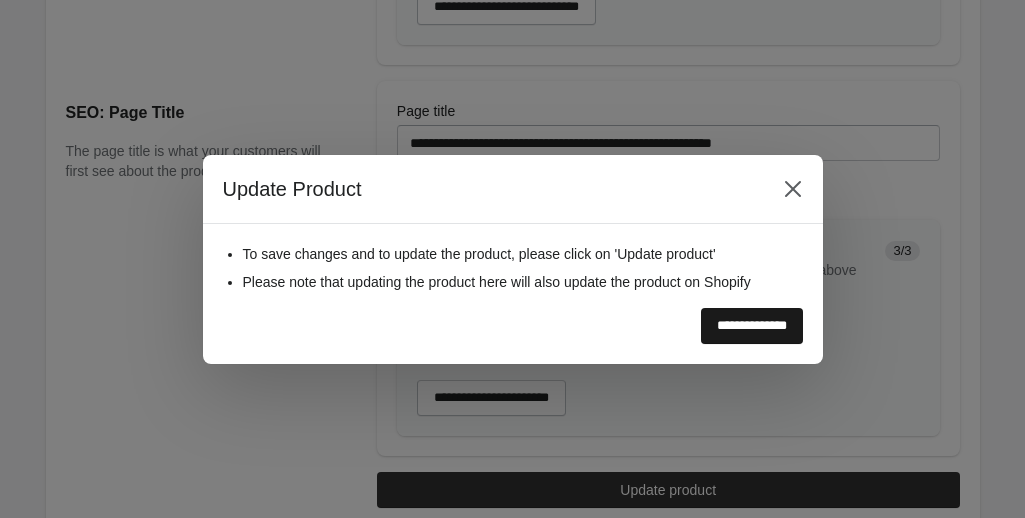 click on "**********" at bounding box center (752, 326) 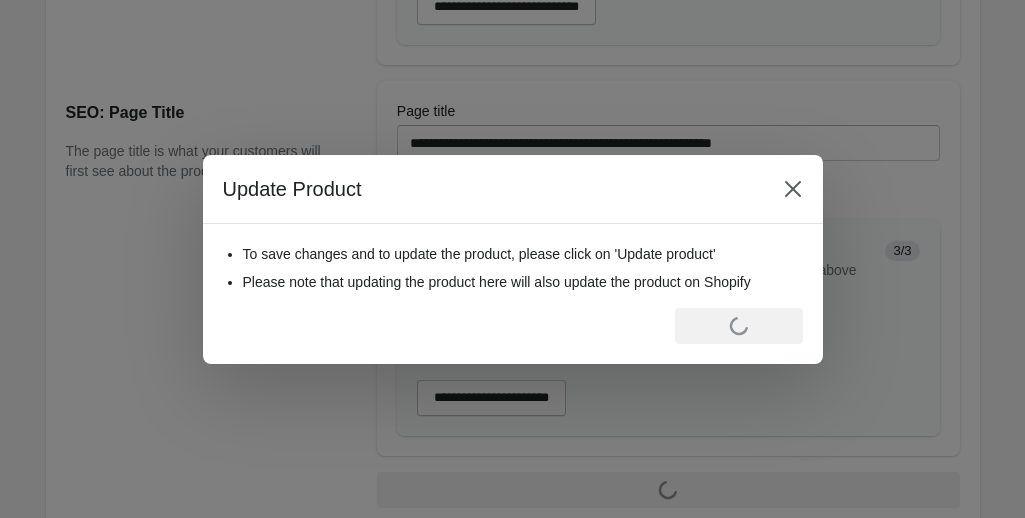 scroll, scrollTop: 0, scrollLeft: 0, axis: both 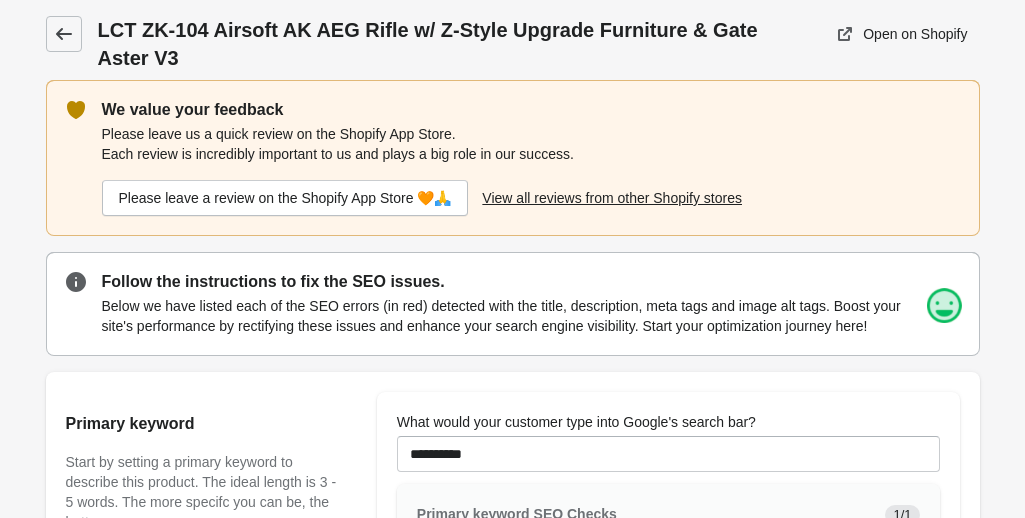 click at bounding box center (64, 34) 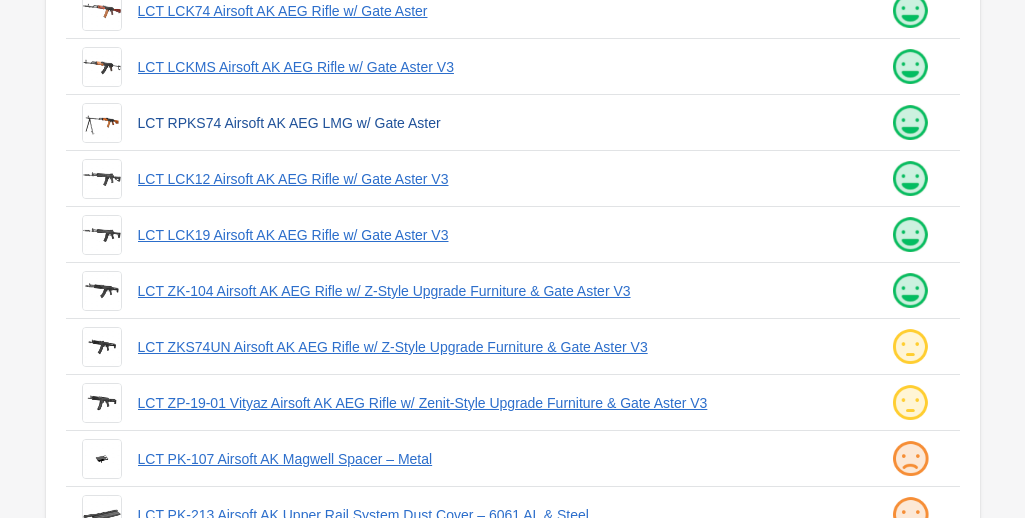 scroll, scrollTop: 479, scrollLeft: 0, axis: vertical 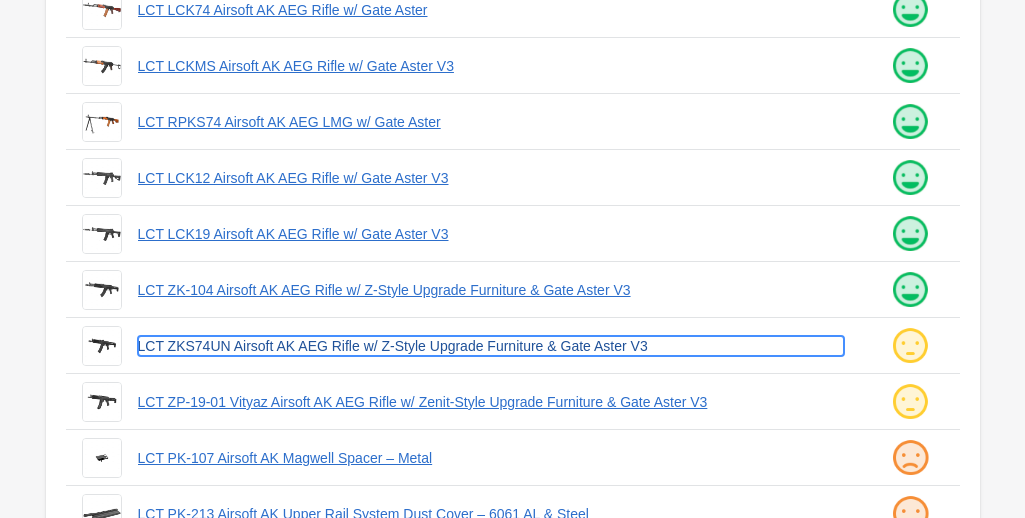 click on "LCT ZKS74UN Airsoft AK AEG Rifle w/ Z-Style Upgrade Furniture & Gate Aster V3" at bounding box center [491, 346] 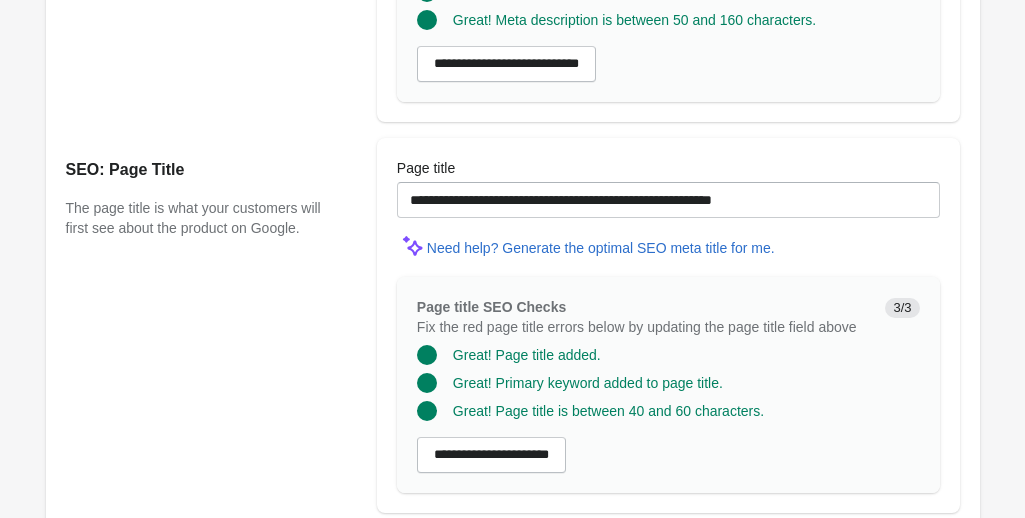 scroll, scrollTop: 1954, scrollLeft: 0, axis: vertical 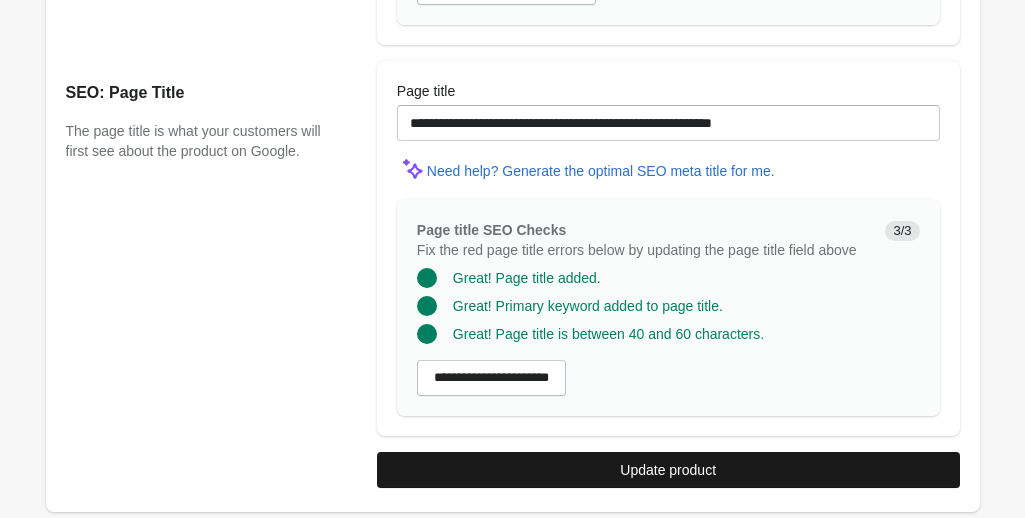 click on "Update product" at bounding box center [668, 470] 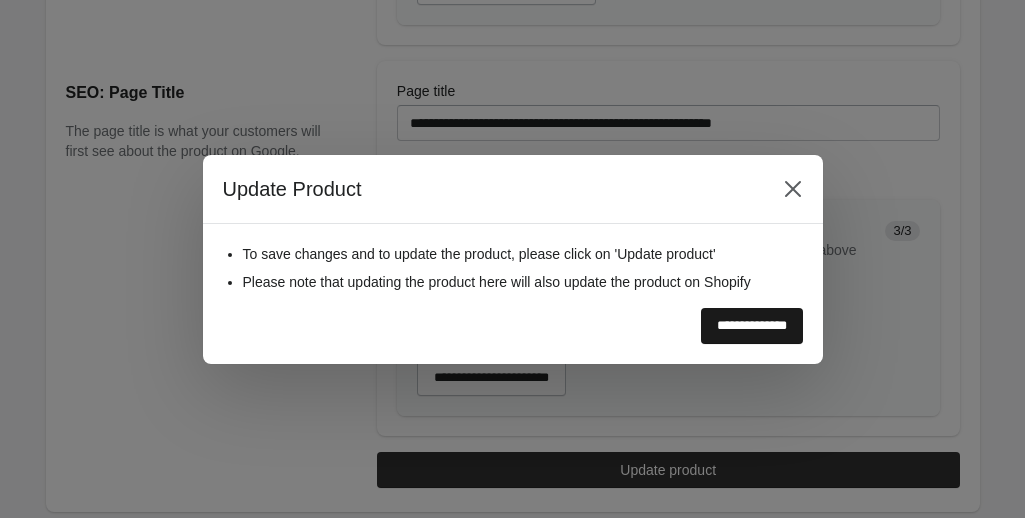 click on "**********" at bounding box center [752, 326] 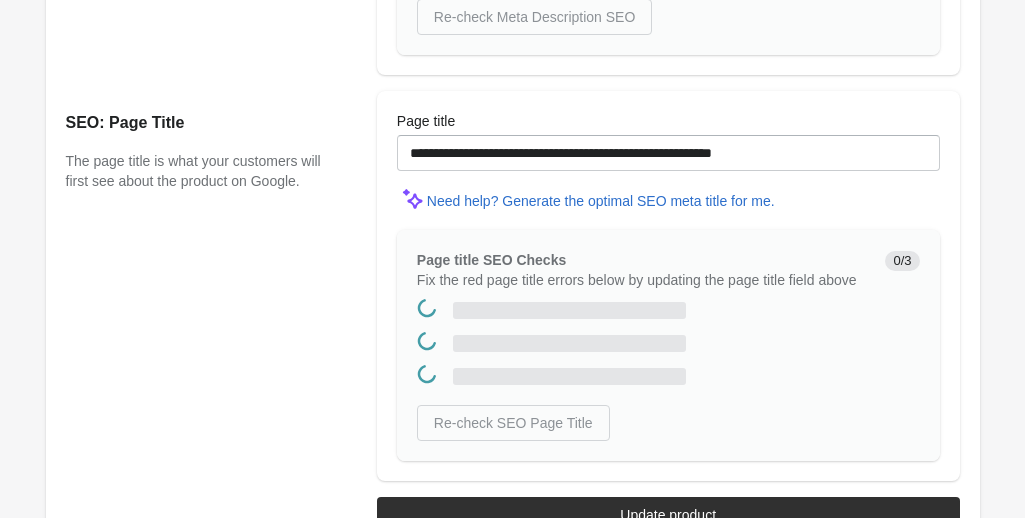 scroll, scrollTop: 0, scrollLeft: 0, axis: both 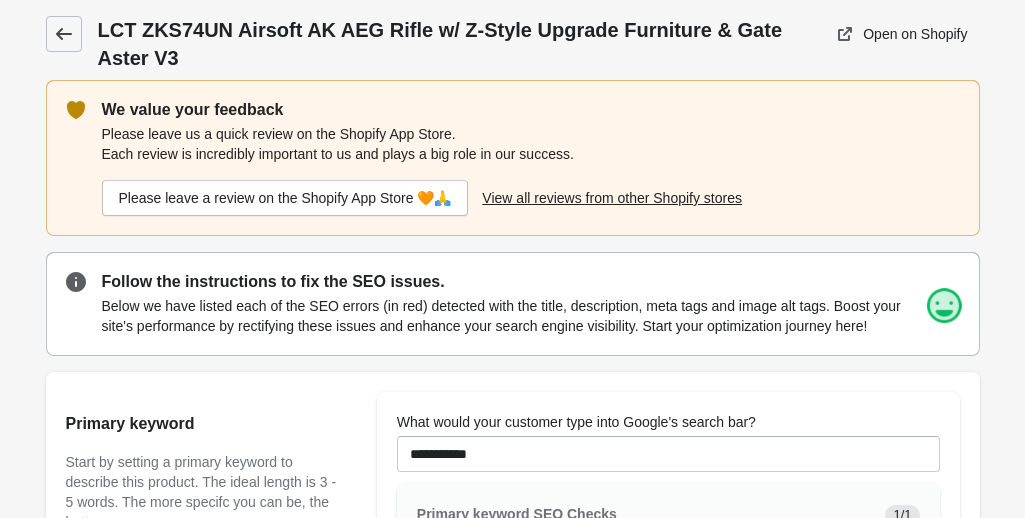 click 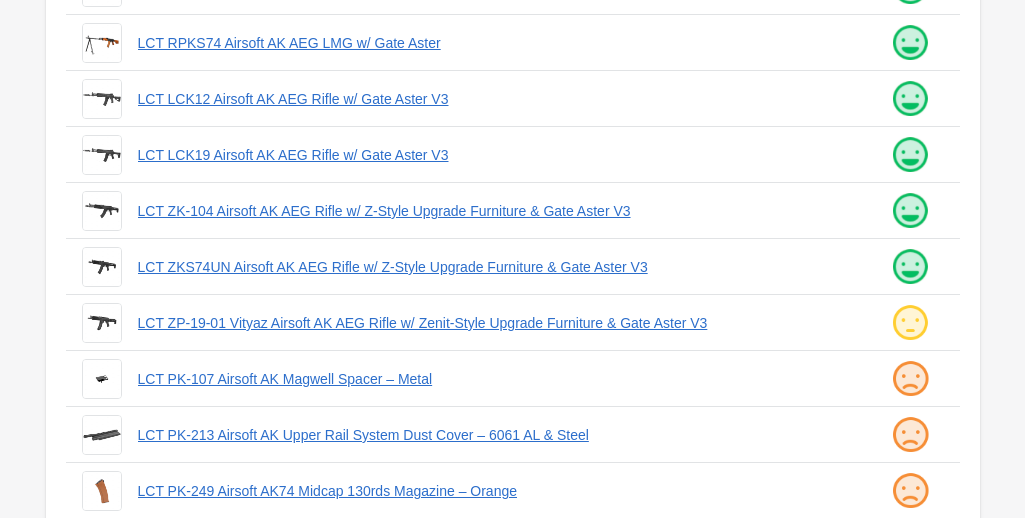 scroll, scrollTop: 639, scrollLeft: 0, axis: vertical 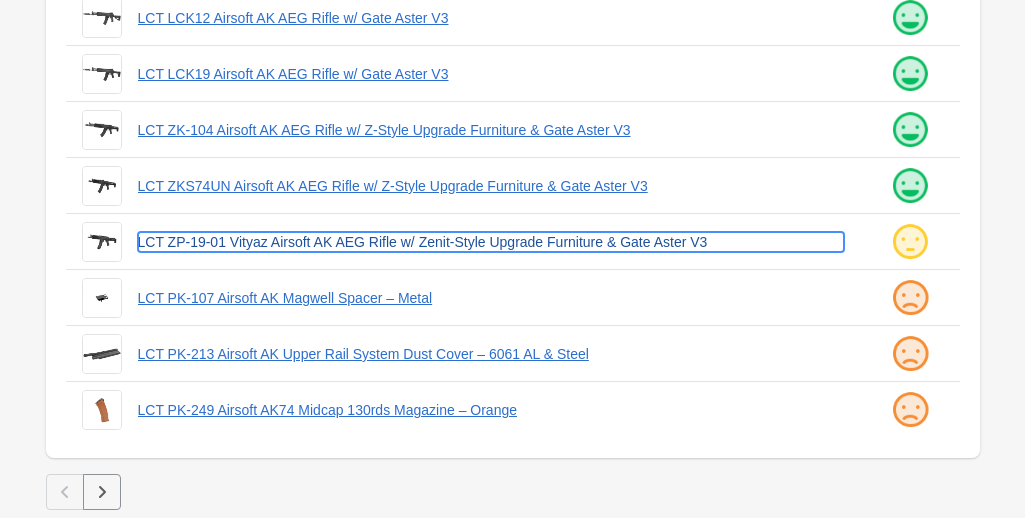 click on "LCT ZP-19-01 Vityaz Airsoft AK AEG Rifle w/ Zenit-Style Upgrade Furniture & Gate Aster V3" at bounding box center [491, 242] 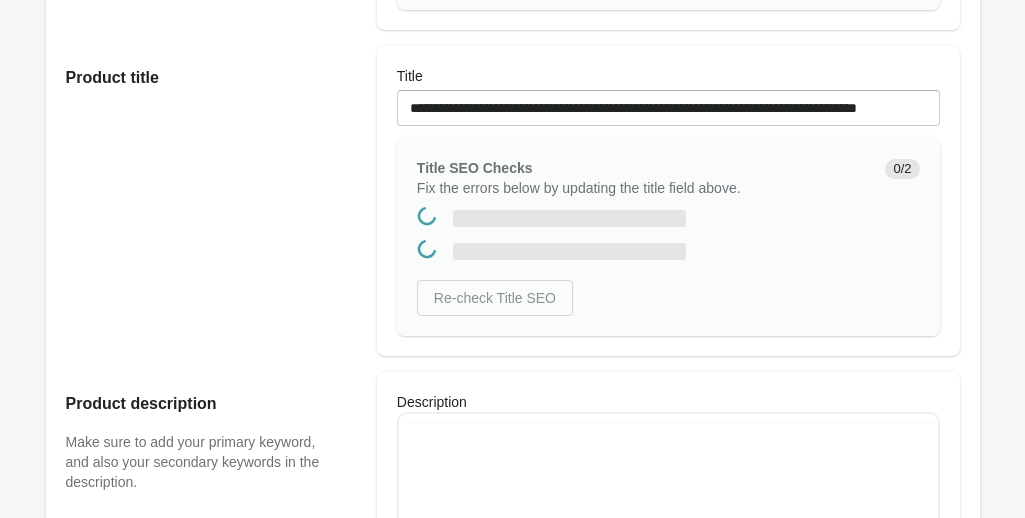 scroll, scrollTop: 0, scrollLeft: 0, axis: both 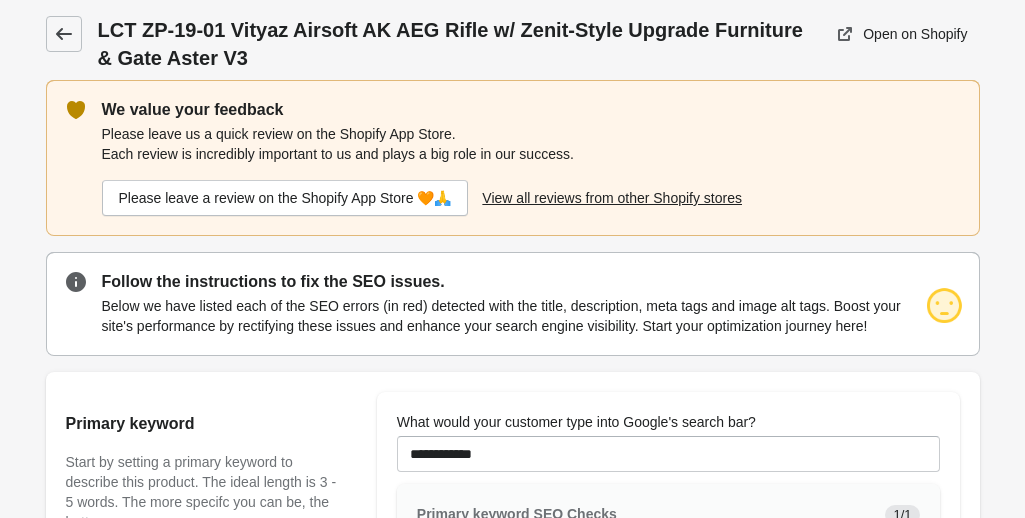 click at bounding box center [64, 34] 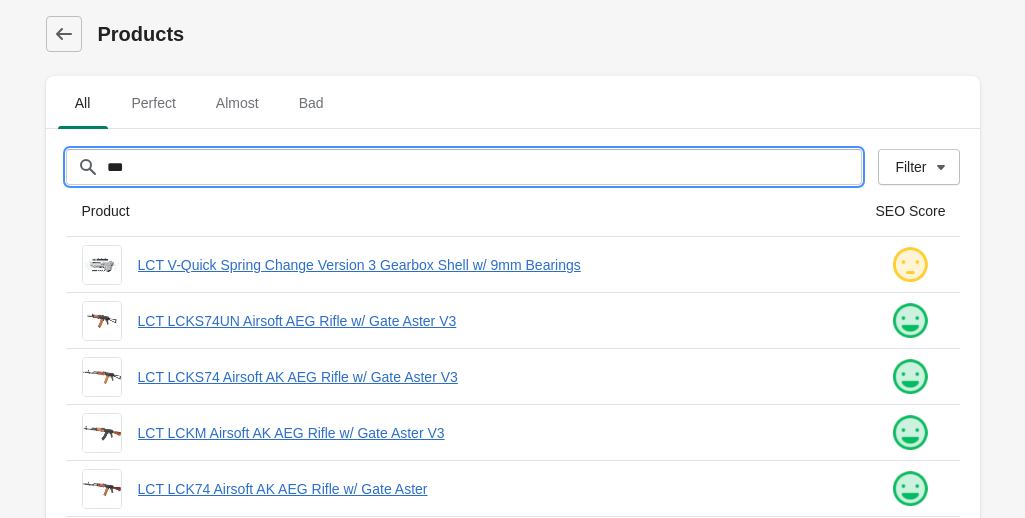 click on "***" at bounding box center (484, 167) 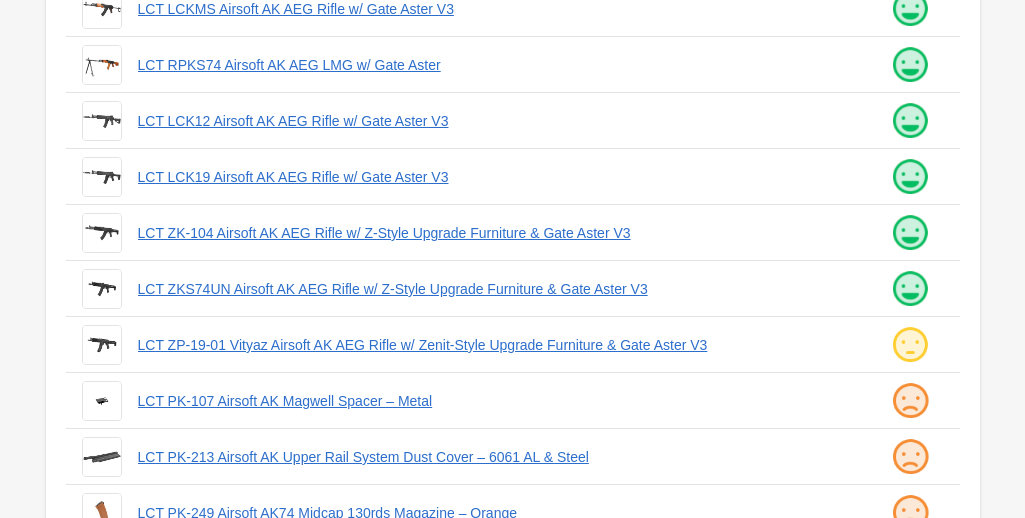 scroll, scrollTop: 544, scrollLeft: 0, axis: vertical 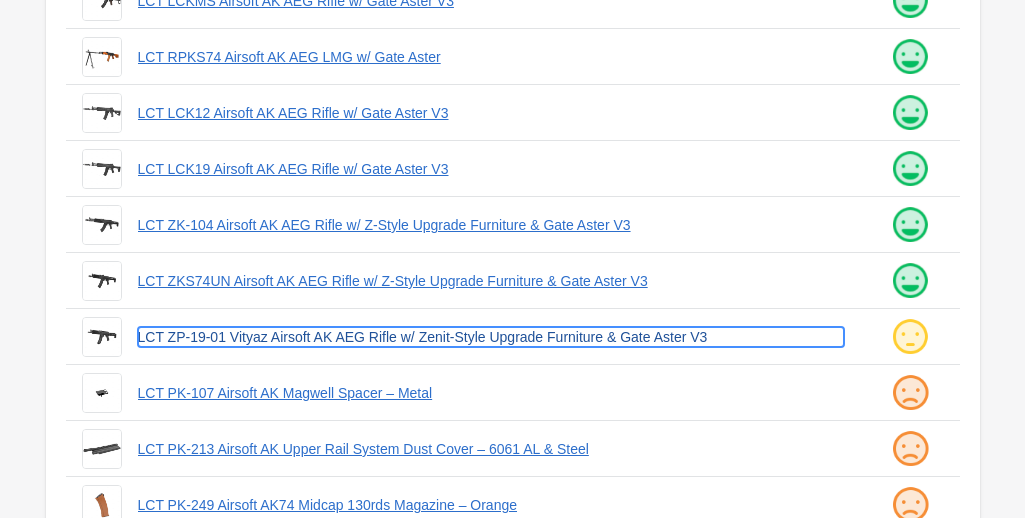 click on "LCT ZP-19-01 Vityaz Airsoft AK AEG Rifle w/ Zenit-Style Upgrade Furniture & Gate Aster V3" at bounding box center [491, 337] 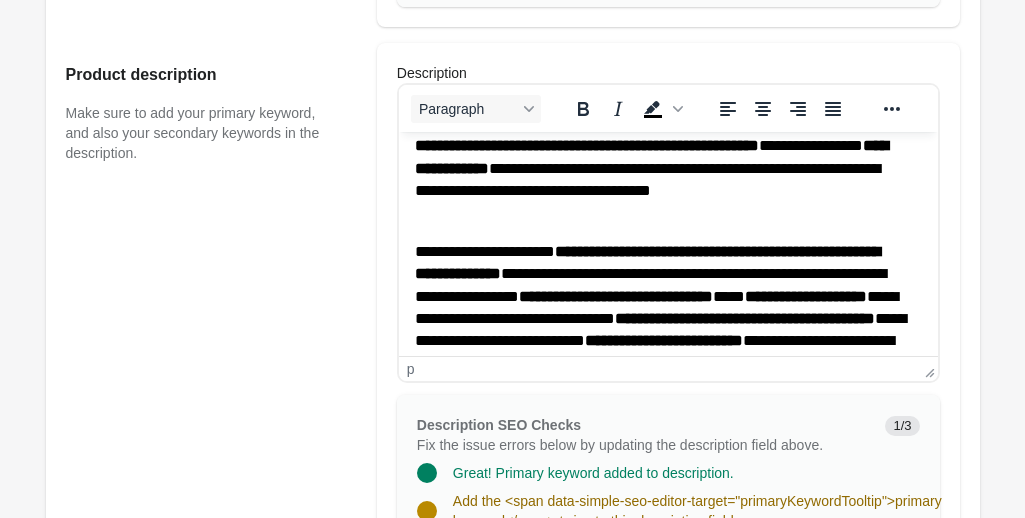 scroll, scrollTop: 0, scrollLeft: 0, axis: both 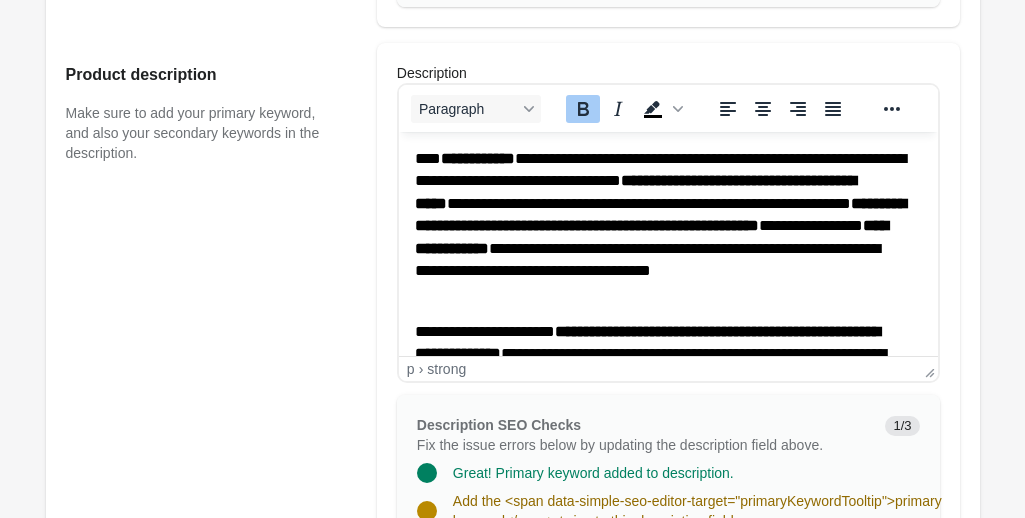 click on "**********" at bounding box center [634, 191] 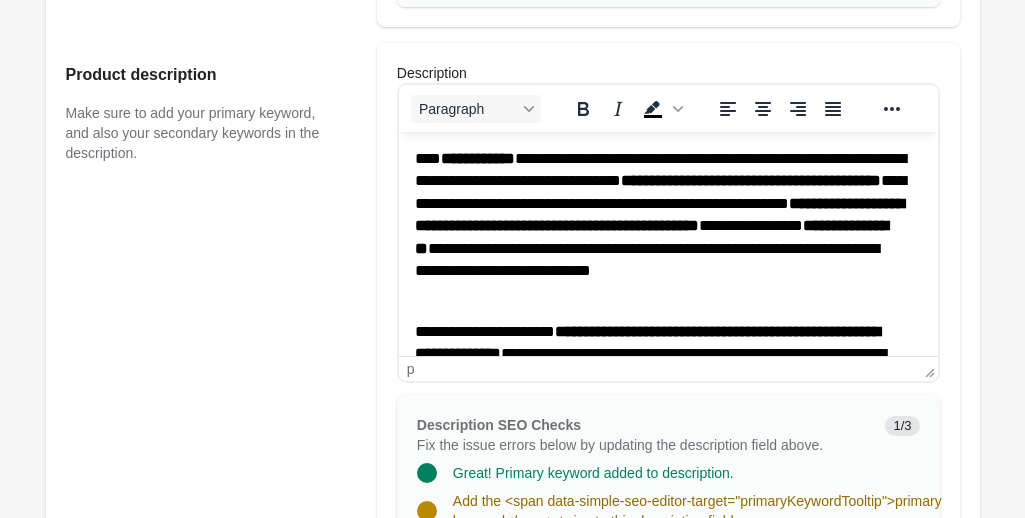 click on "**********" at bounding box center (660, 226) 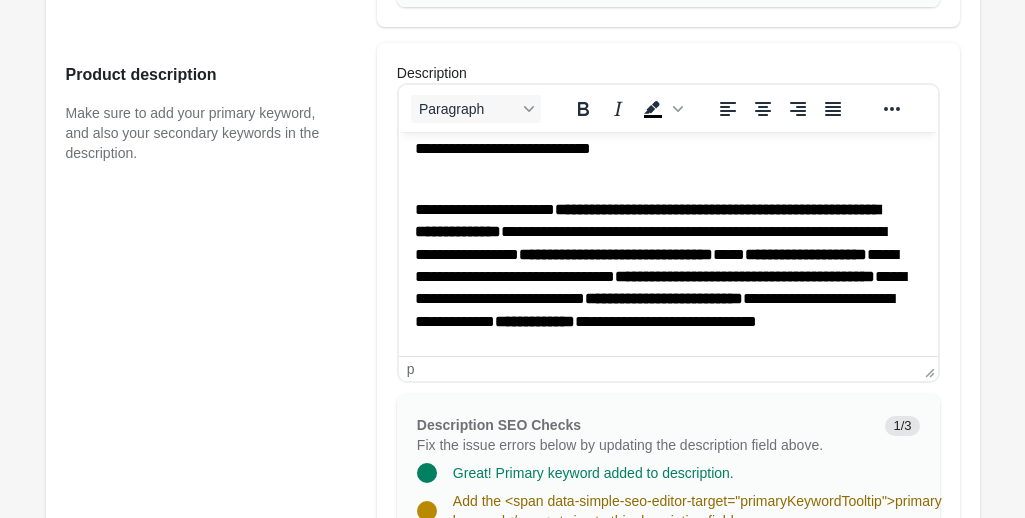 scroll, scrollTop: 120, scrollLeft: 0, axis: vertical 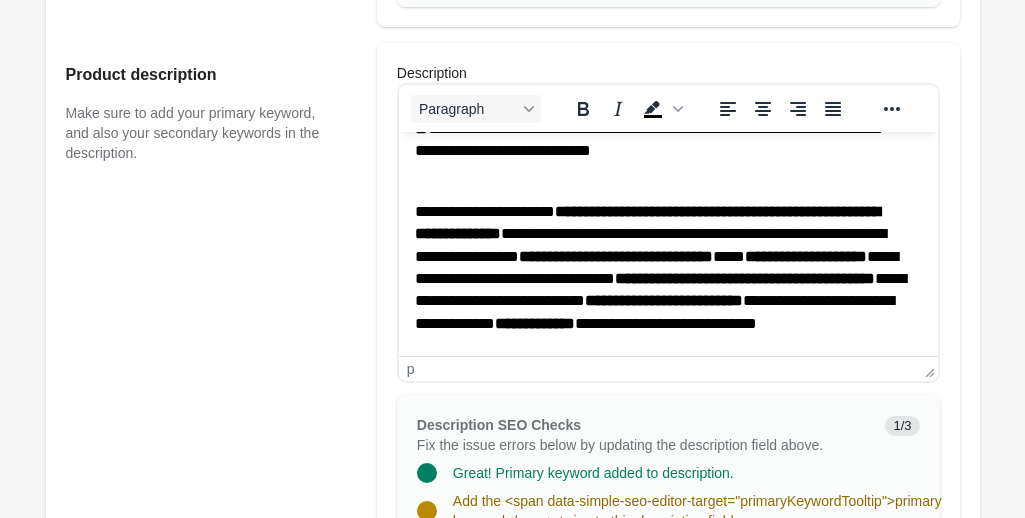 click on "**********" at bounding box center [660, 290] 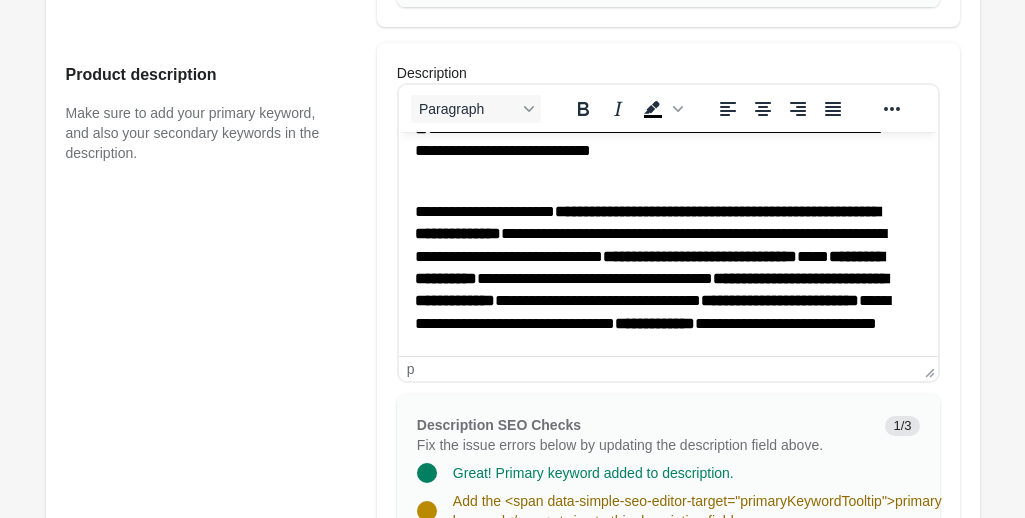 click on "Product description
Make sure to add your primary keyword, and also your secondary keywords in the description." at bounding box center [211, 359] 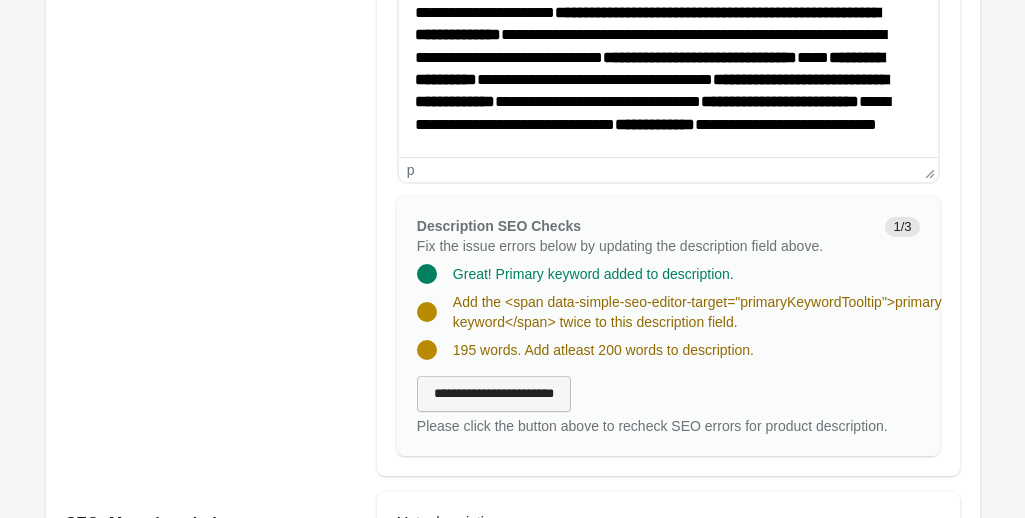 click on "**********" at bounding box center (494, 394) 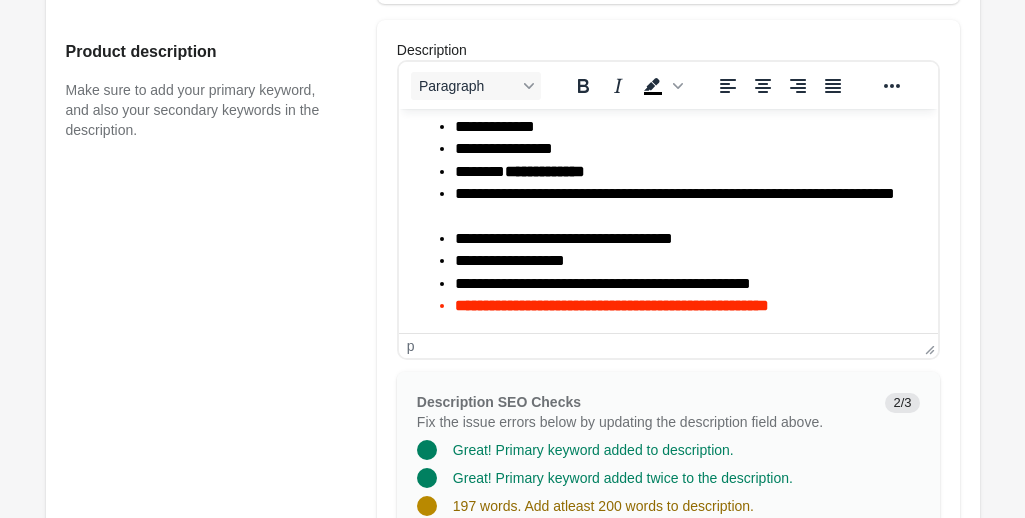 scroll, scrollTop: 496, scrollLeft: 0, axis: vertical 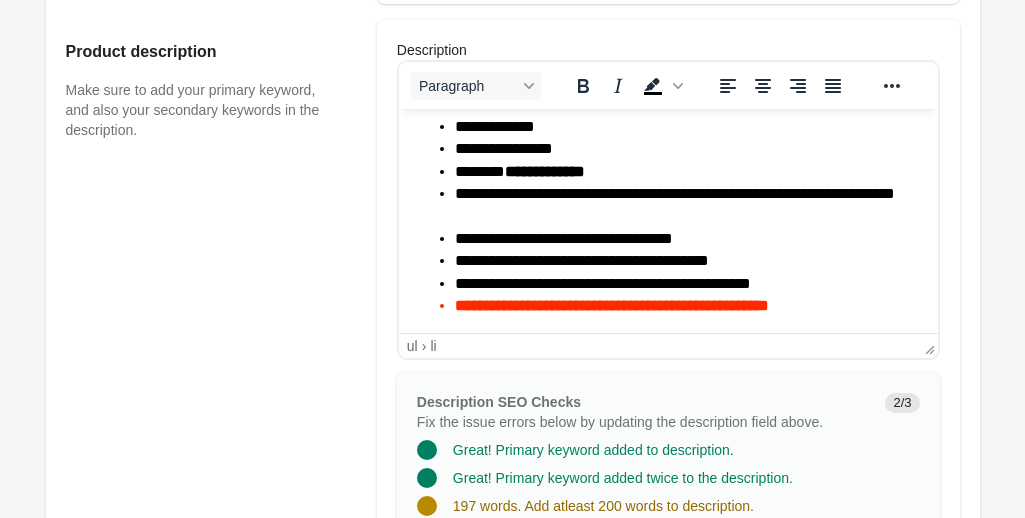 click on "Product description
Make sure to add your primary keyword, and also your secondary keywords in the description." at bounding box center (211, 326) 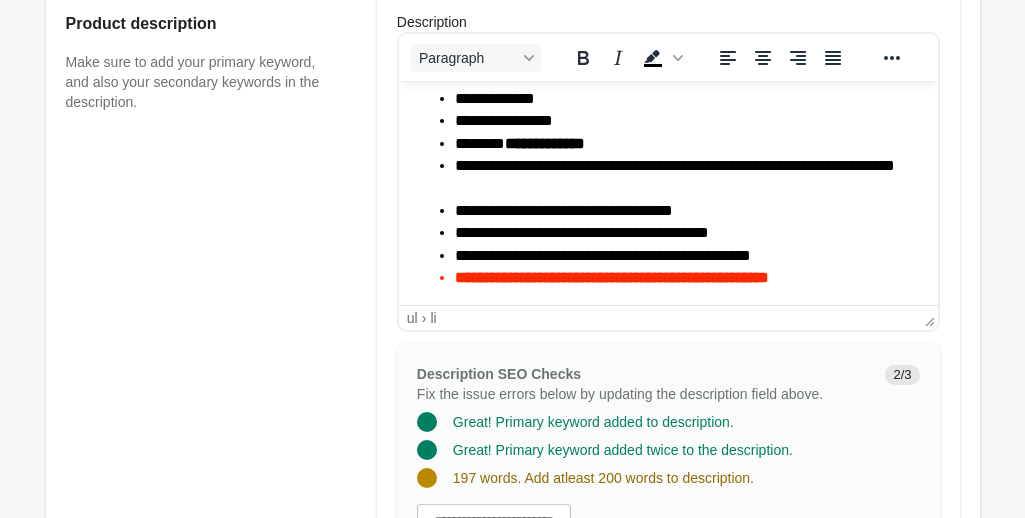 scroll, scrollTop: 1093, scrollLeft: 0, axis: vertical 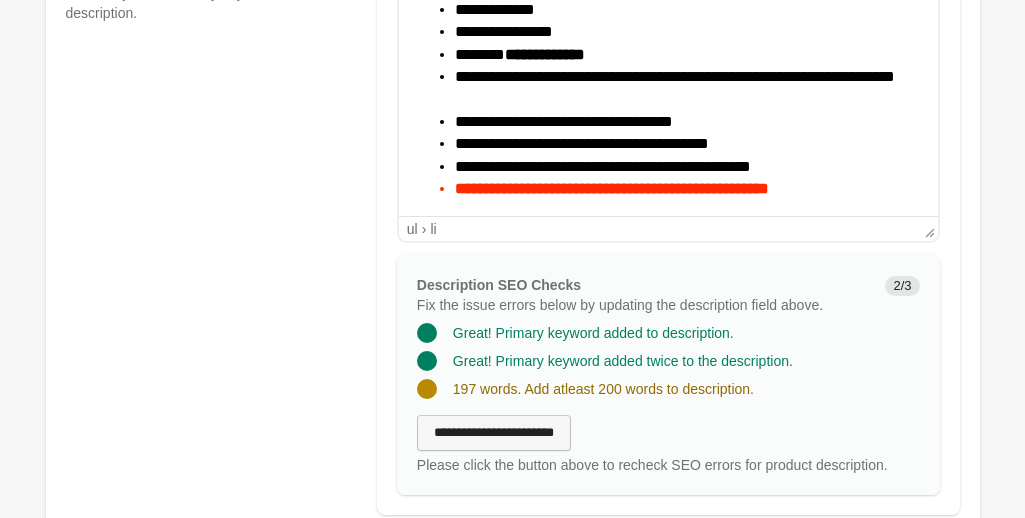 click on "**********" at bounding box center [494, 433] 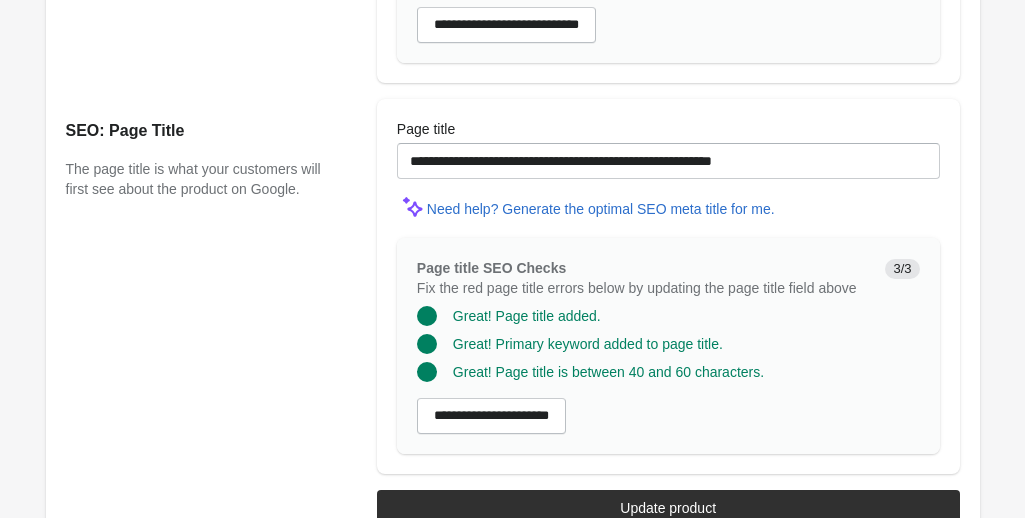 scroll, scrollTop: 1954, scrollLeft: 0, axis: vertical 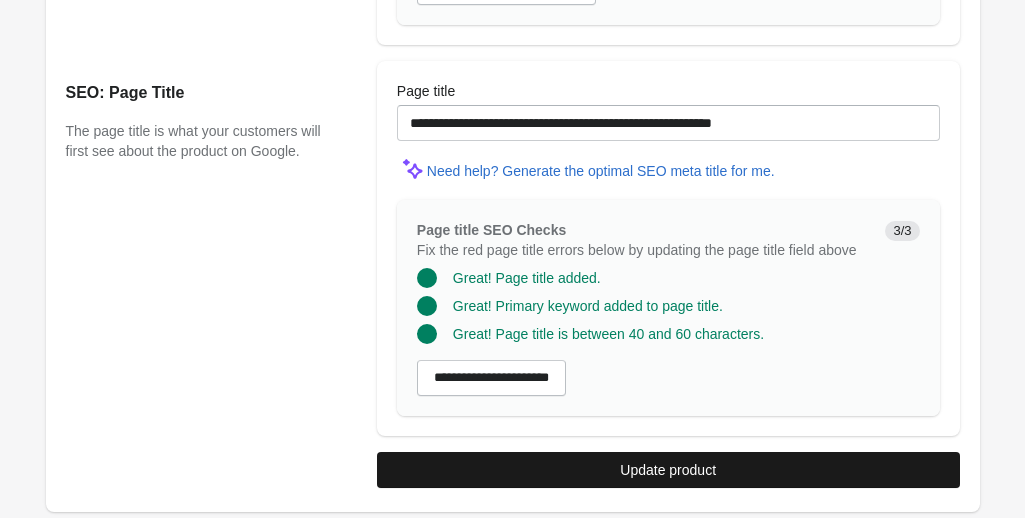 click on "Update product" at bounding box center [668, 470] 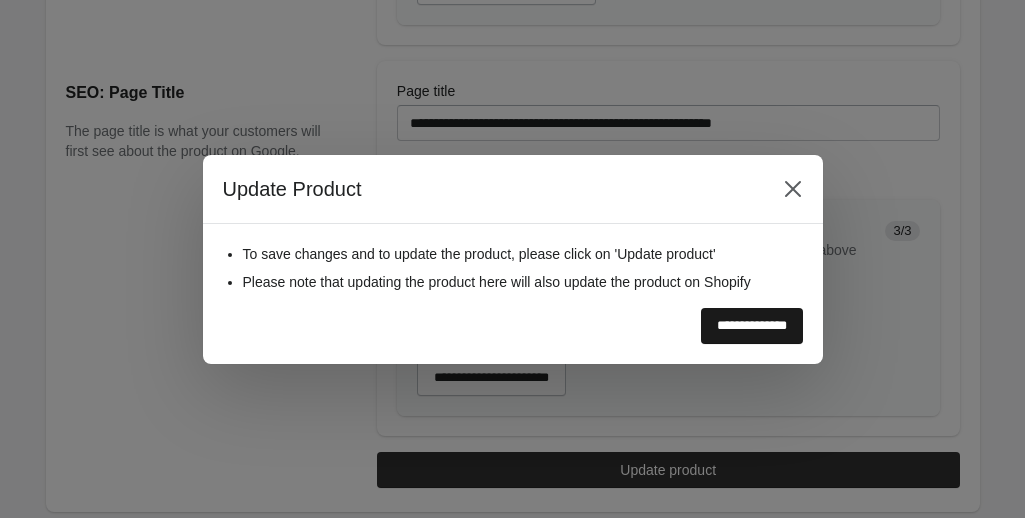 click on "**********" at bounding box center [752, 326] 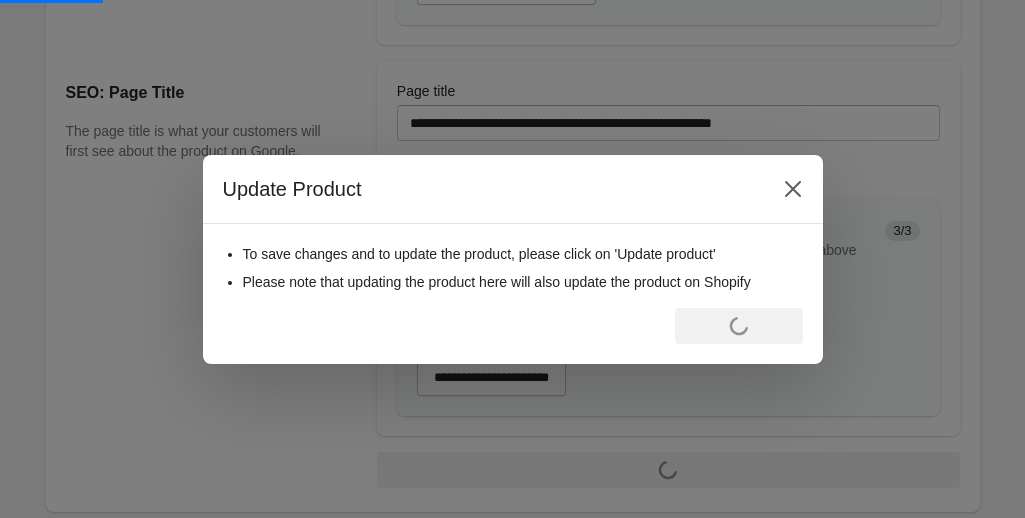 scroll, scrollTop: 0, scrollLeft: 0, axis: both 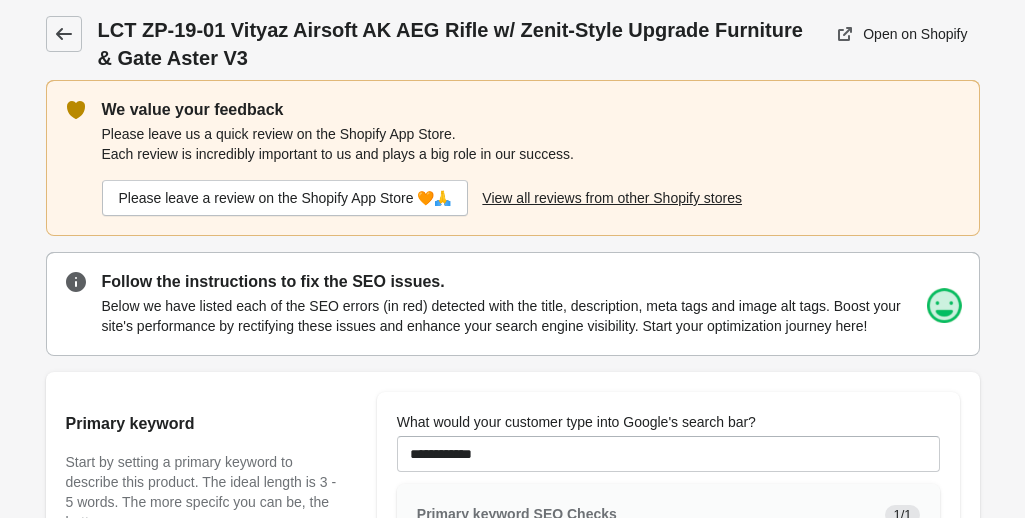 click 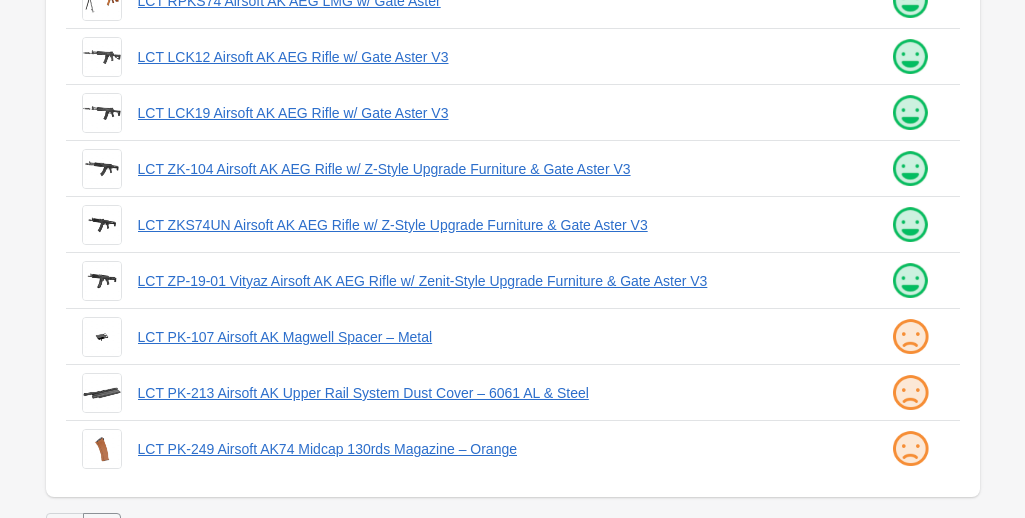 scroll, scrollTop: 0, scrollLeft: 0, axis: both 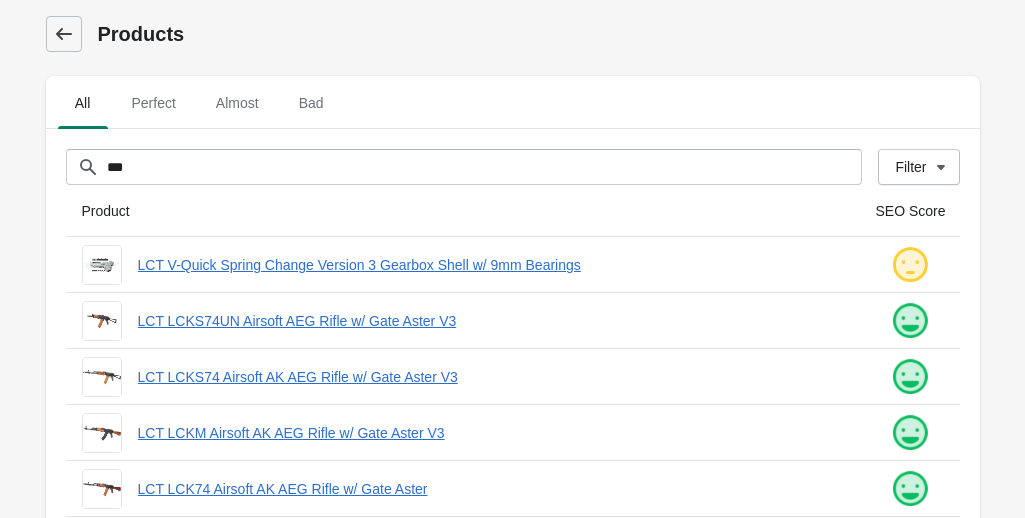 click 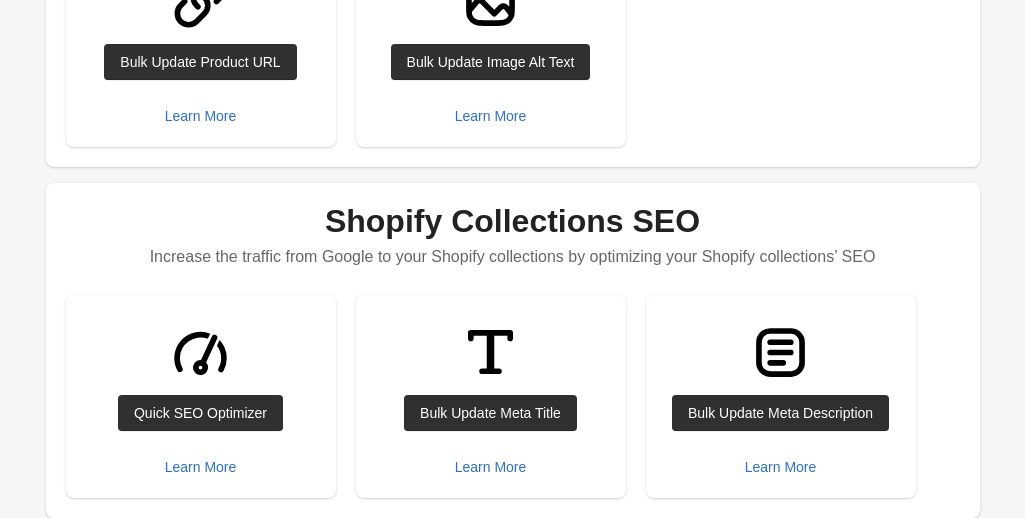 scroll, scrollTop: 635, scrollLeft: 0, axis: vertical 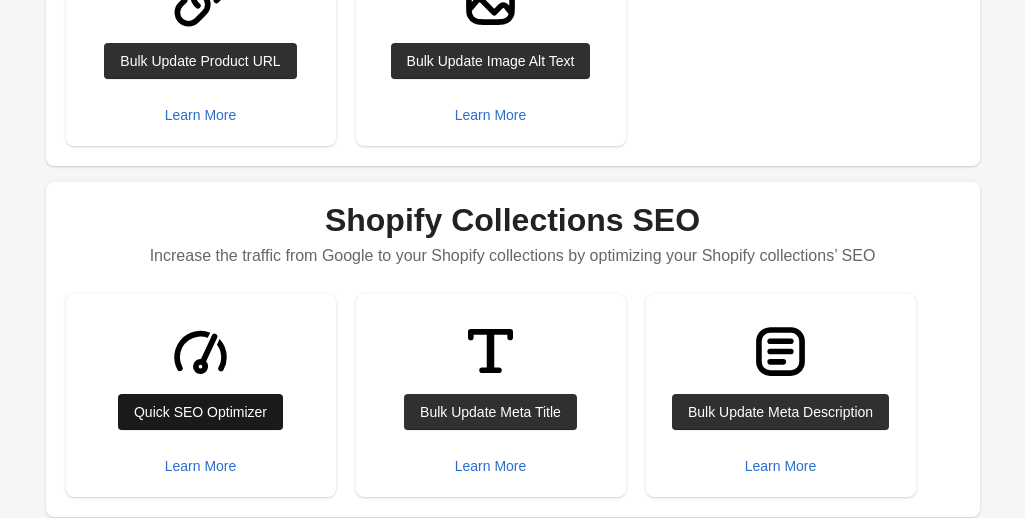 click on "Quick SEO Optimizer" at bounding box center [200, 412] 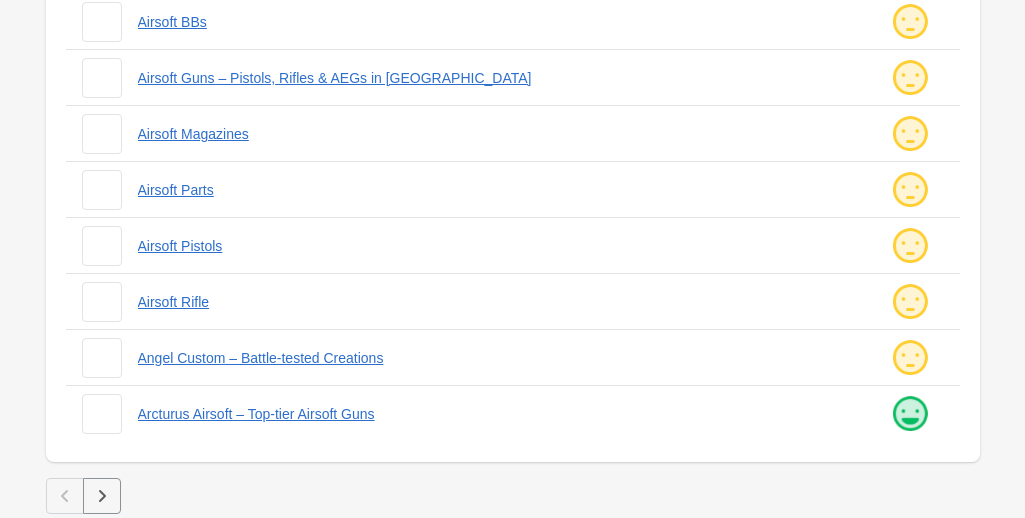 scroll, scrollTop: 0, scrollLeft: 0, axis: both 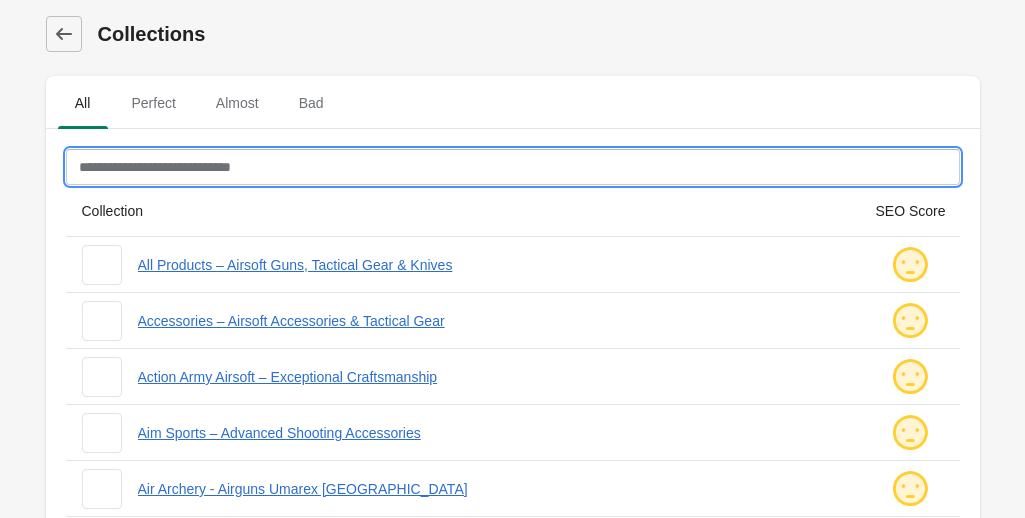 click on "Filter[title]" at bounding box center (513, 167) 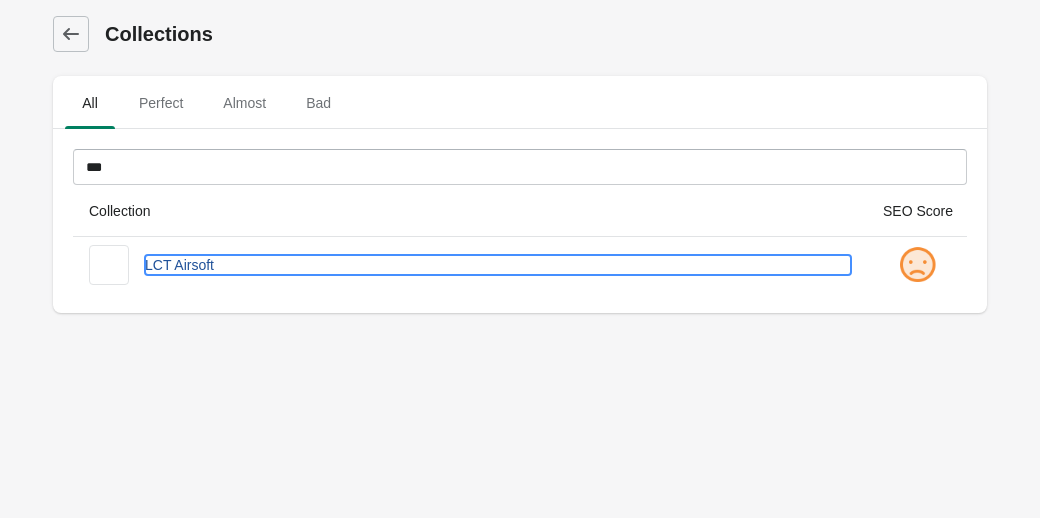 click on "LCT Airsoft" at bounding box center (498, 265) 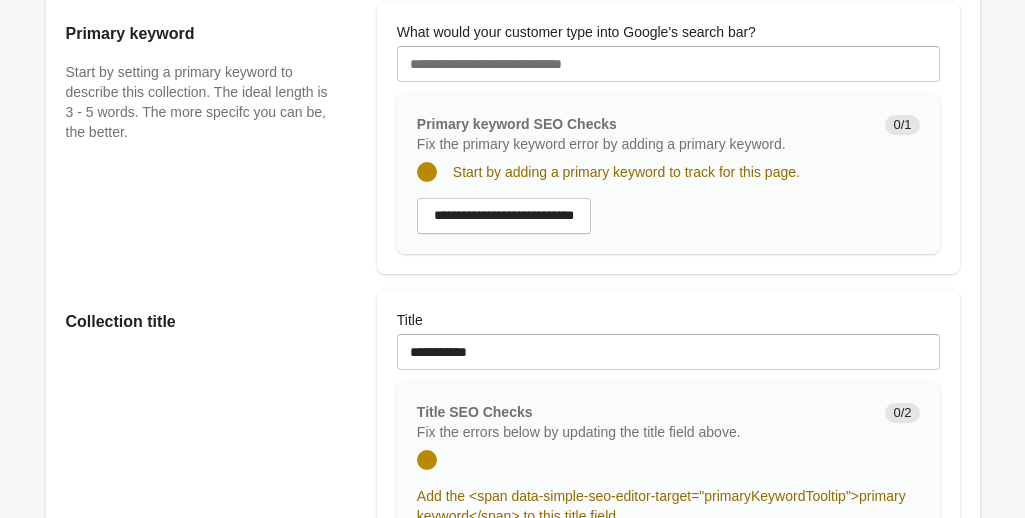 scroll, scrollTop: 201, scrollLeft: 0, axis: vertical 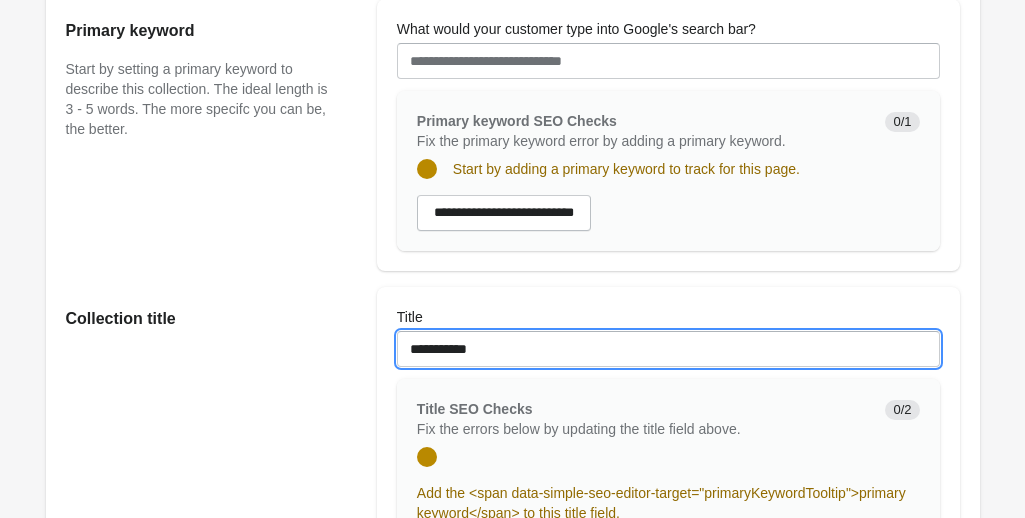 drag, startPoint x: 491, startPoint y: 346, endPoint x: 364, endPoint y: 340, distance: 127.141655 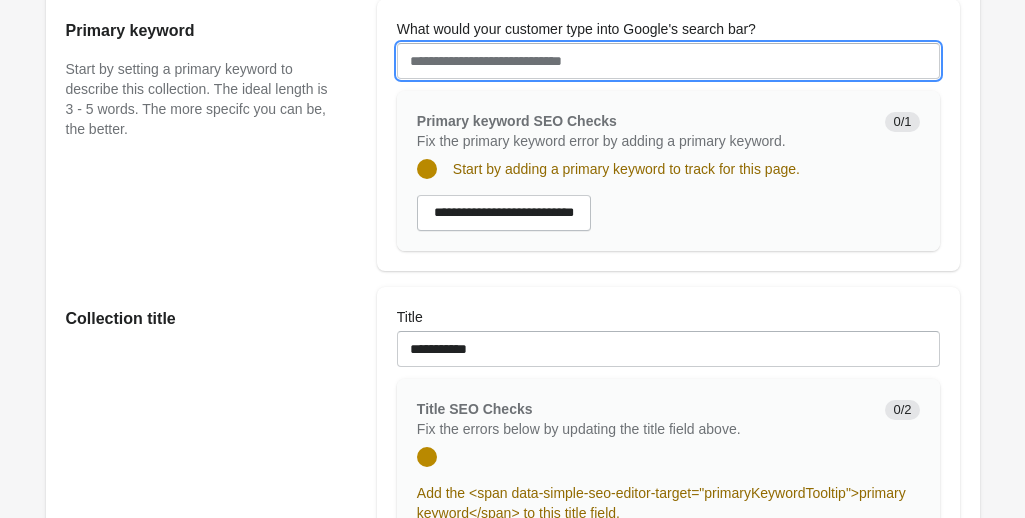 click on "What would your customer type into Google's search bar?" at bounding box center (668, 61) 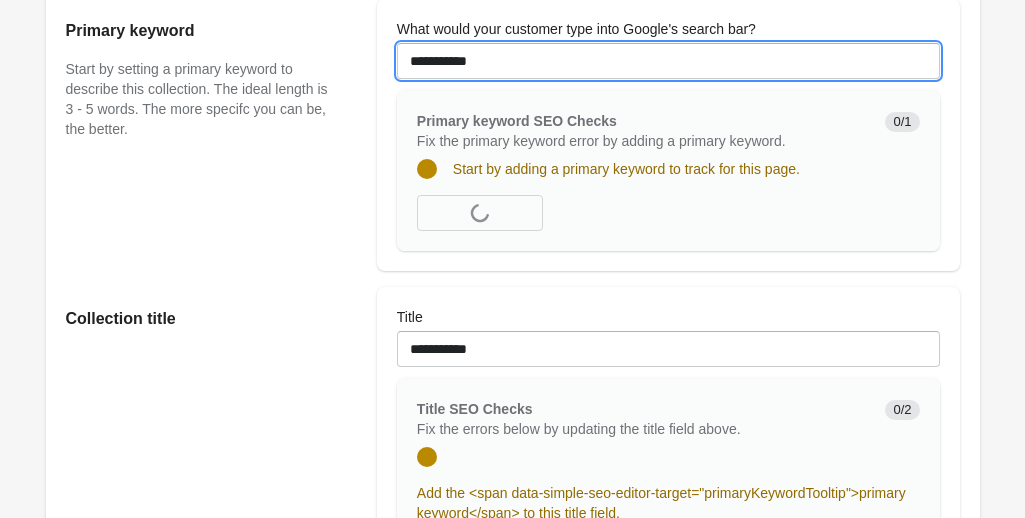 type on "**********" 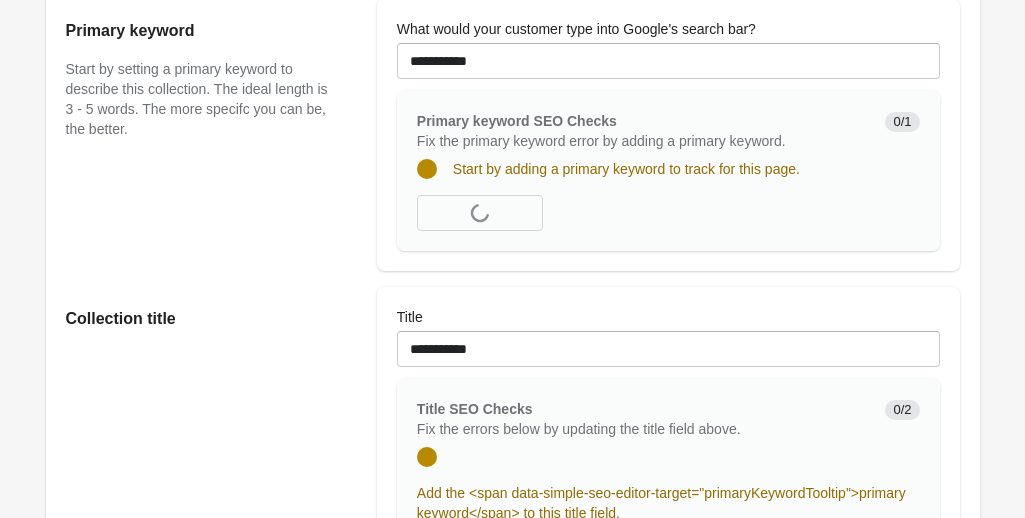 click on "Primary keyword
Start by setting a primary keyword to describe this collection. The ideal length is 3 - 5 words. The more specifc you can be, the better." at bounding box center [211, 135] 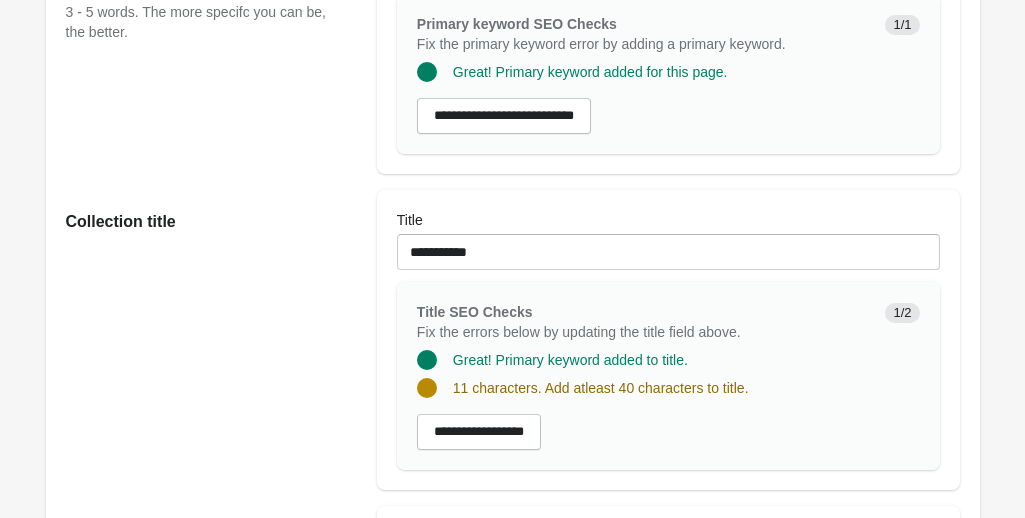 scroll, scrollTop: 310, scrollLeft: 0, axis: vertical 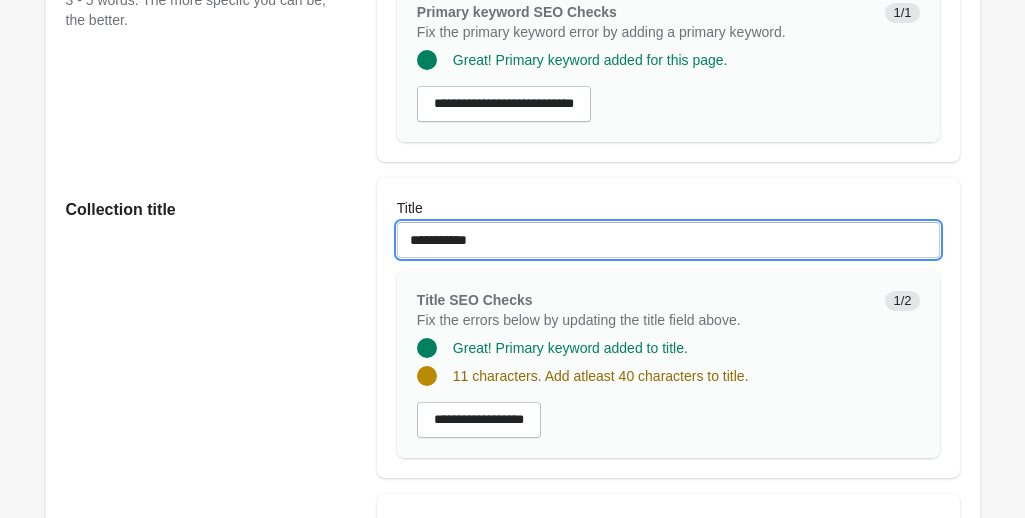 click on "**********" at bounding box center [668, 240] 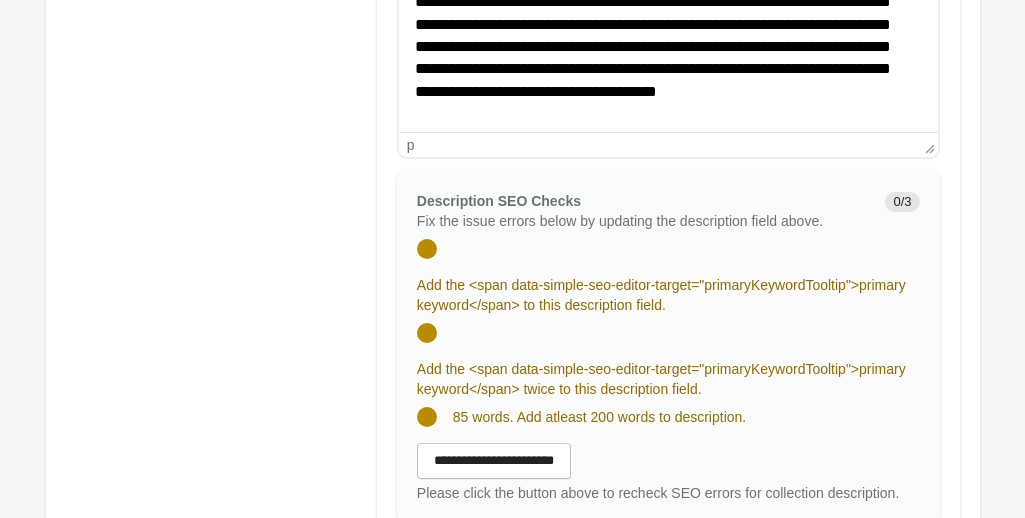 scroll, scrollTop: 793, scrollLeft: 0, axis: vertical 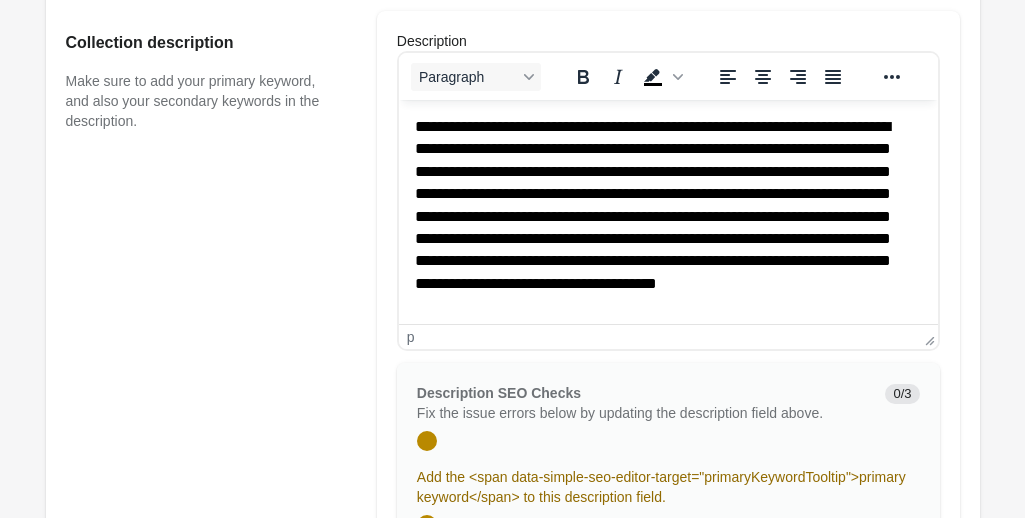 click on "**********" at bounding box center [660, 228] 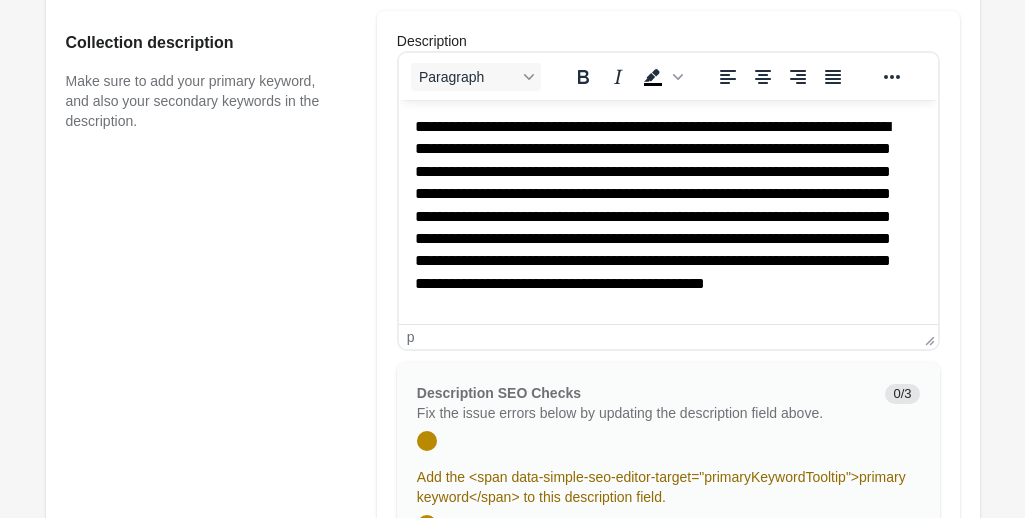 click on "**********" at bounding box center [660, 228] 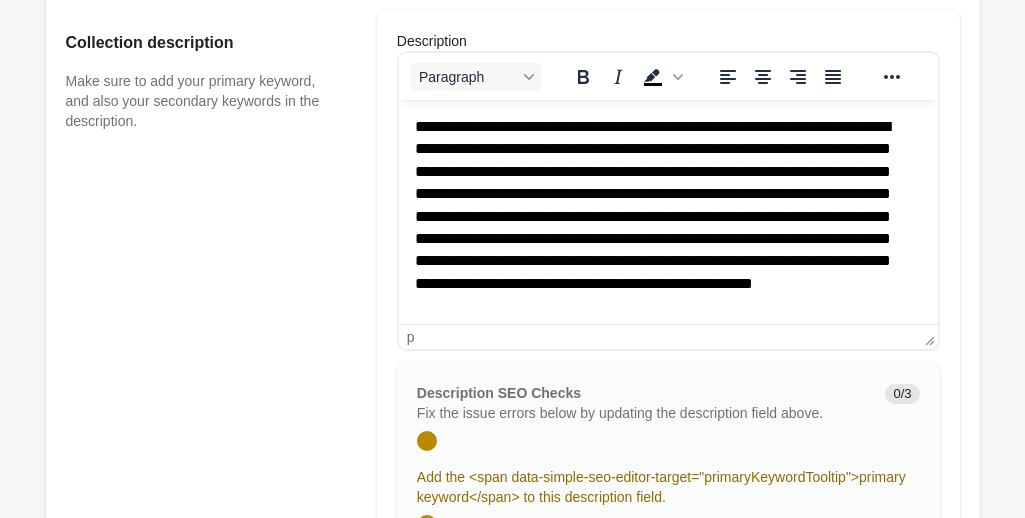 click on "Collection description
Make sure to add your primary keyword, and also your secondary keywords in the description." at bounding box center [211, 373] 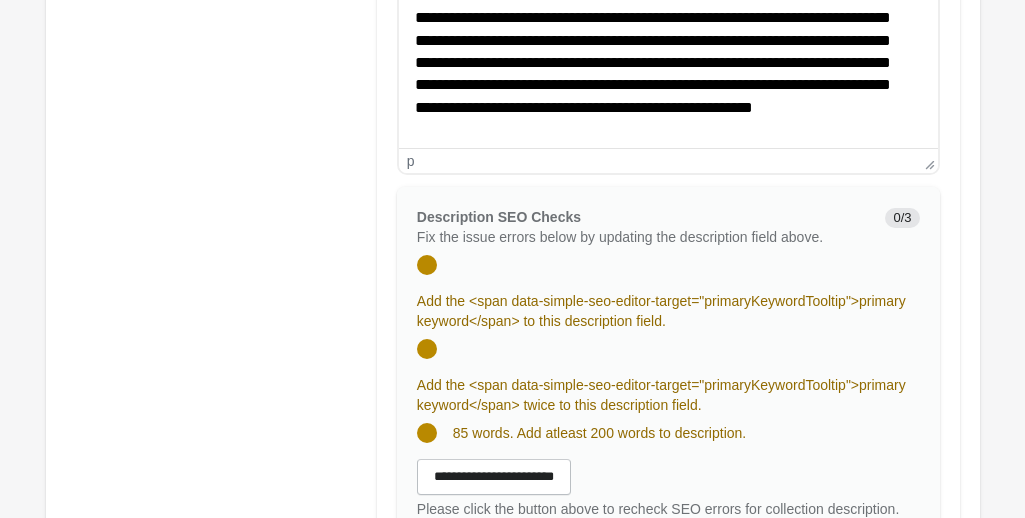 scroll, scrollTop: 973, scrollLeft: 0, axis: vertical 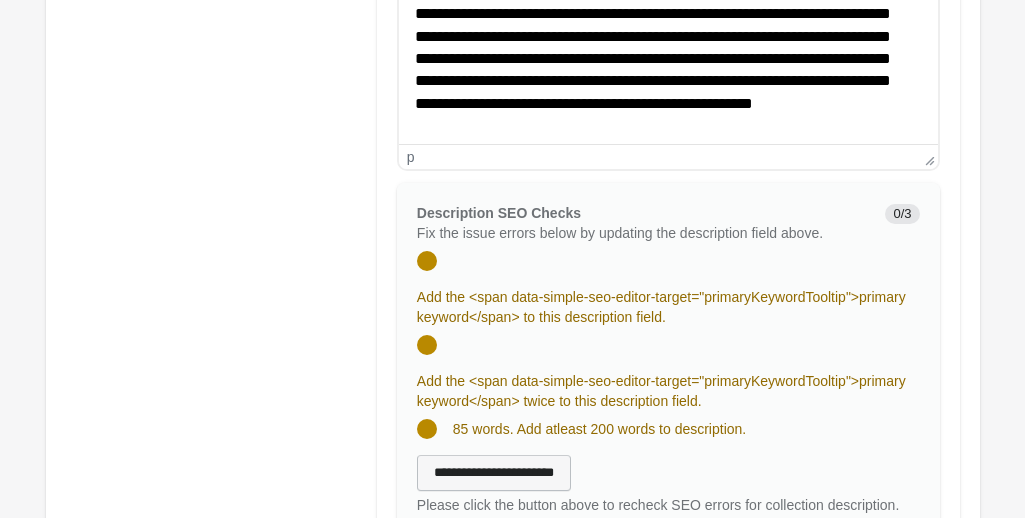 click on "**********" at bounding box center (494, 473) 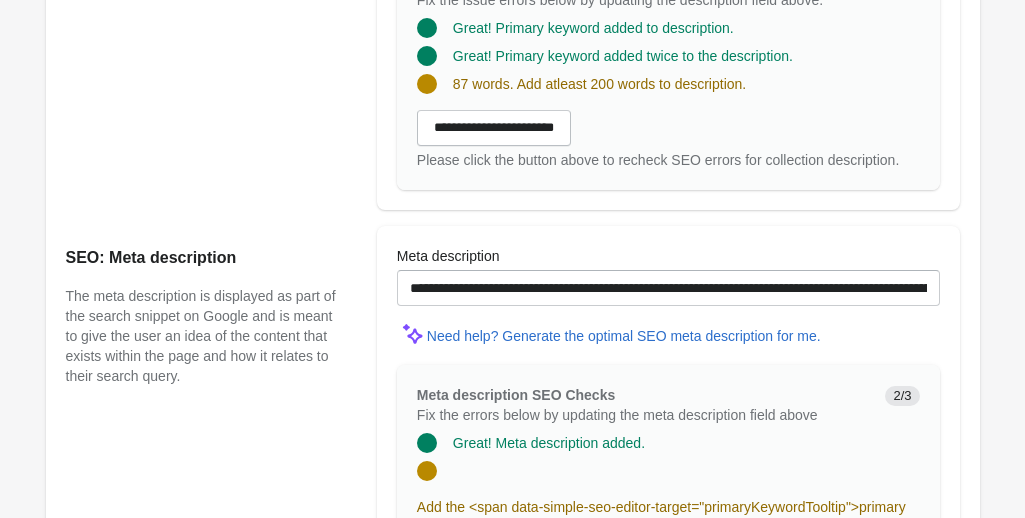 scroll, scrollTop: 1335, scrollLeft: 0, axis: vertical 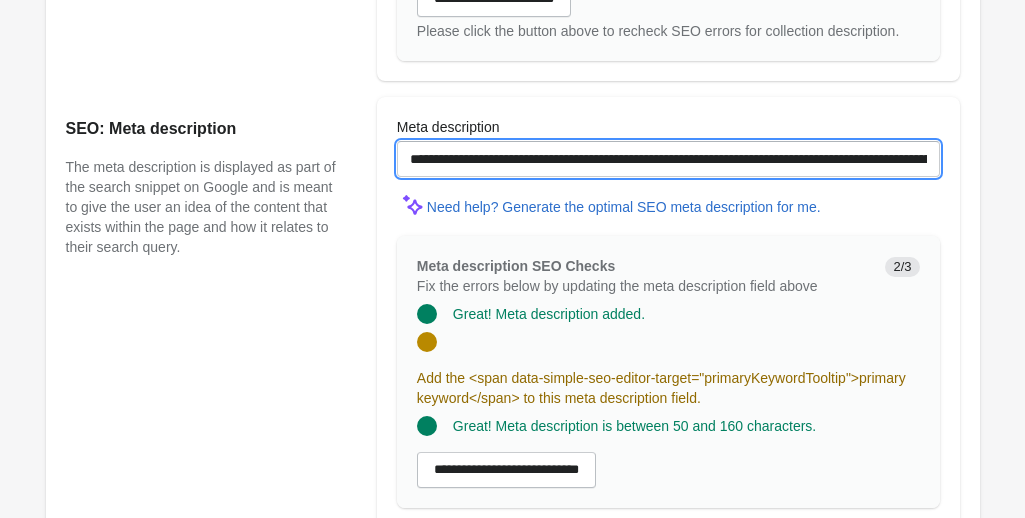 click on "**********" at bounding box center [668, 159] 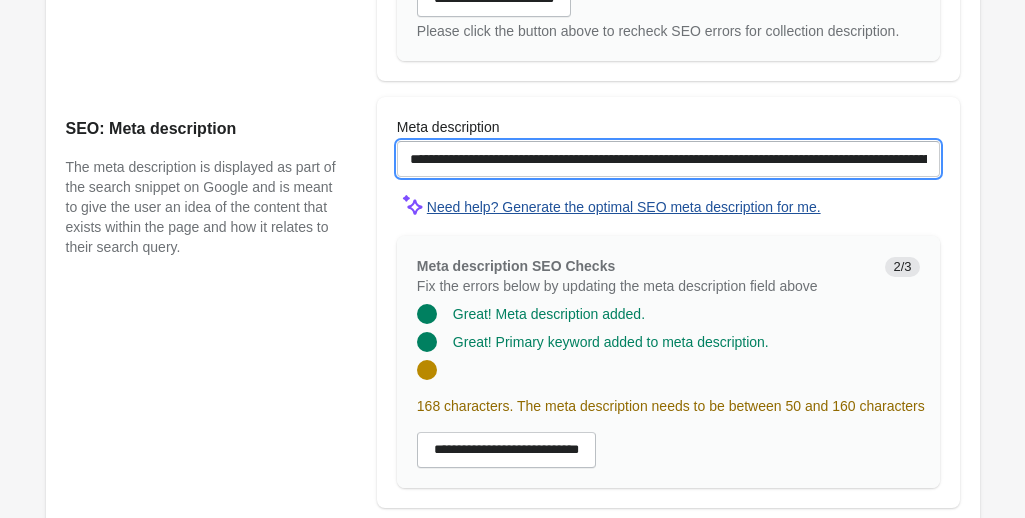 type on "**********" 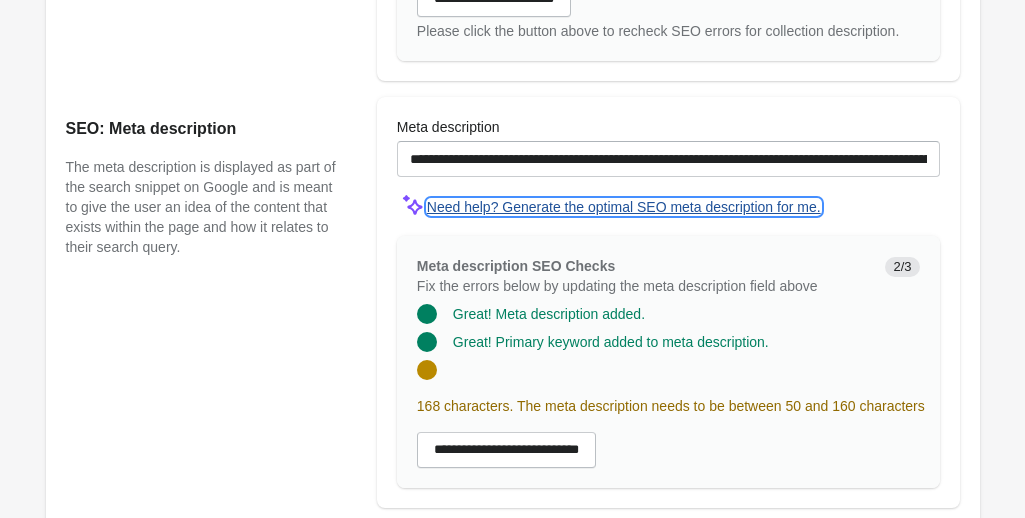click on "Need help? Generate the optimal SEO meta description for me." at bounding box center [624, 207] 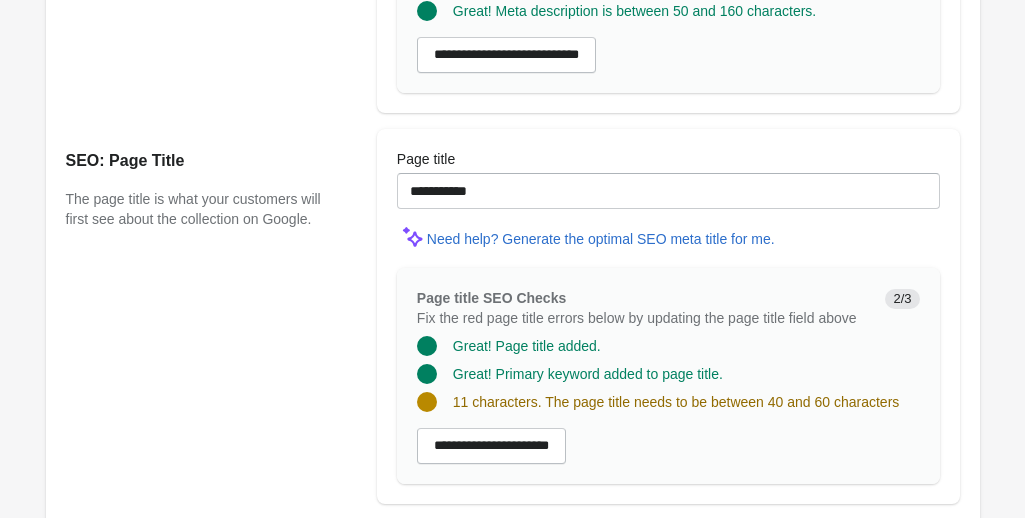 scroll, scrollTop: 1738, scrollLeft: 0, axis: vertical 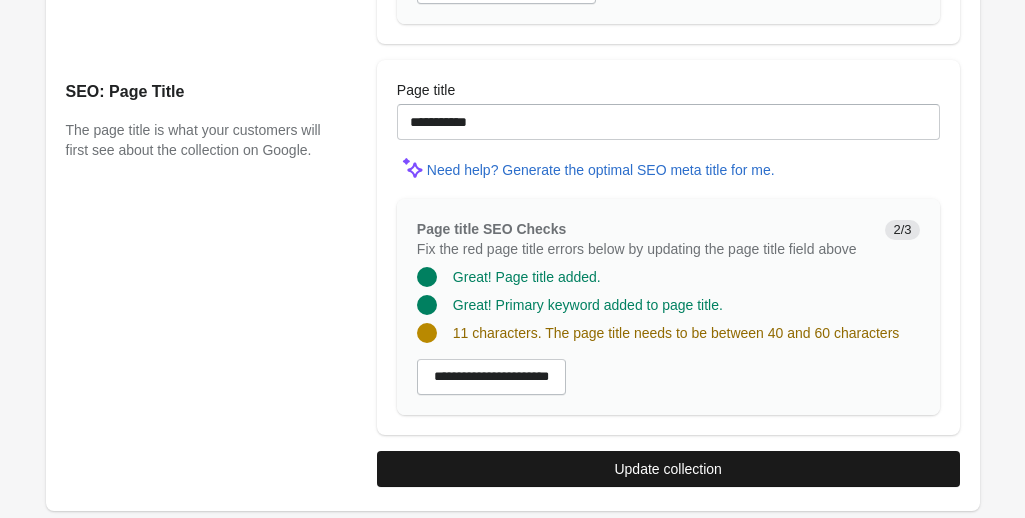 click on "Update collection" at bounding box center [668, 469] 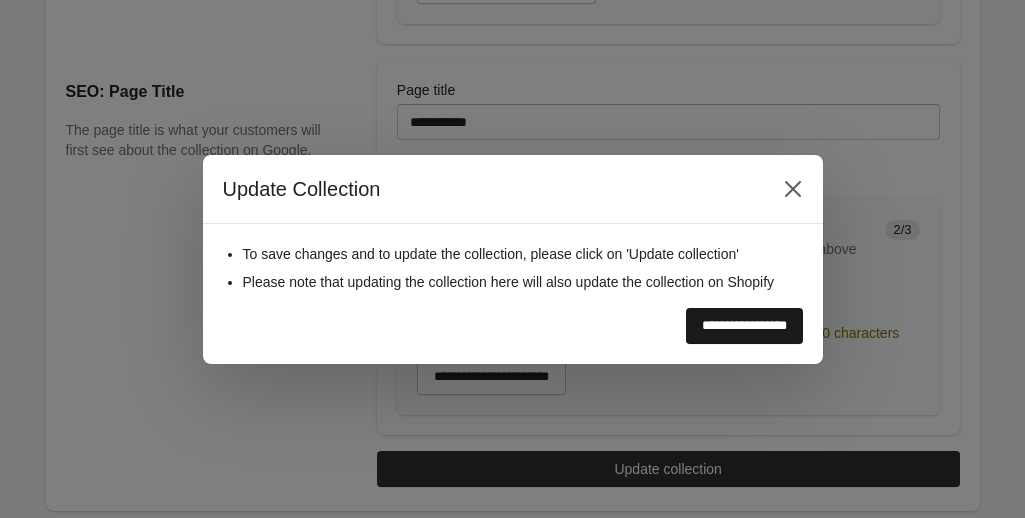 click on "**********" at bounding box center [744, 326] 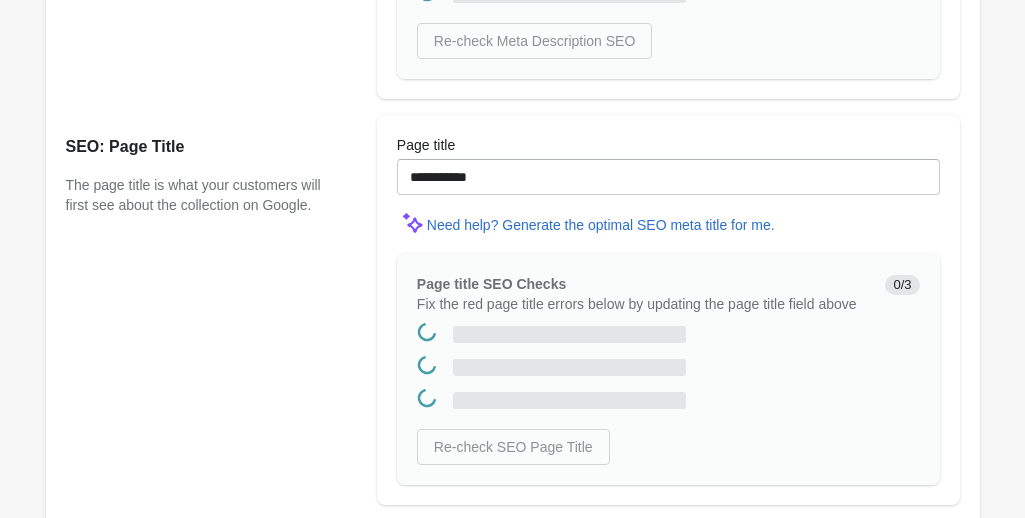 scroll, scrollTop: 0, scrollLeft: 0, axis: both 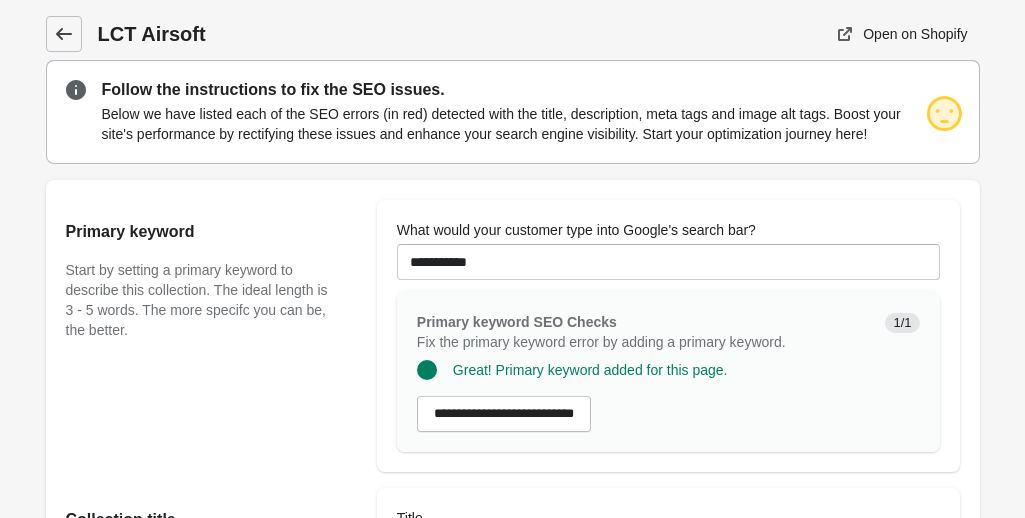 click 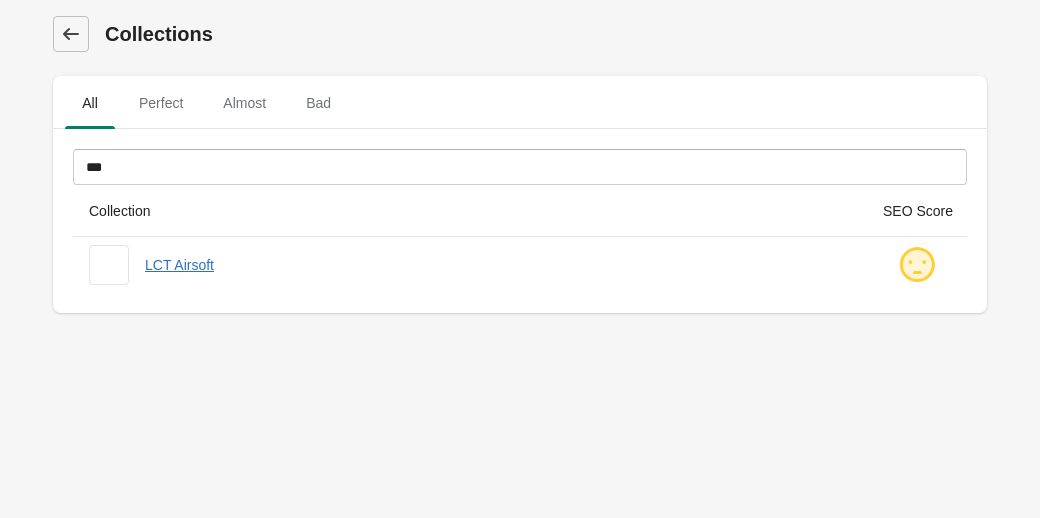 click 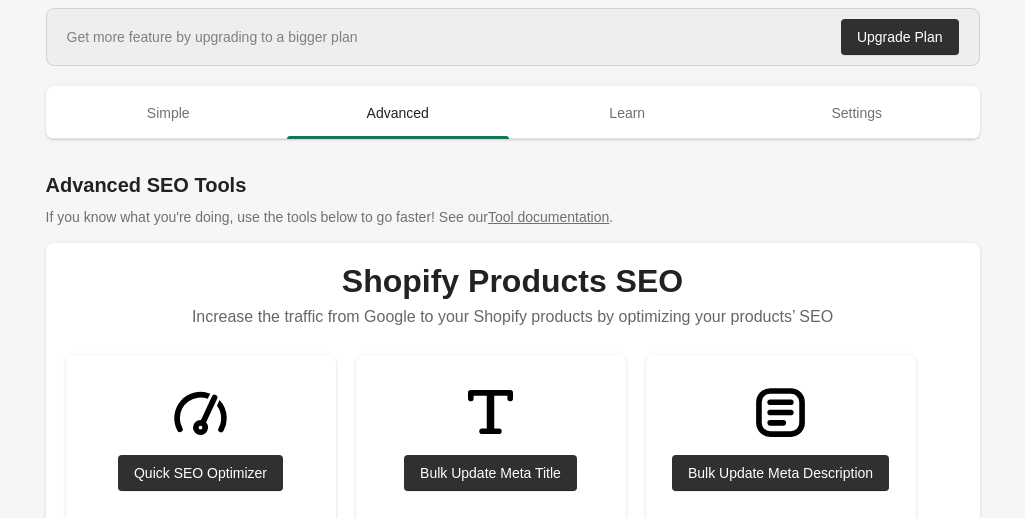 click on "Get more feature by upgrading to a bigger plan
Upgrade Plan
Simple
Advanced
Learn
Settings
Make your Shopify products rank higher on Google
Products with SEO issues rank low on Google resulting in poor sales.
SEOPro will help you fix these issues quickly and easily to  improve your sales .
SEOPro has detected SEO issues with the following Shopify products:
Perfect SEO
29
products with perfect SEO
Good SEO
608" at bounding box center [513, 825] 